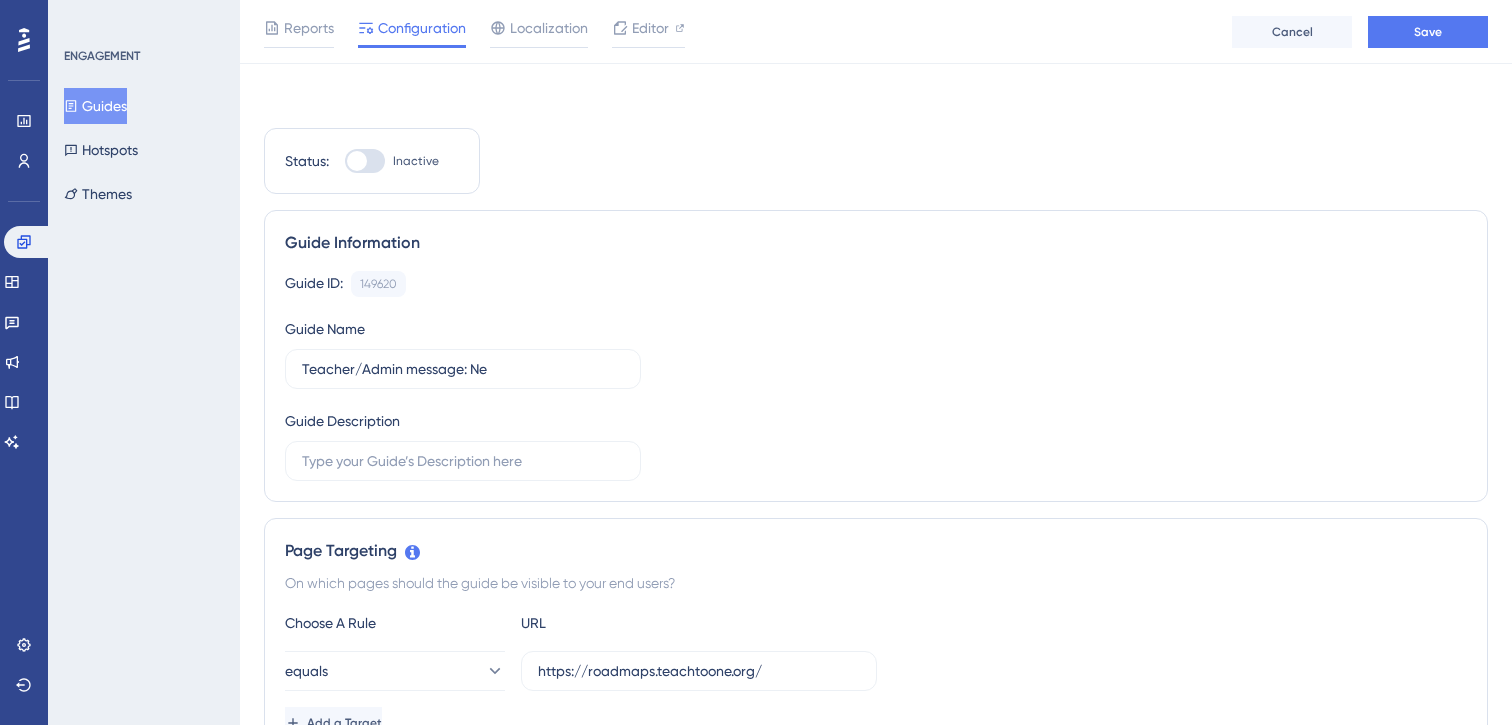 scroll, scrollTop: 152, scrollLeft: 0, axis: vertical 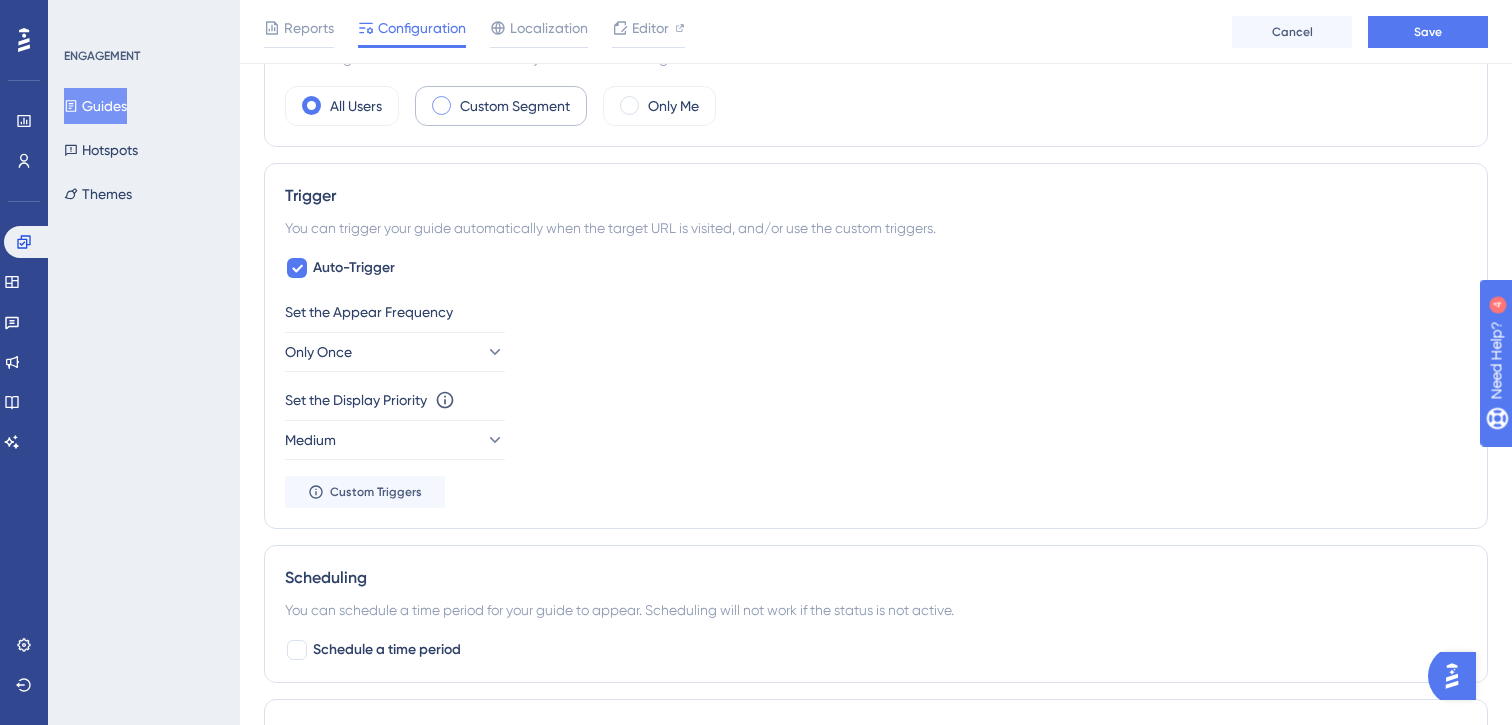type on "Teacher/Admin message: New Background" 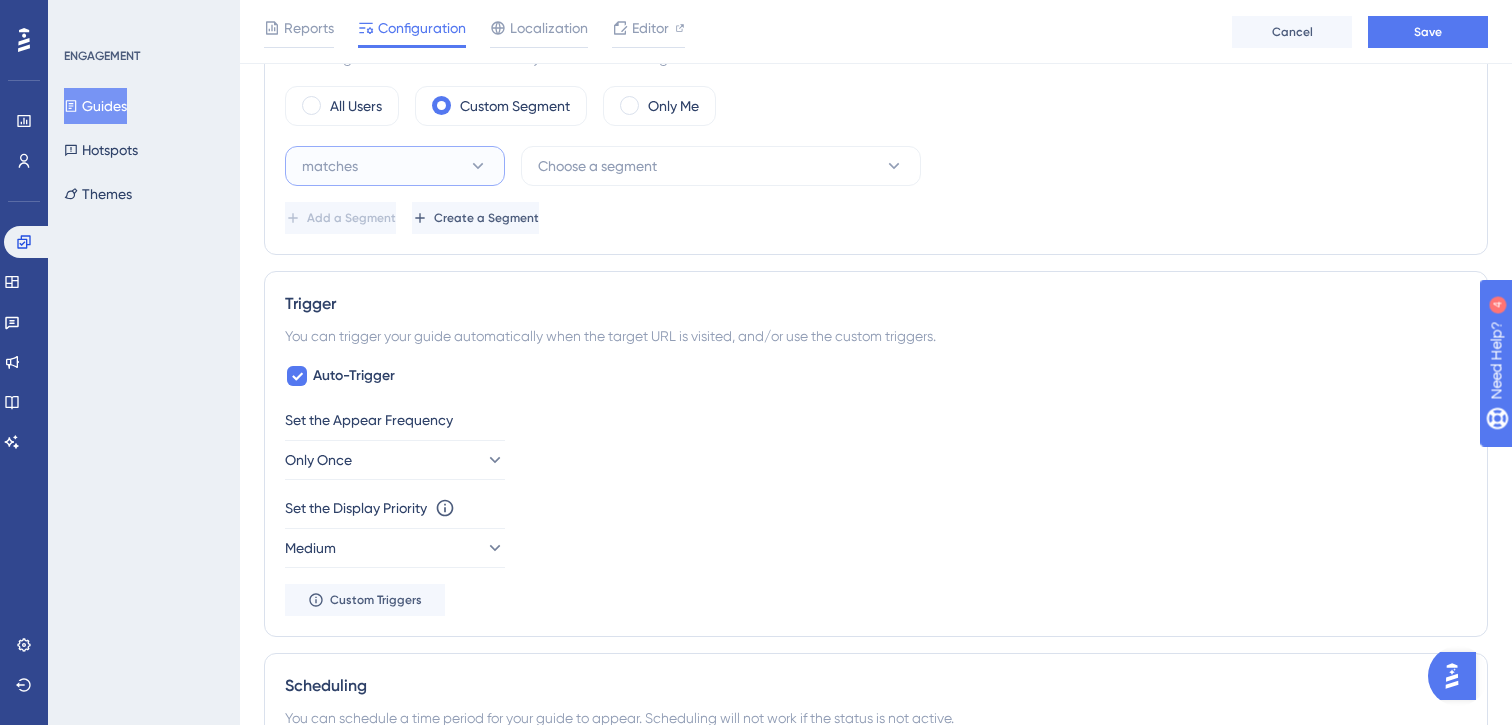 click on "matches" at bounding box center [395, 166] 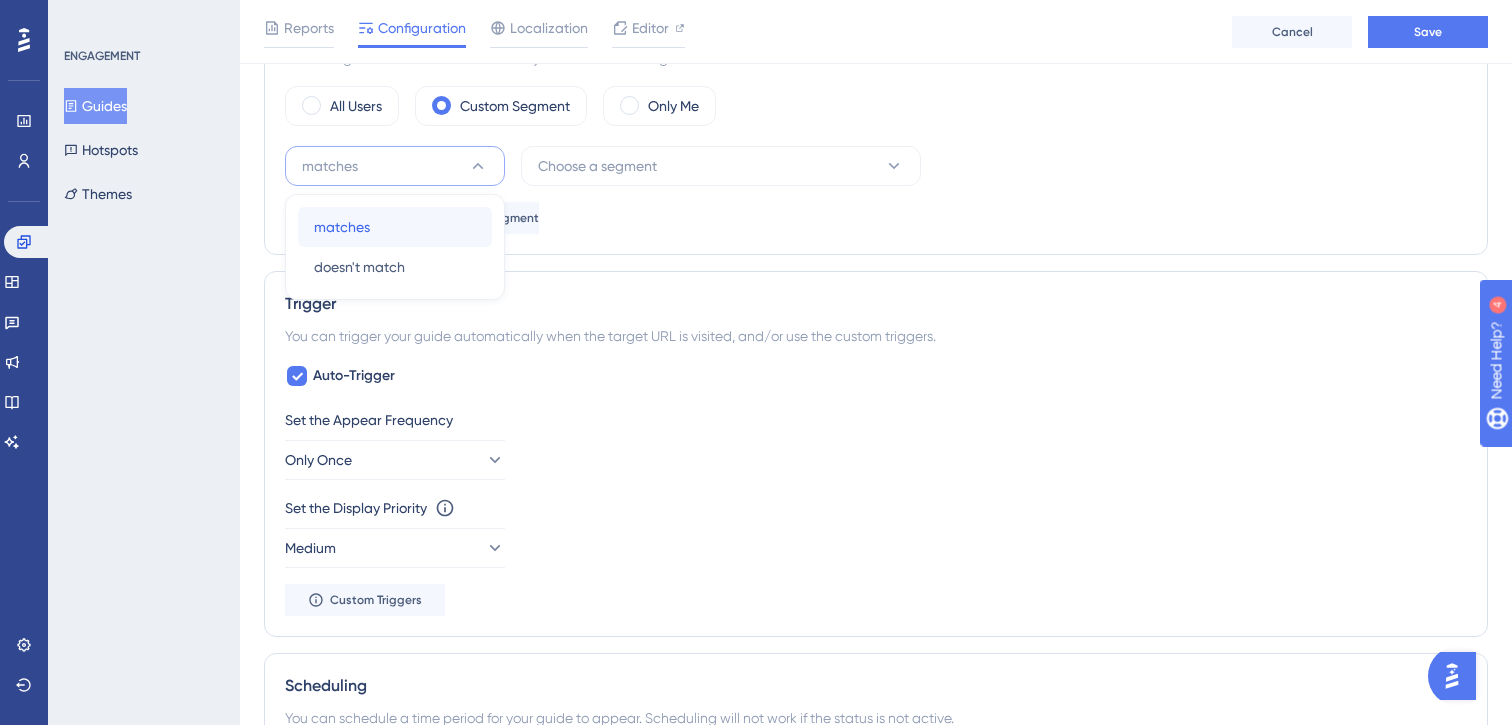 click on "matches matches" at bounding box center [395, 227] 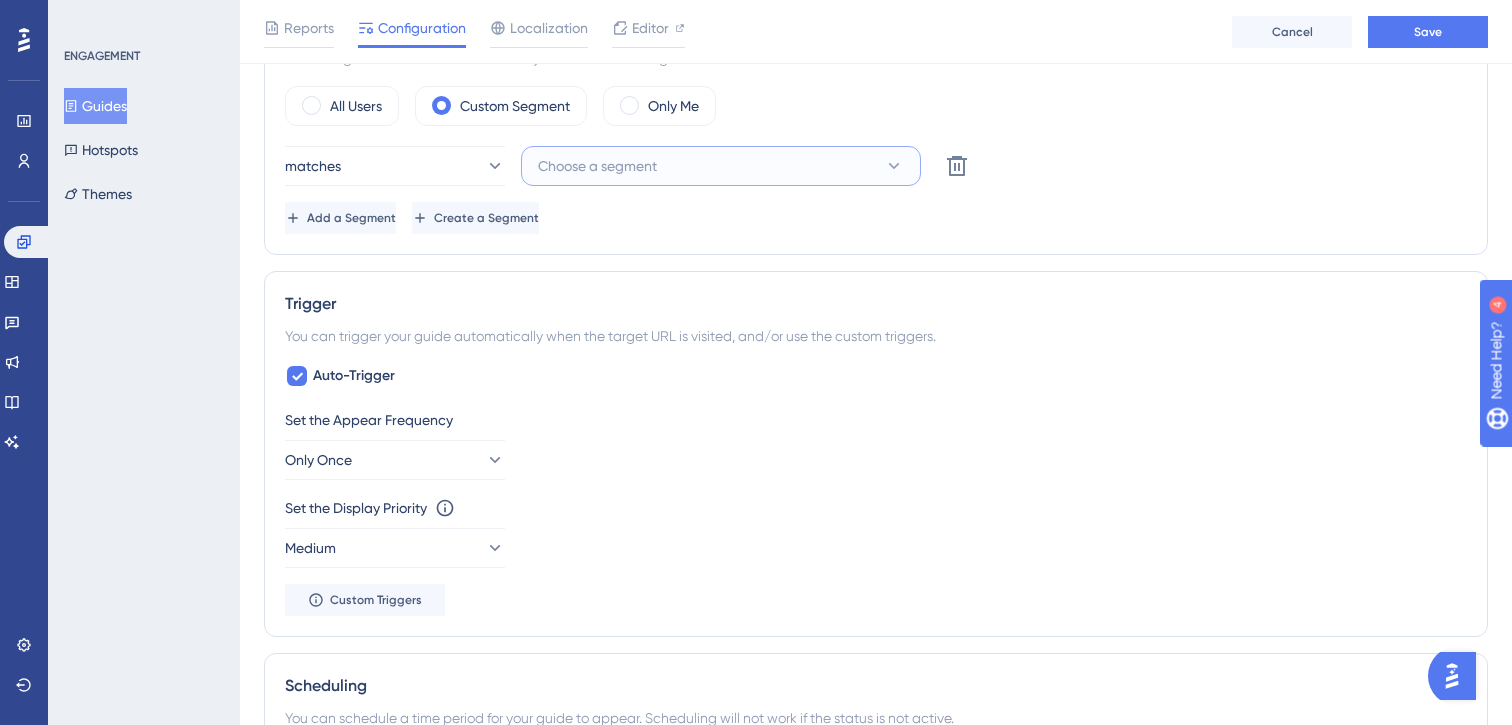 click on "Choose a segment" at bounding box center [597, 166] 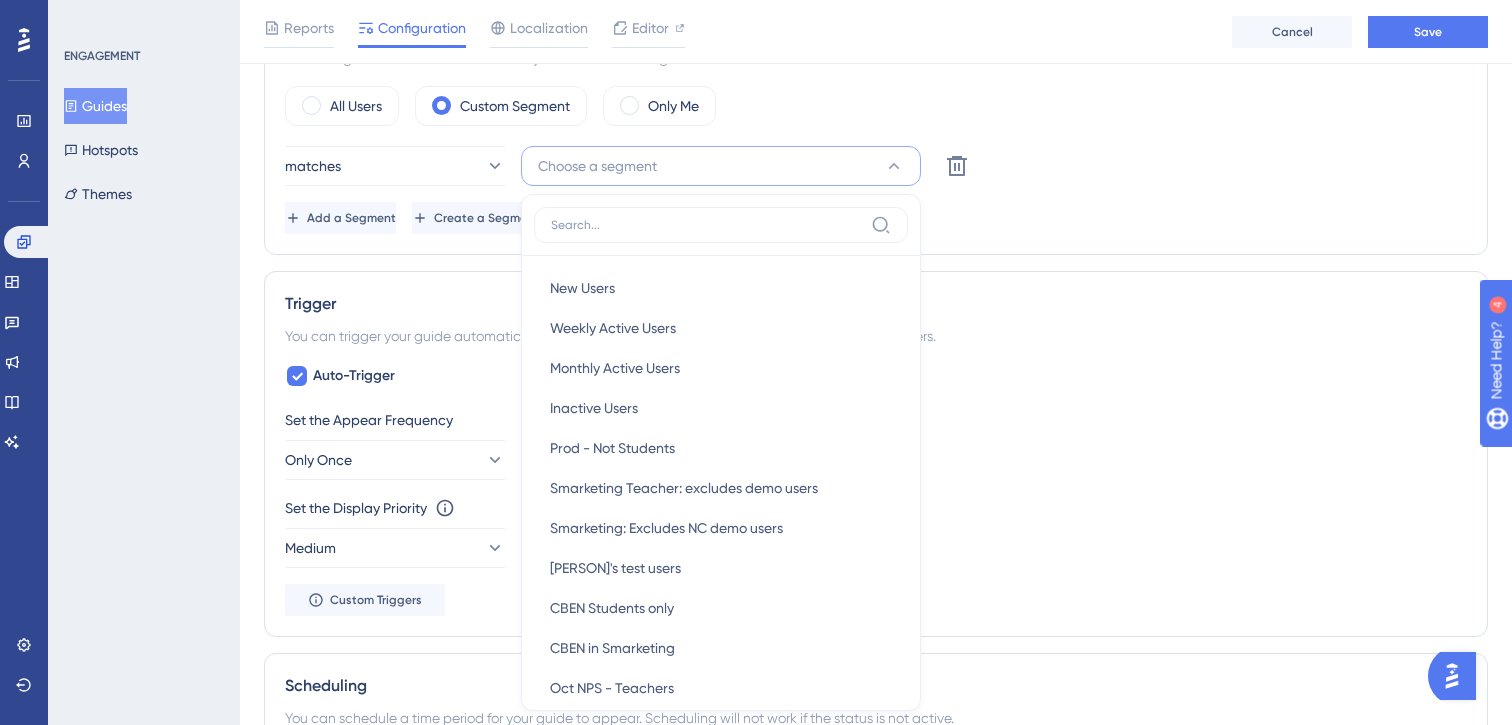 scroll, scrollTop: 869, scrollLeft: 0, axis: vertical 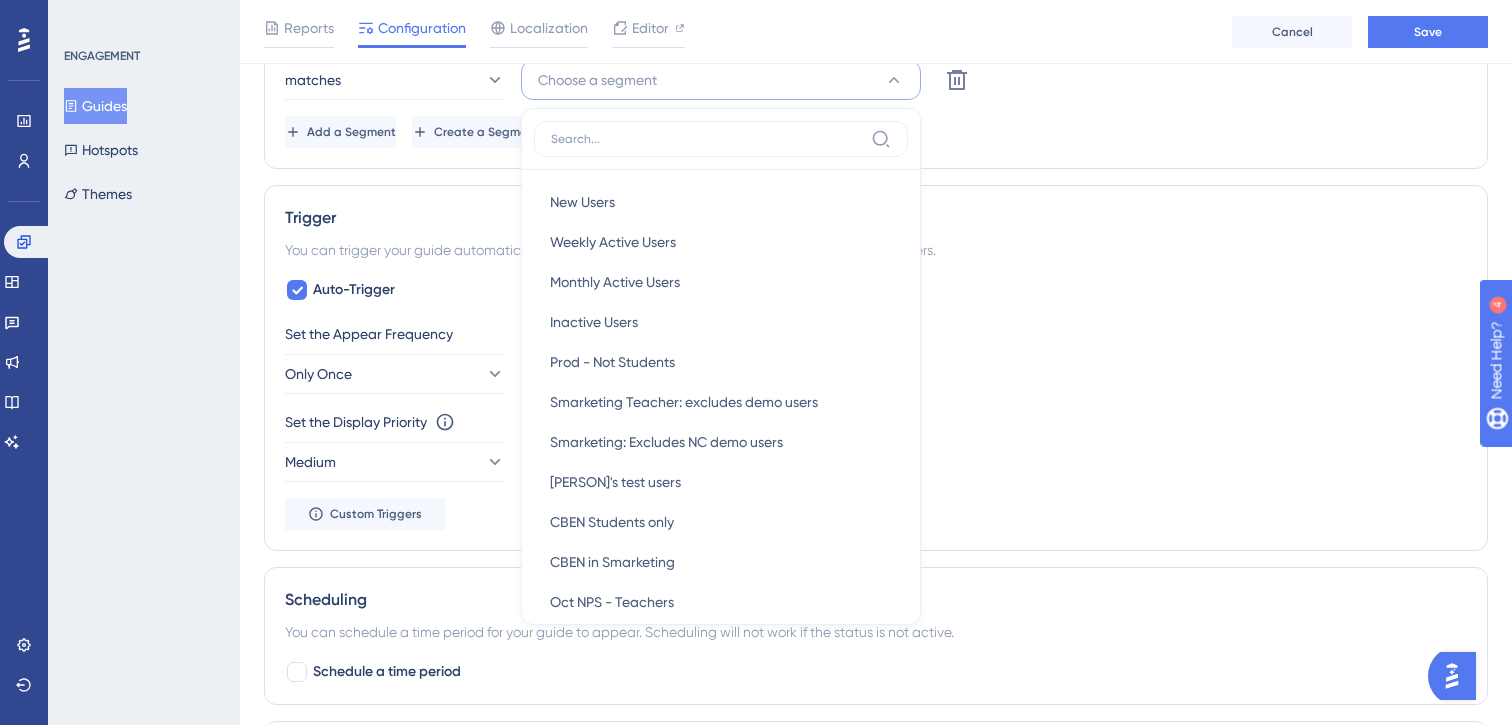 click on "matches Choose a segment New Users New Users Weekly Active Users Weekly Active Users Monthly Active Users Monthly Active Users Inactive Users Inactive Users Prod - Not Students Prod - Not Students Smarketing Teacher: excludes demo users Smarketing Teacher: excludes demo users Smarketing: Excludes NC demo users Smarketing: Excludes NC demo users Margaret's test users Margaret's test users CBEN Students only CBEN Students only CBEN in Smarketing CBEN in Smarketing Oct NPS - Teachers Oct NPS - Teachers Oct NPS - Site Admins Oct NPS - Site Admins Teachers Teachers SMarketing Independent Explore - Teacher SMarketing Independent Explore - Teacher Students Students Prod - Students Prod - Students Prod - Teachers Prod - Teachers Prod - Site Admins Prod - Site Admins Prod - Network Admins Prod - Network Admins Production environment Production environment Site admins Site admins Network admins Network admins Delete Add a Segment Create a Segment" at bounding box center [876, 104] 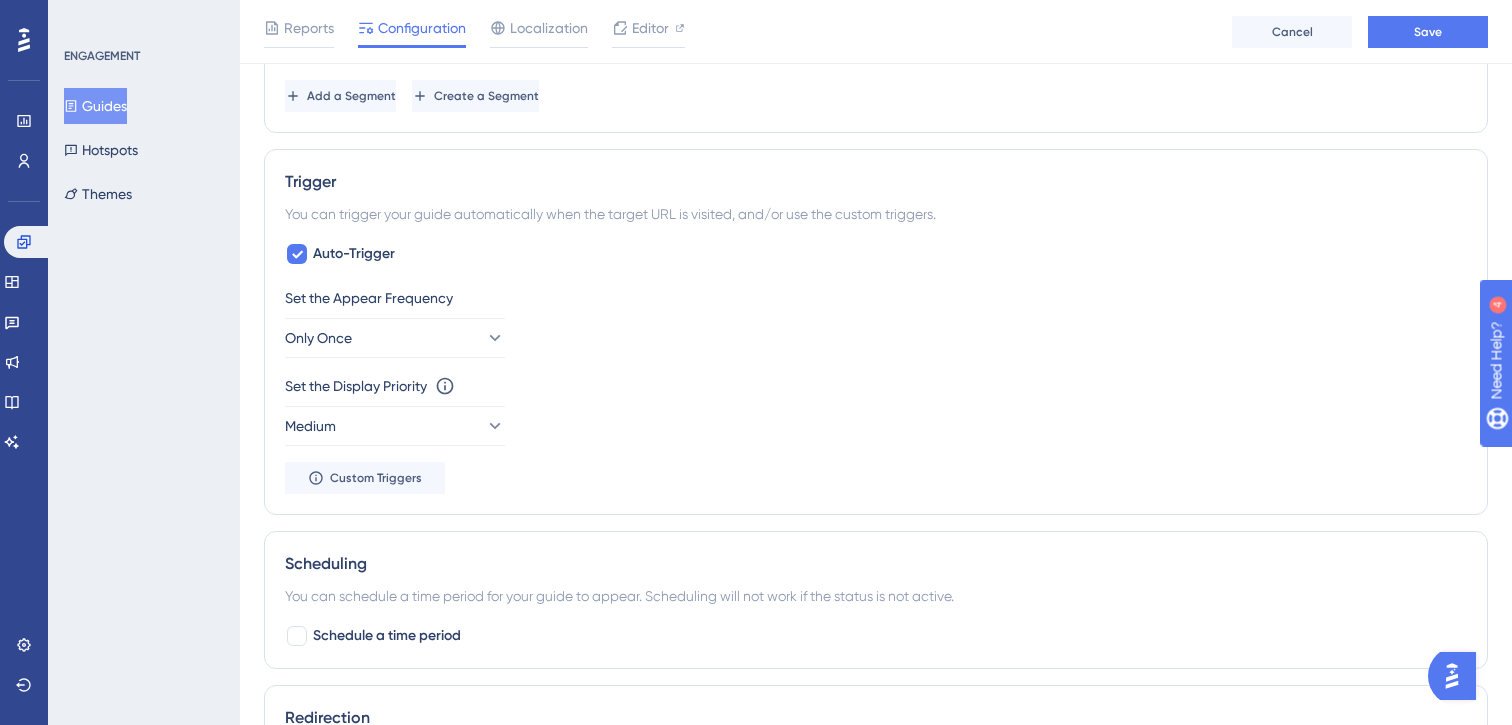 scroll, scrollTop: 787, scrollLeft: 0, axis: vertical 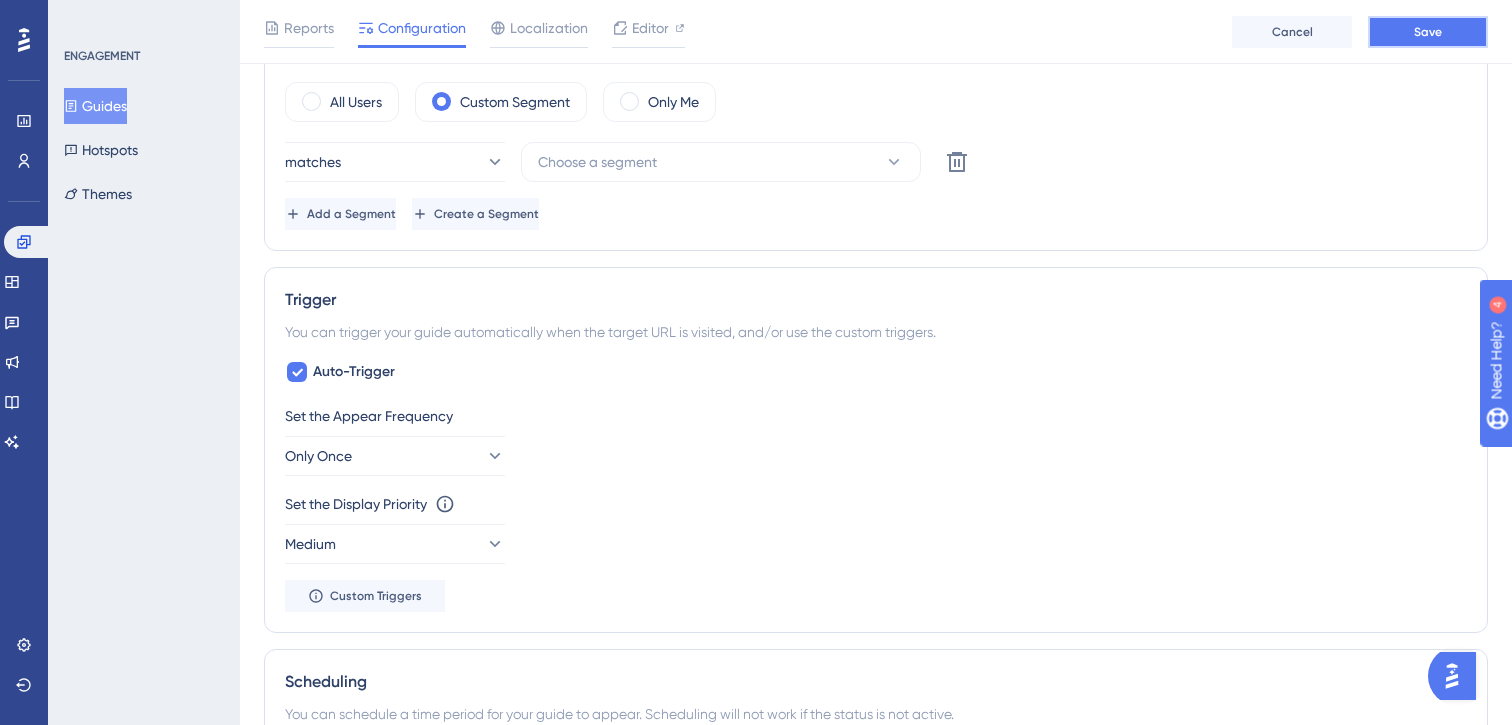click on "Save" at bounding box center (1428, 32) 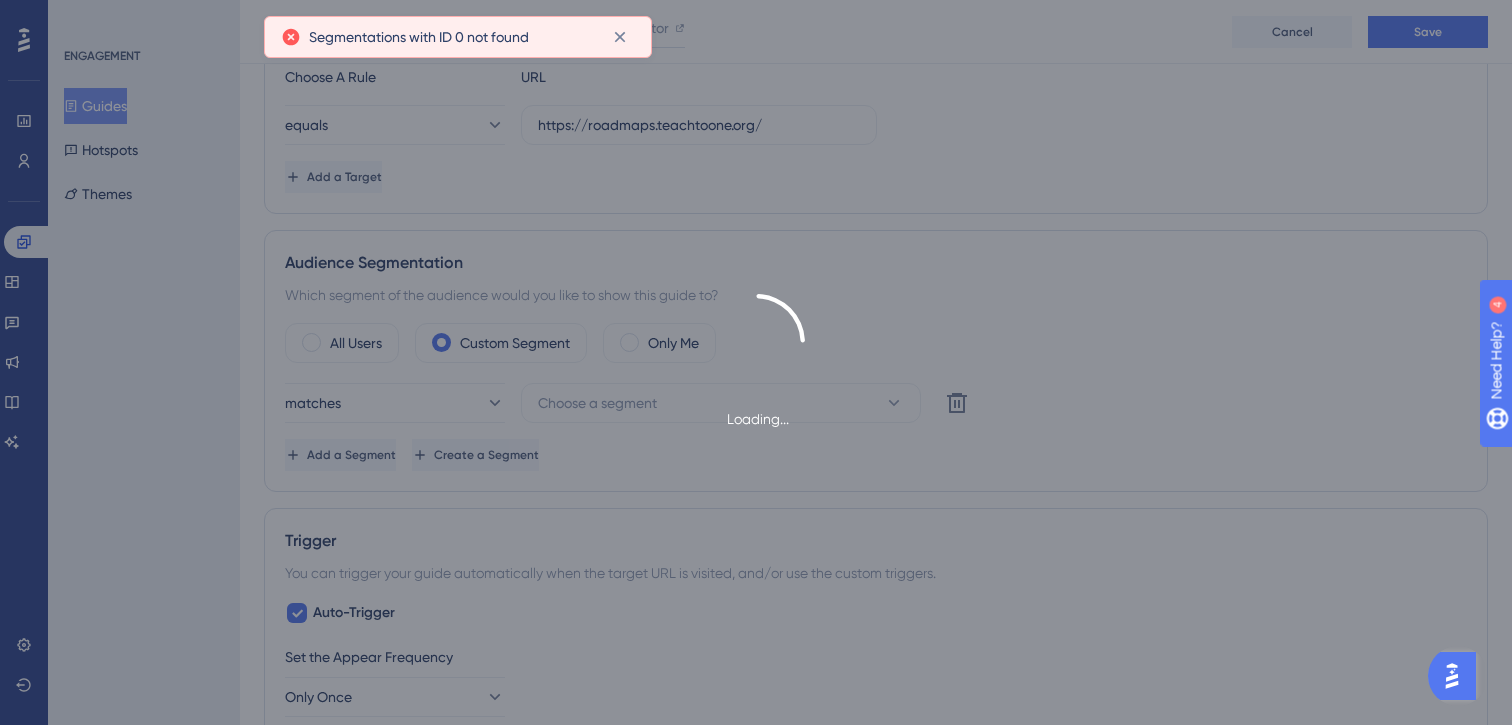 scroll, scrollTop: 556, scrollLeft: 0, axis: vertical 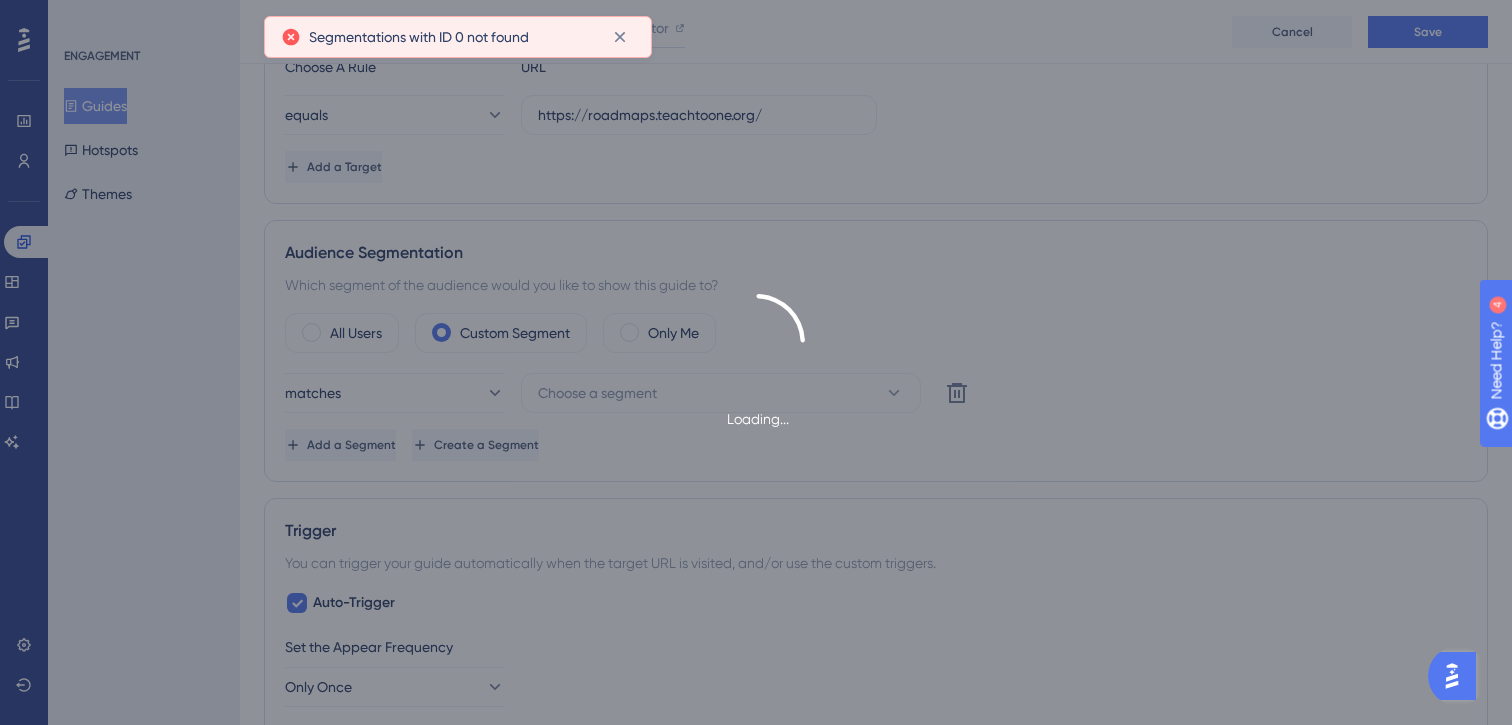 click on "Loading..." at bounding box center (756, 362) 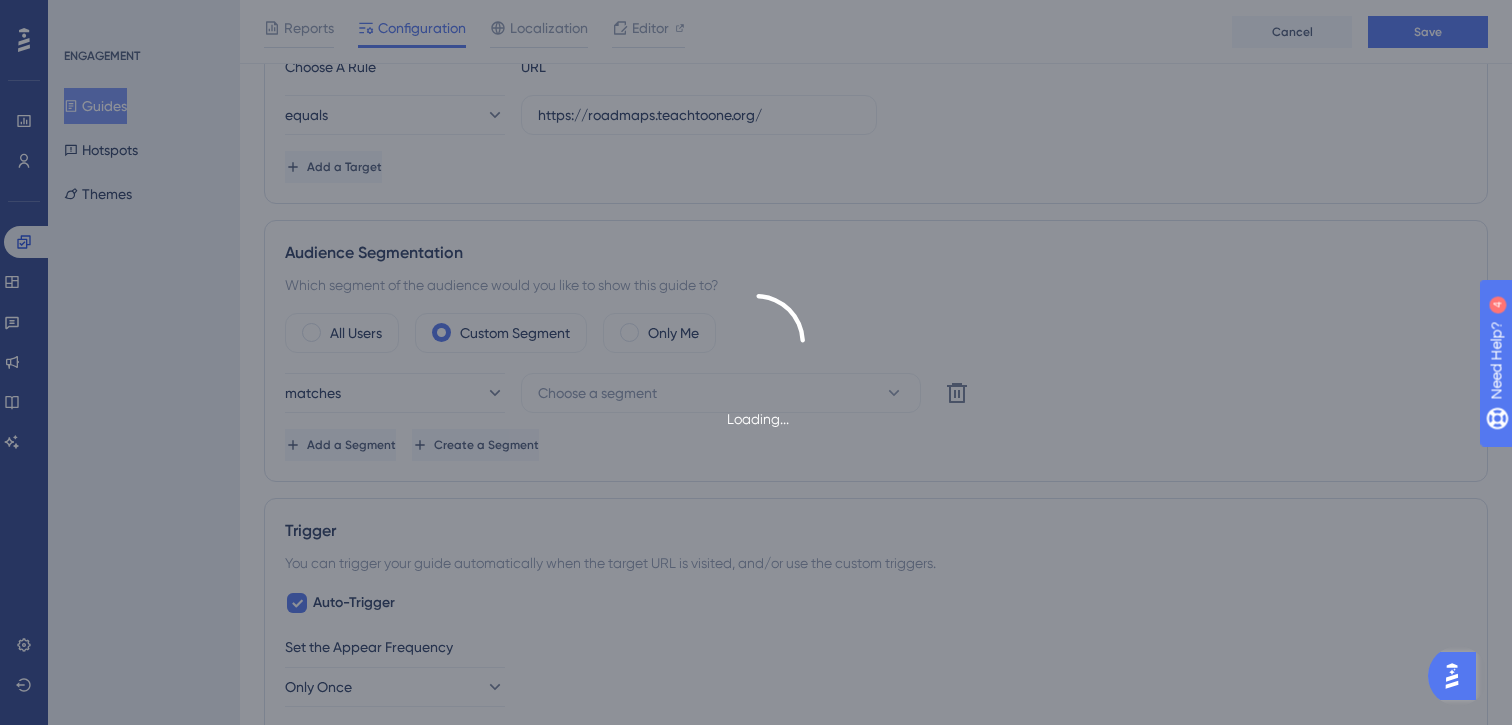 click on "Loading..." at bounding box center (756, 362) 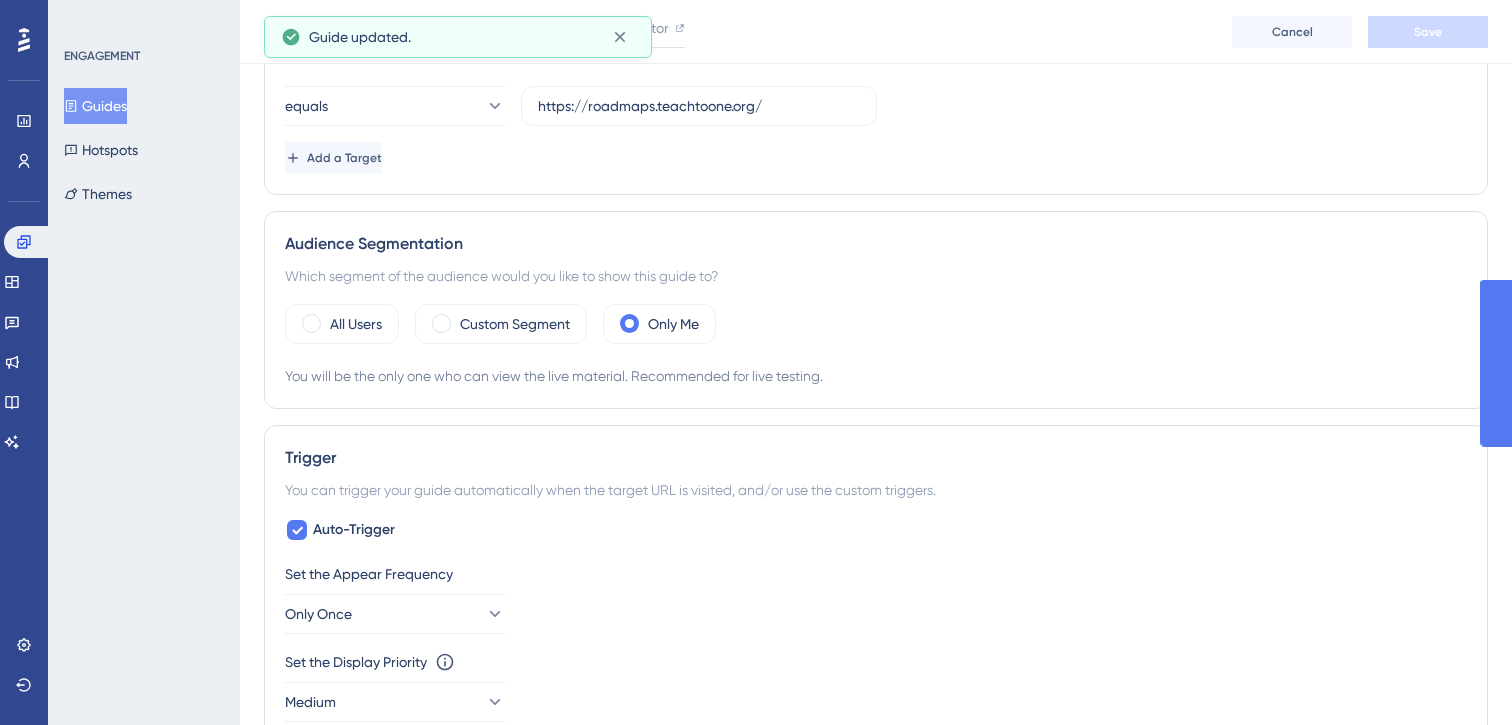 scroll, scrollTop: 0, scrollLeft: 0, axis: both 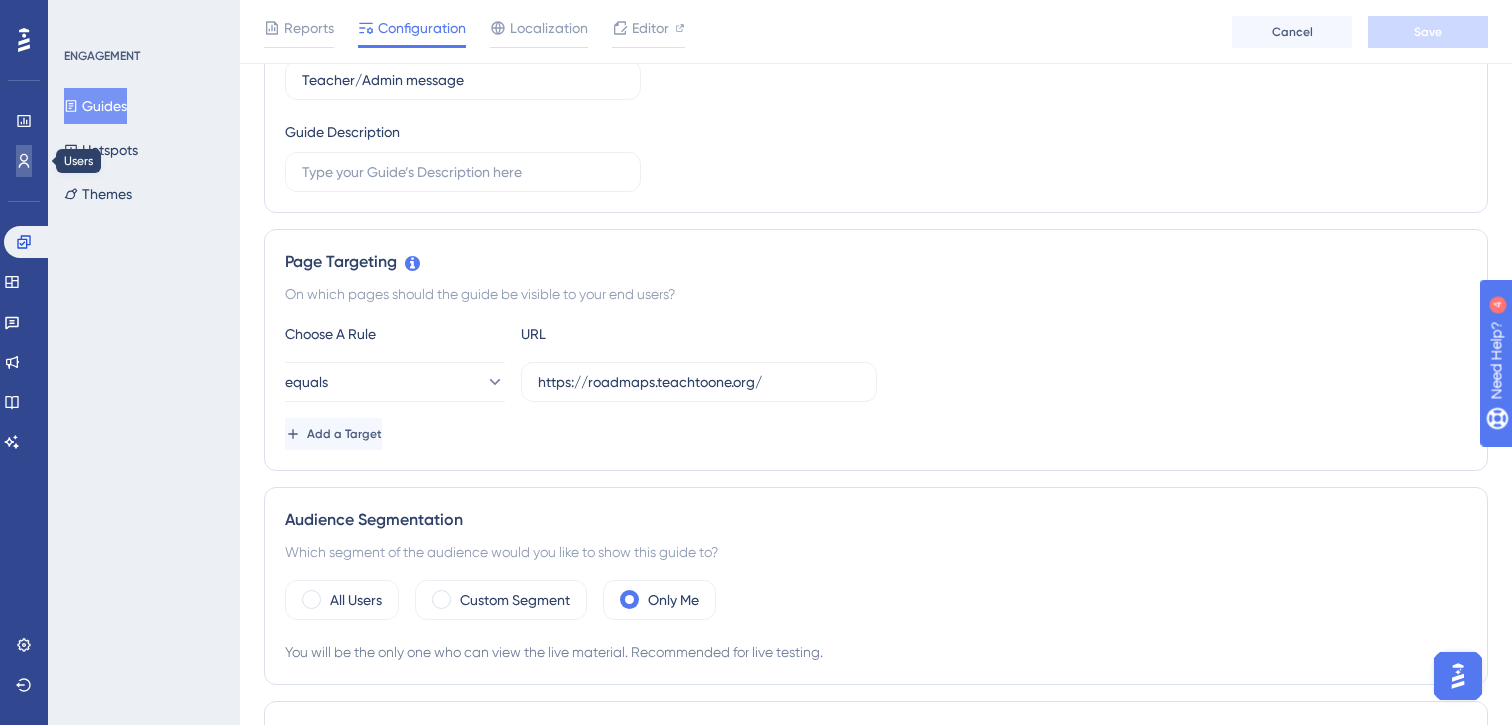 click 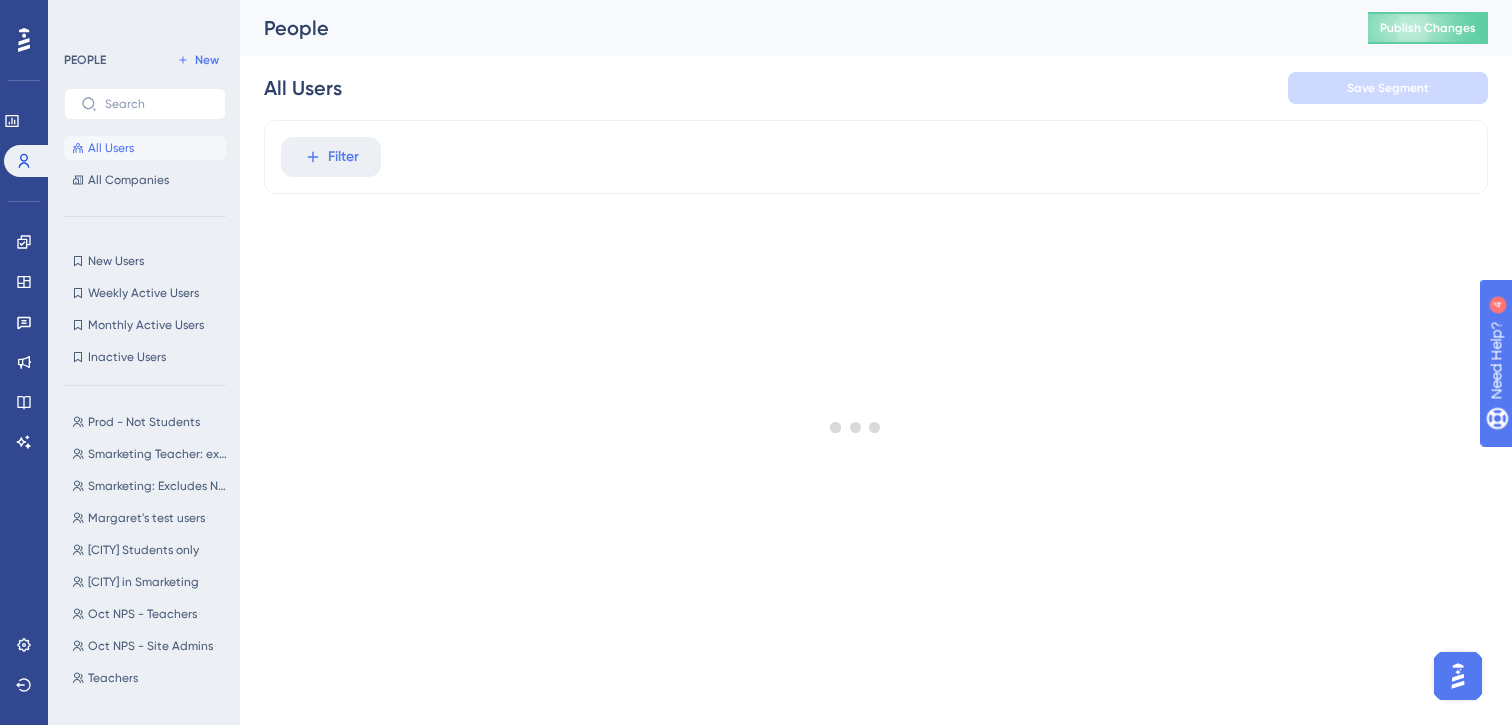 scroll, scrollTop: 0, scrollLeft: 0, axis: both 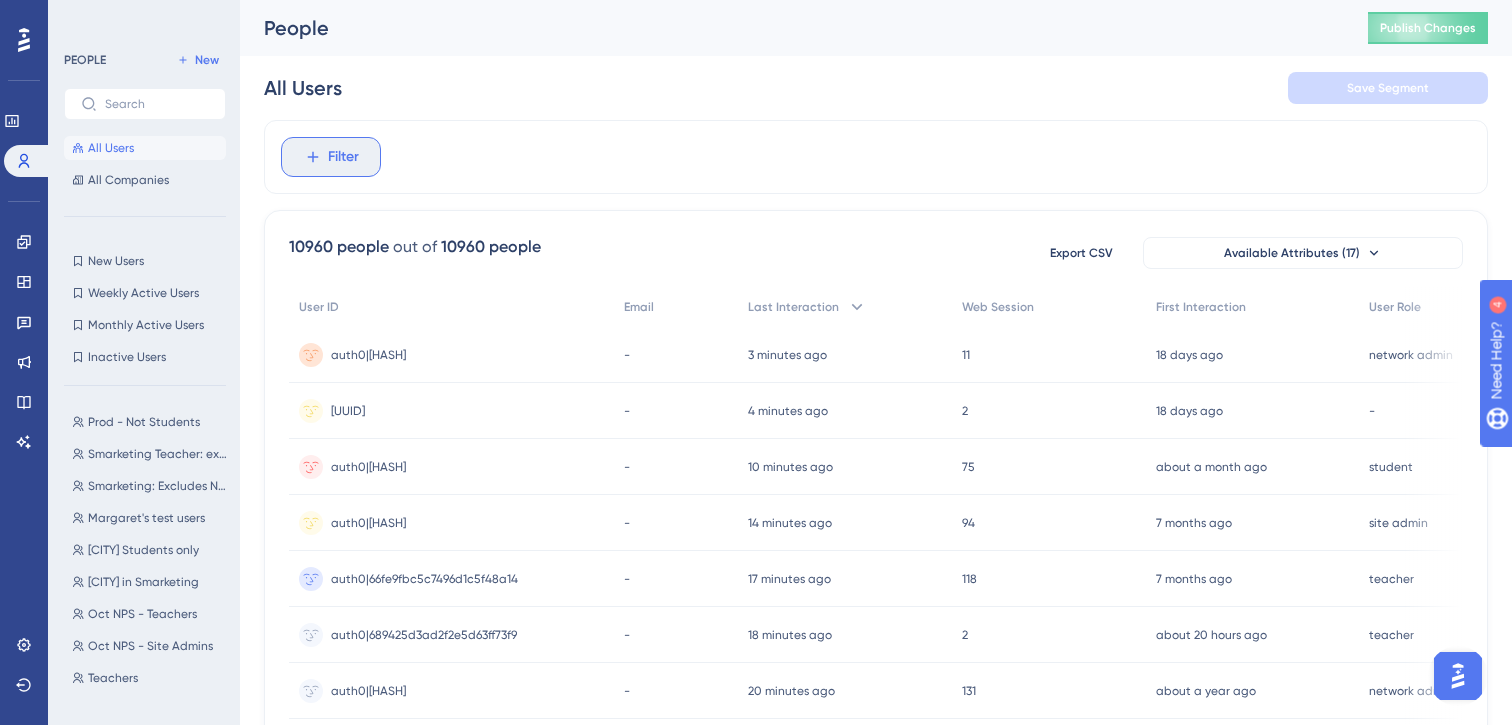 click on "Filter" at bounding box center (343, 157) 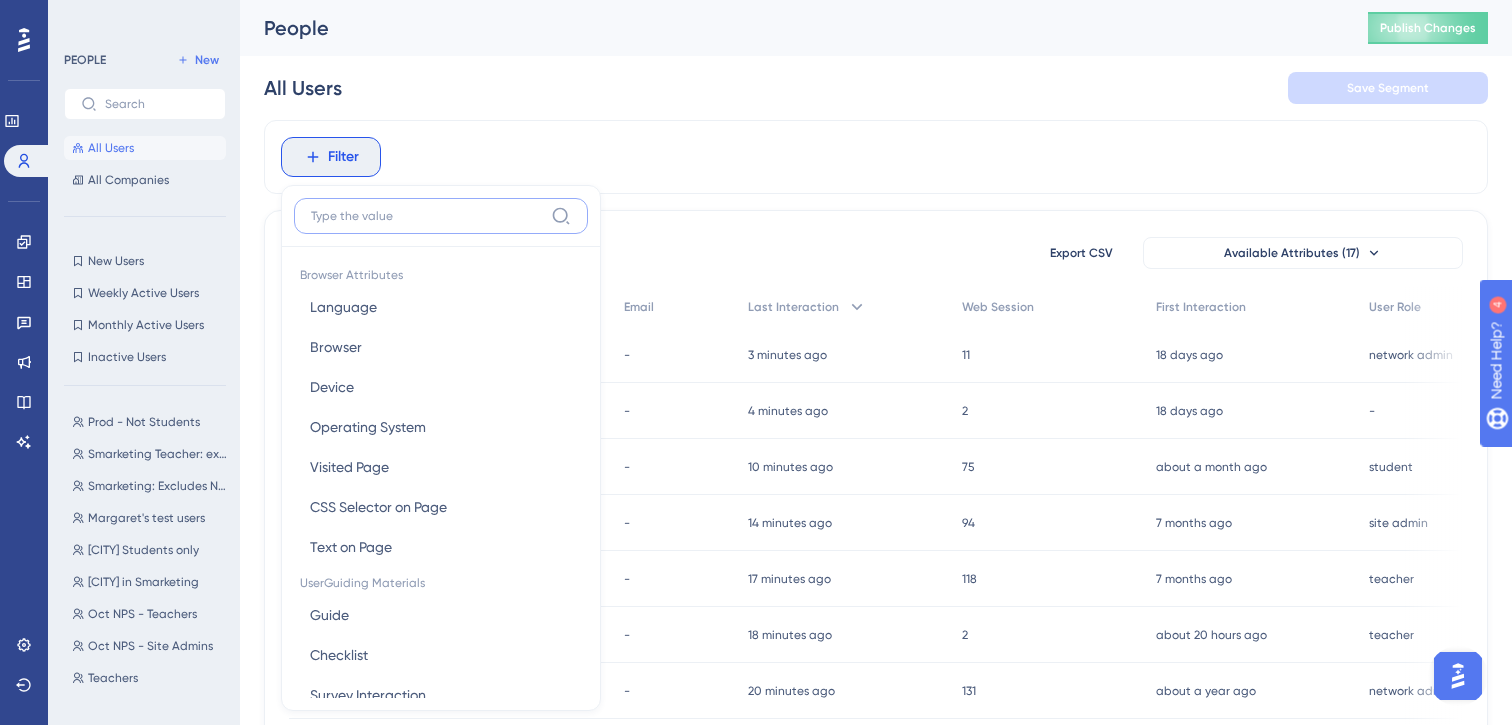 scroll, scrollTop: 84, scrollLeft: 0, axis: vertical 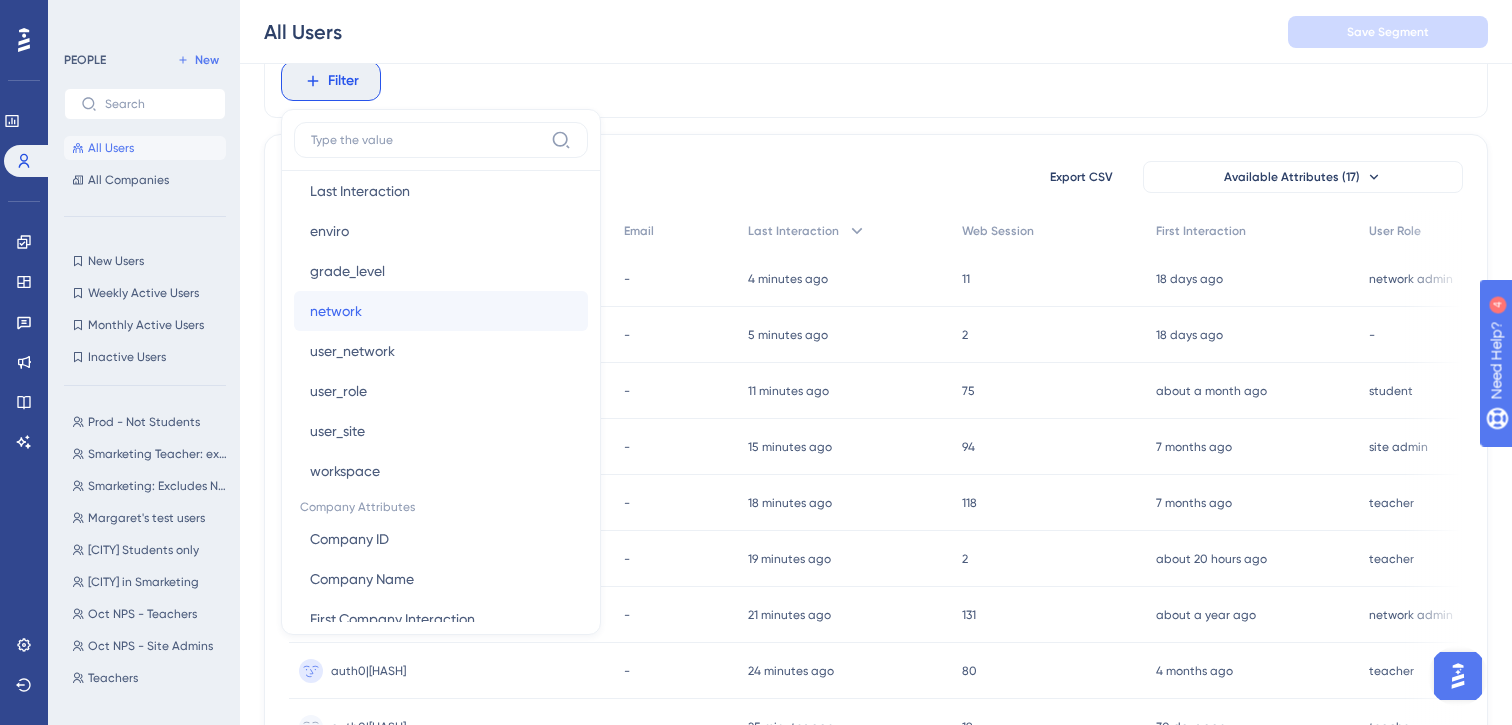 click on "network network" at bounding box center [441, 311] 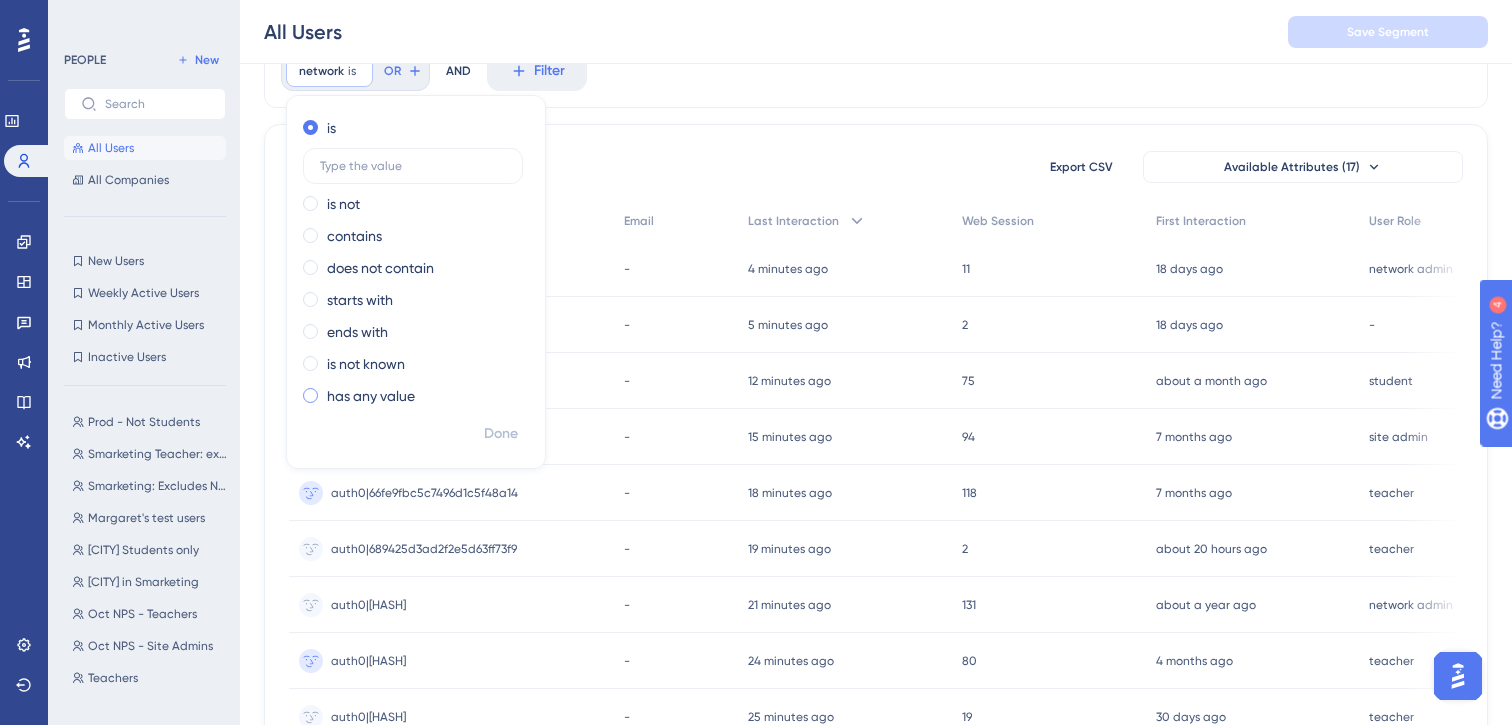 scroll, scrollTop: 99, scrollLeft: 0, axis: vertical 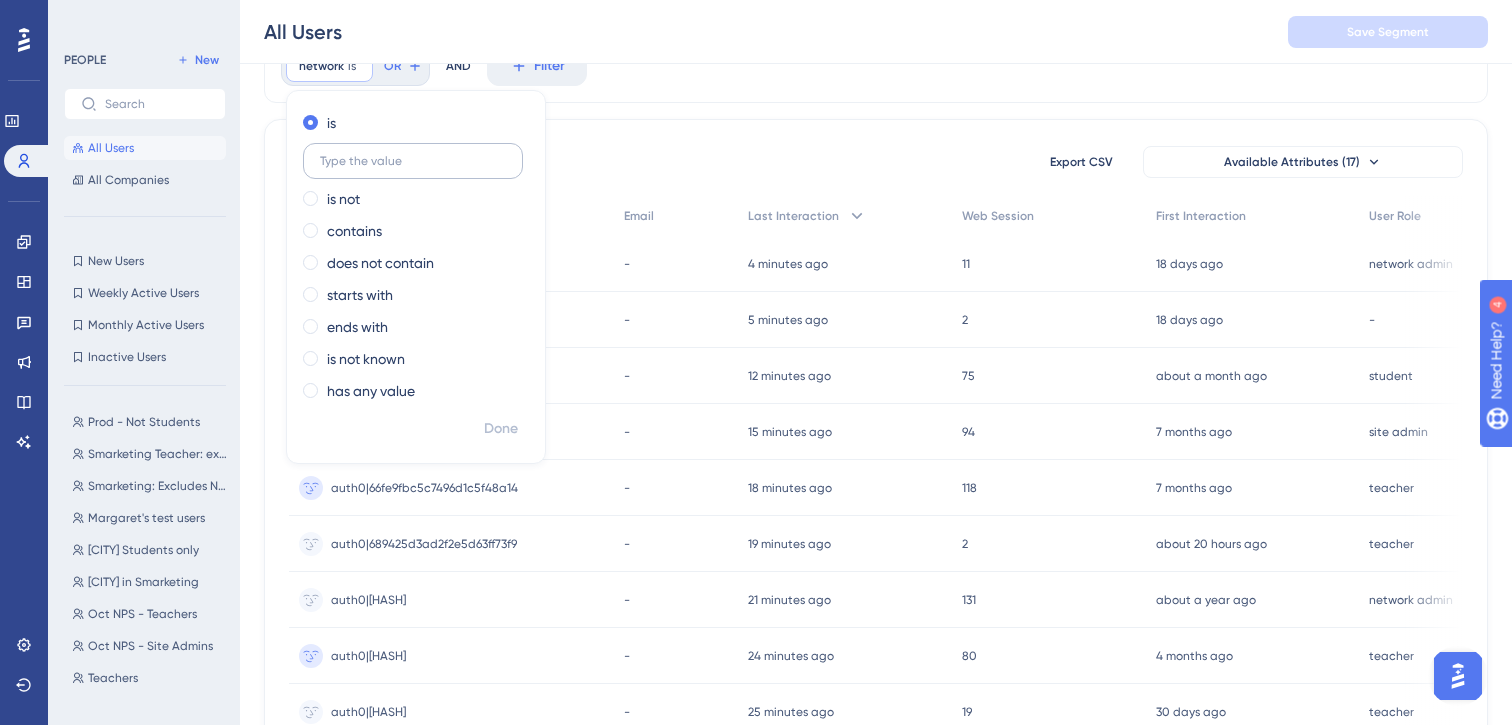click at bounding box center (413, 161) 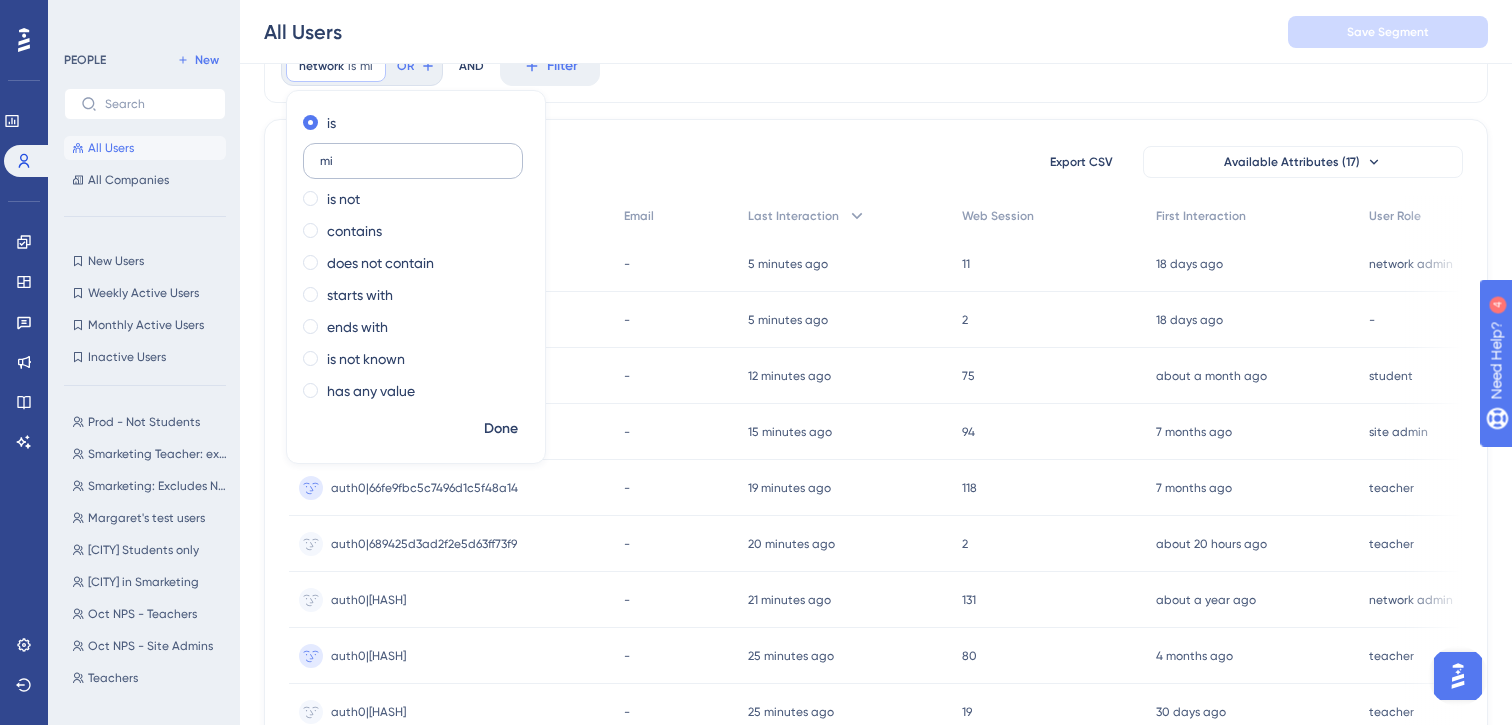 type on "m" 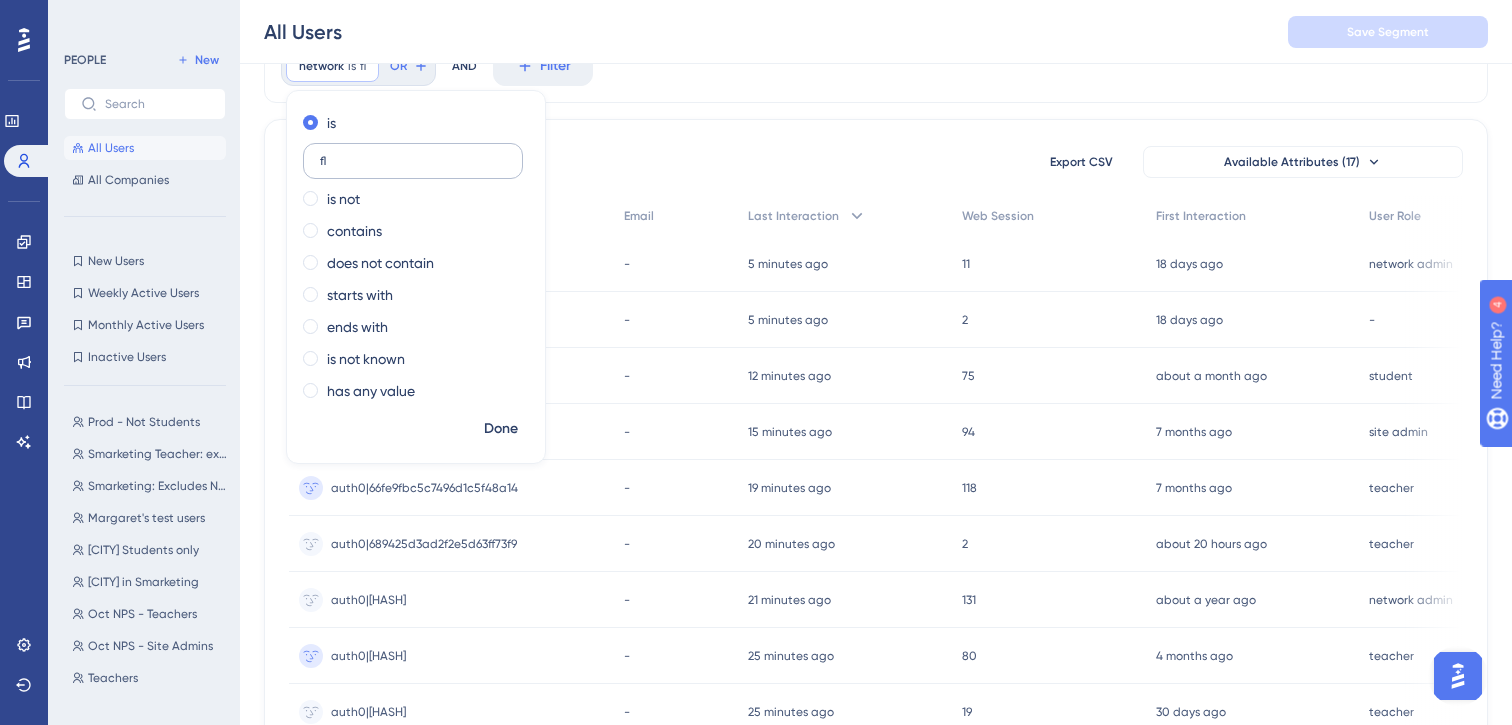 type on "f" 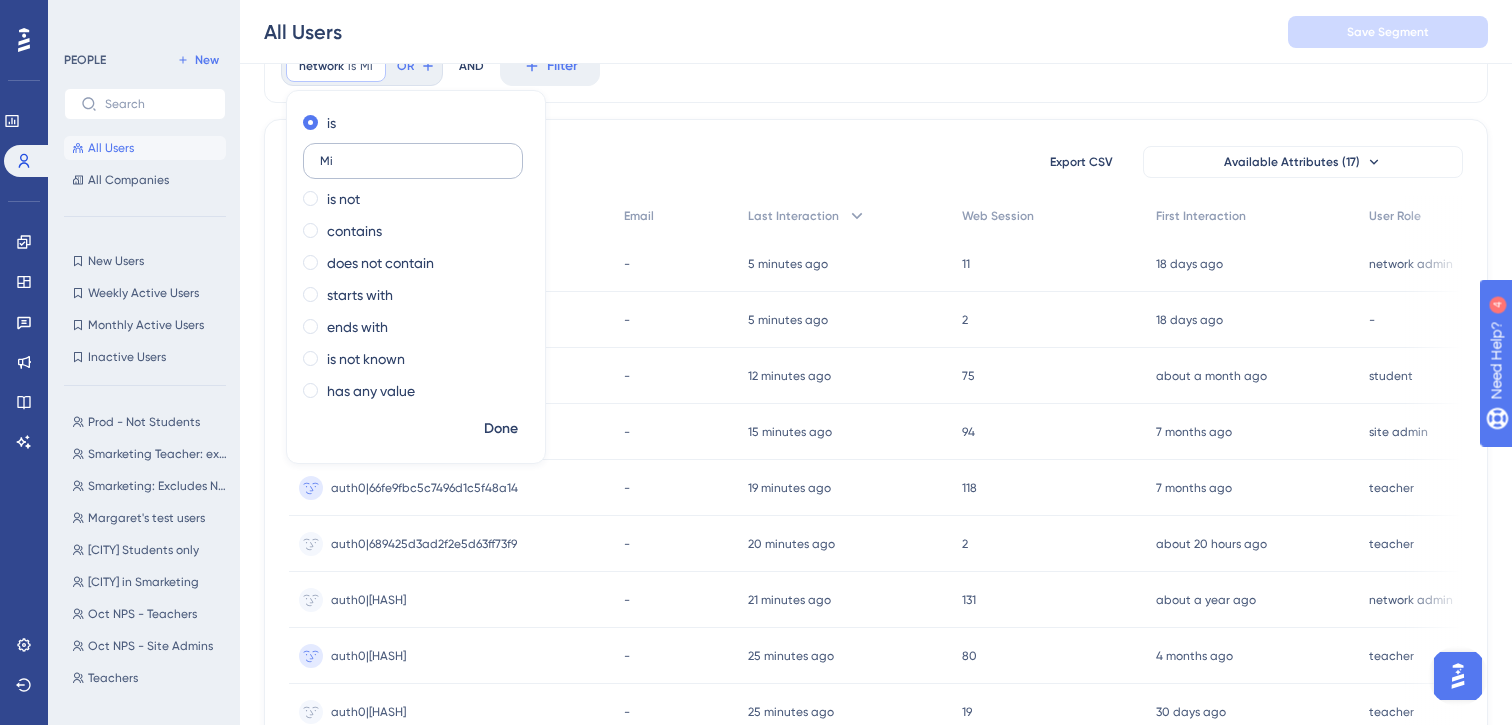 type on "M" 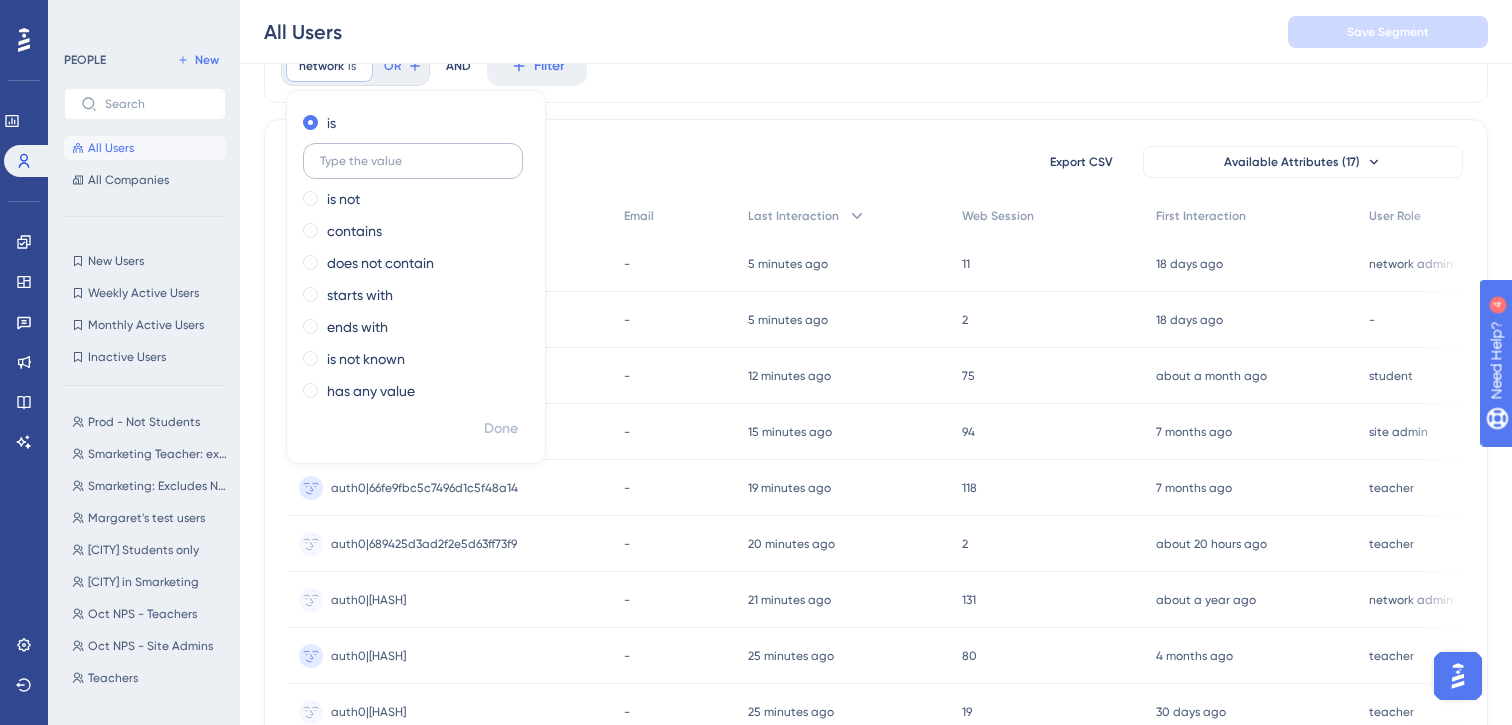 click at bounding box center (413, 161) 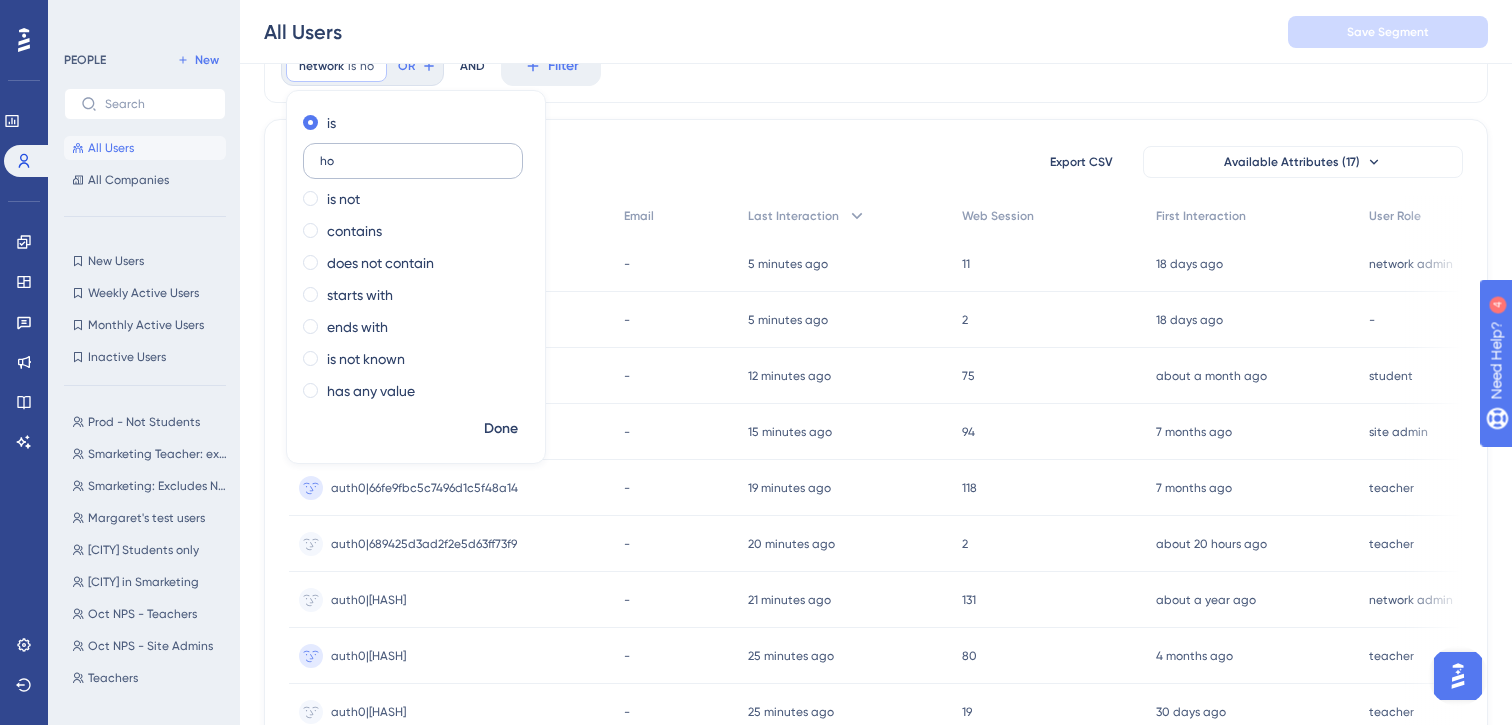 type on "h" 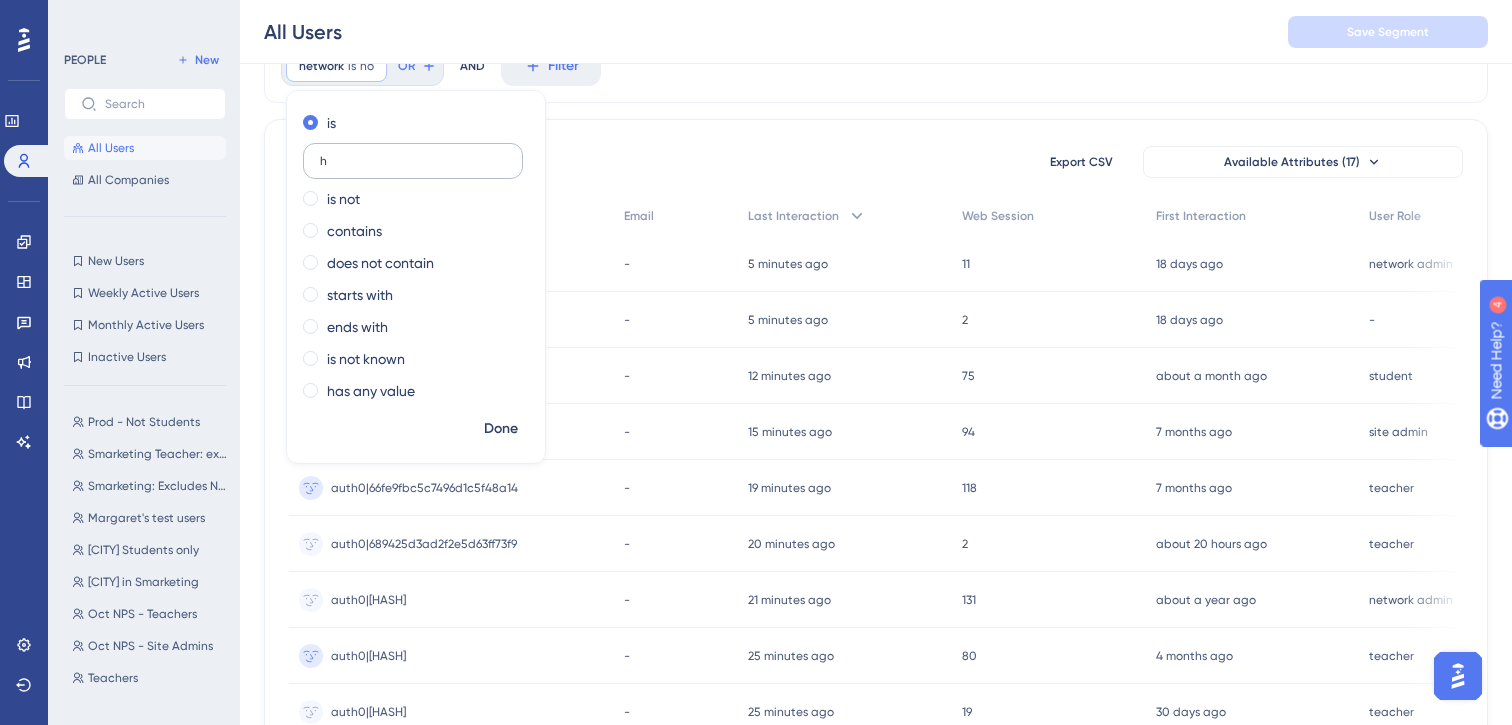 type 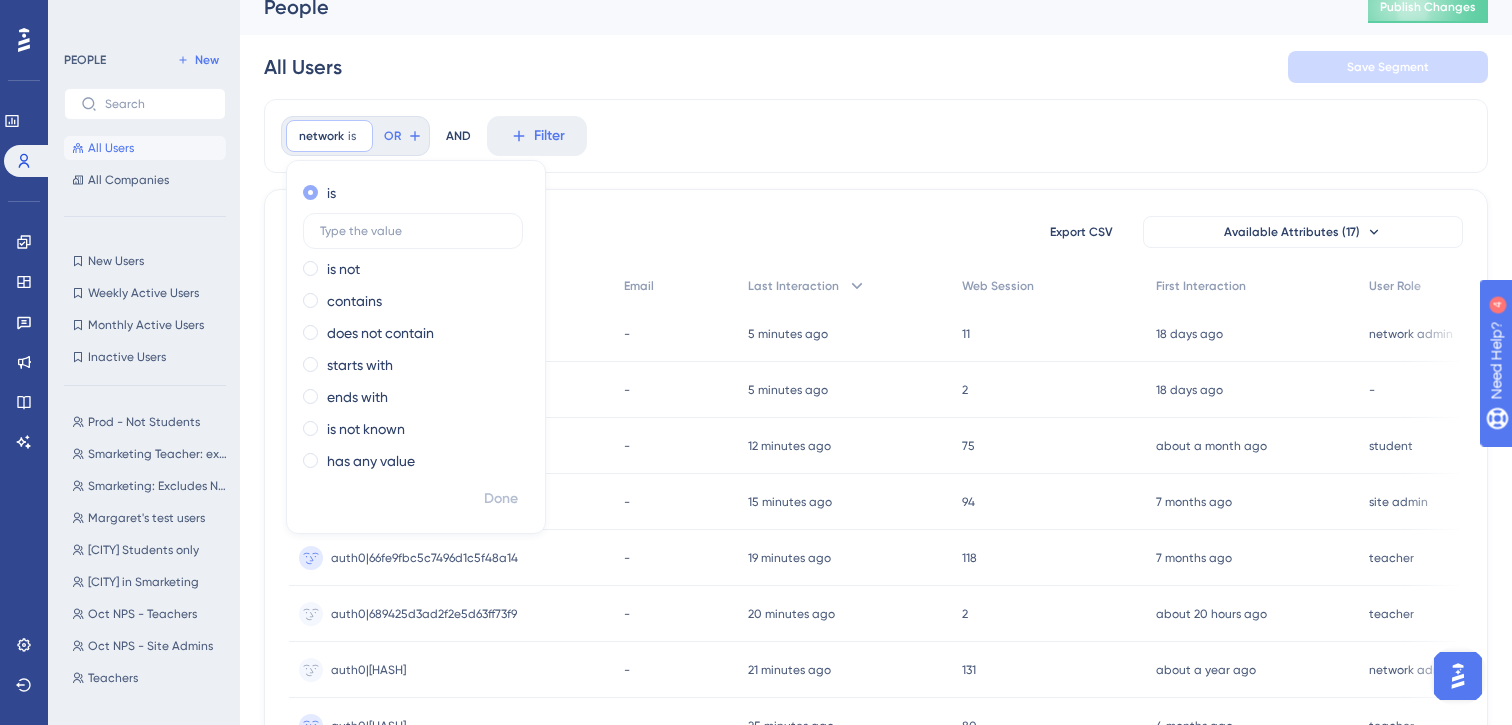 scroll, scrollTop: 3, scrollLeft: 0, axis: vertical 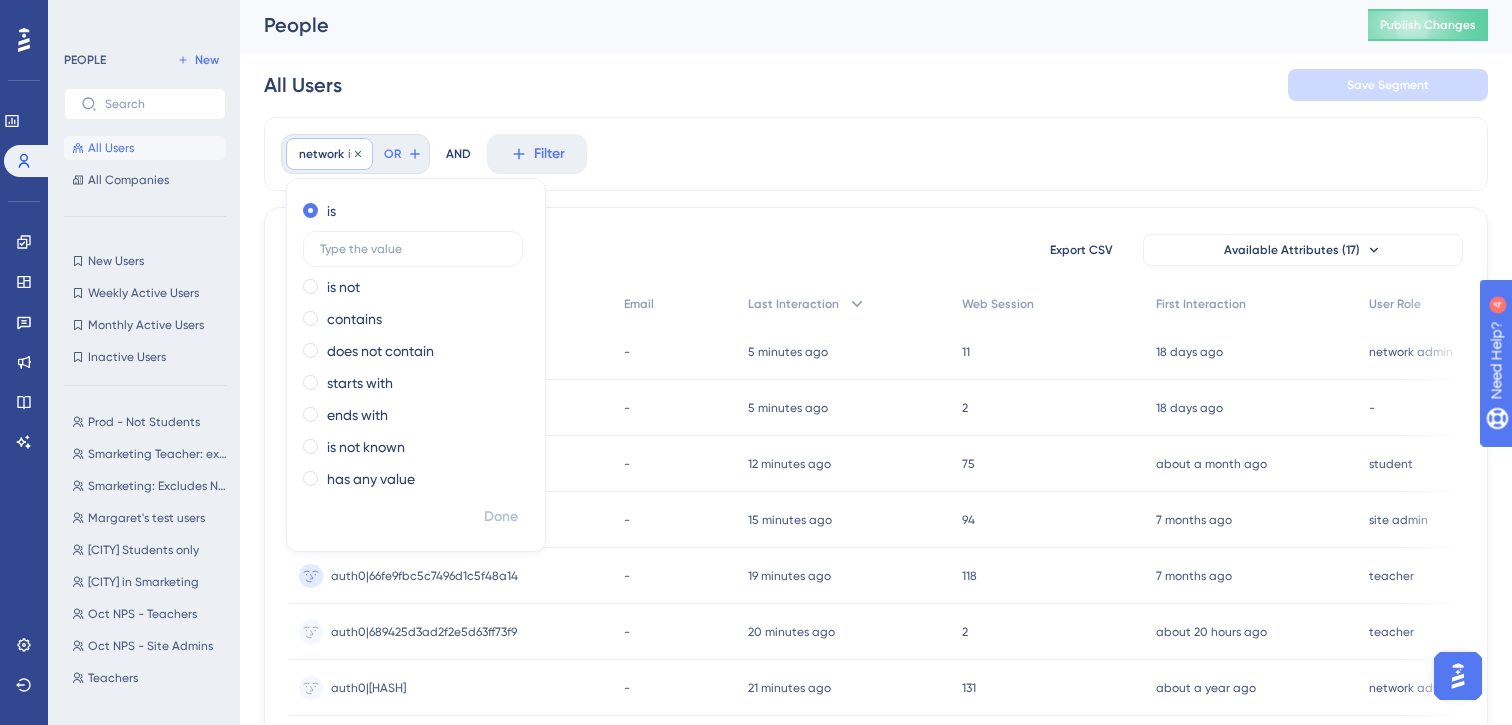 click on "network" at bounding box center (321, 154) 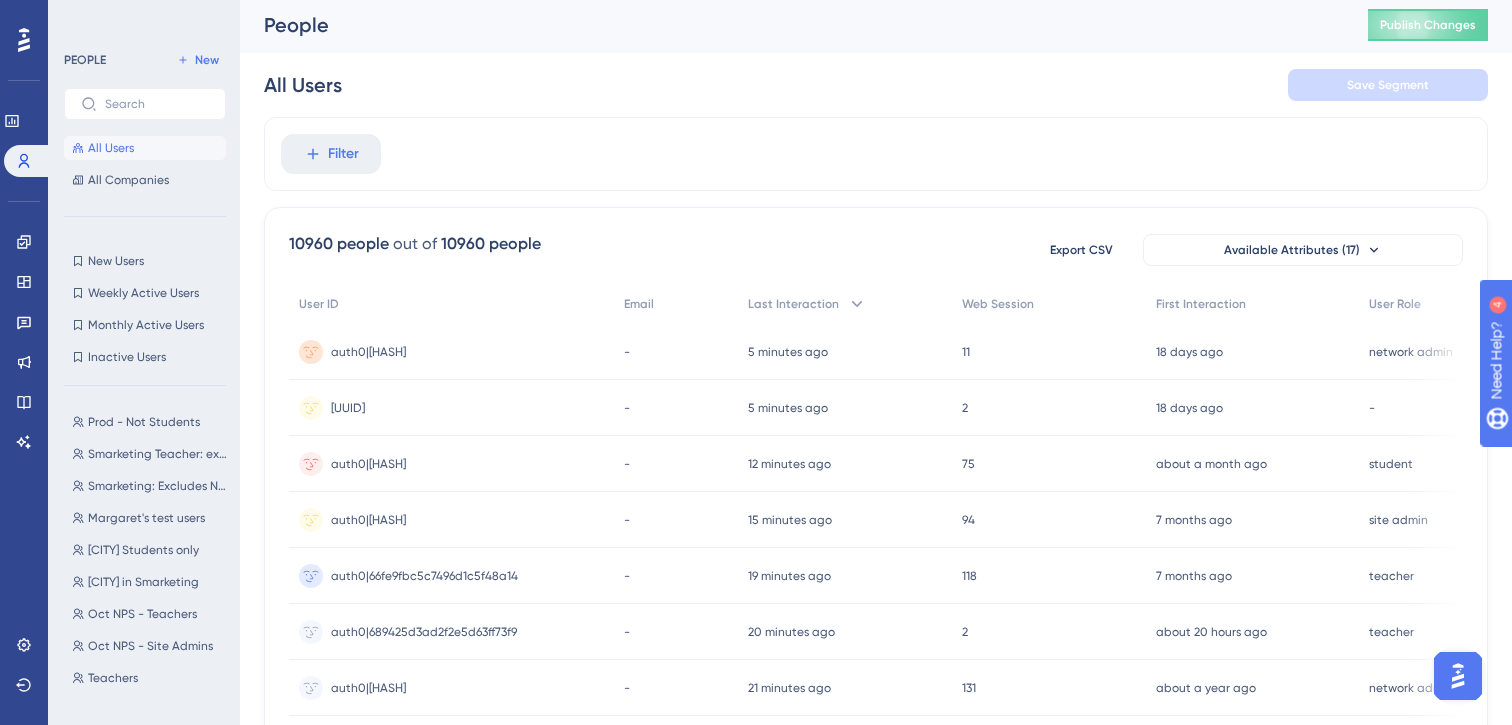 click on "Filter" at bounding box center [343, 154] 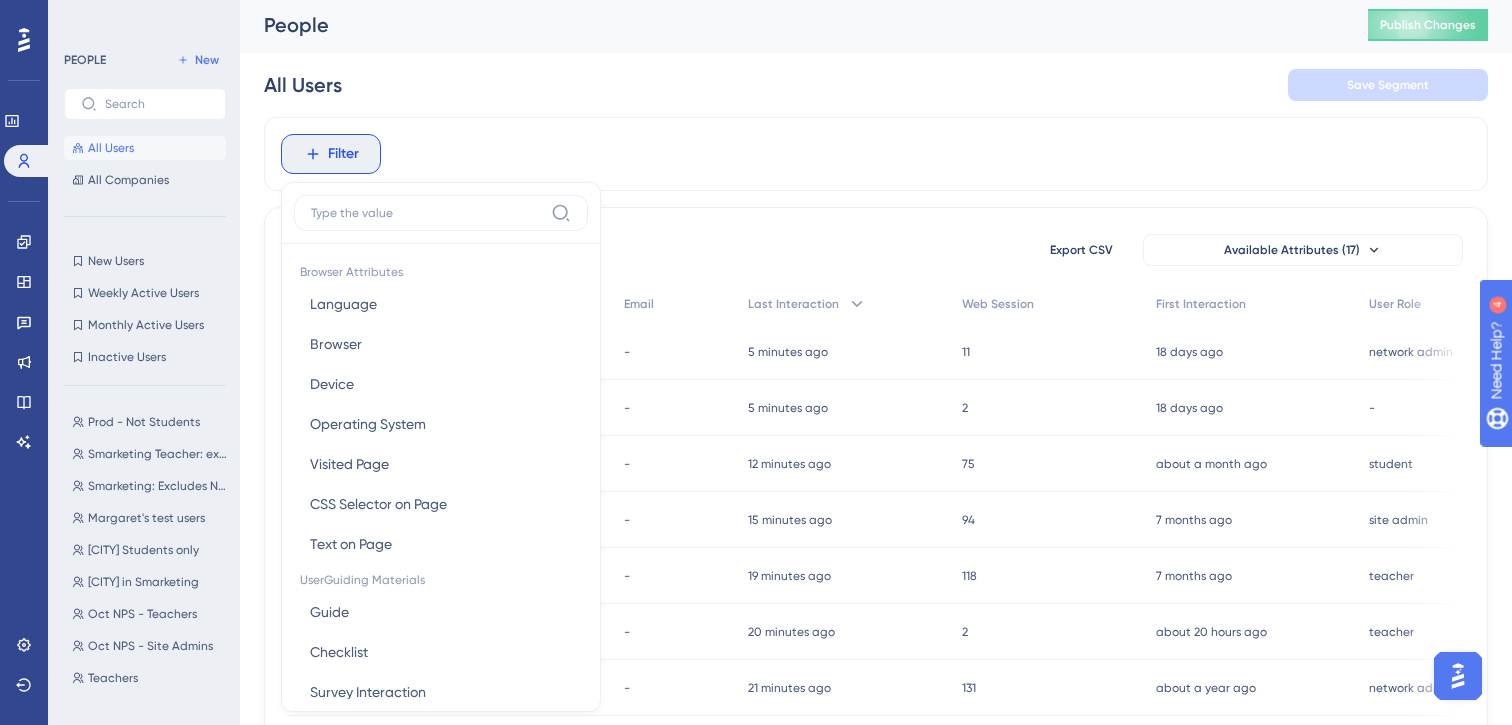 scroll, scrollTop: 87, scrollLeft: 0, axis: vertical 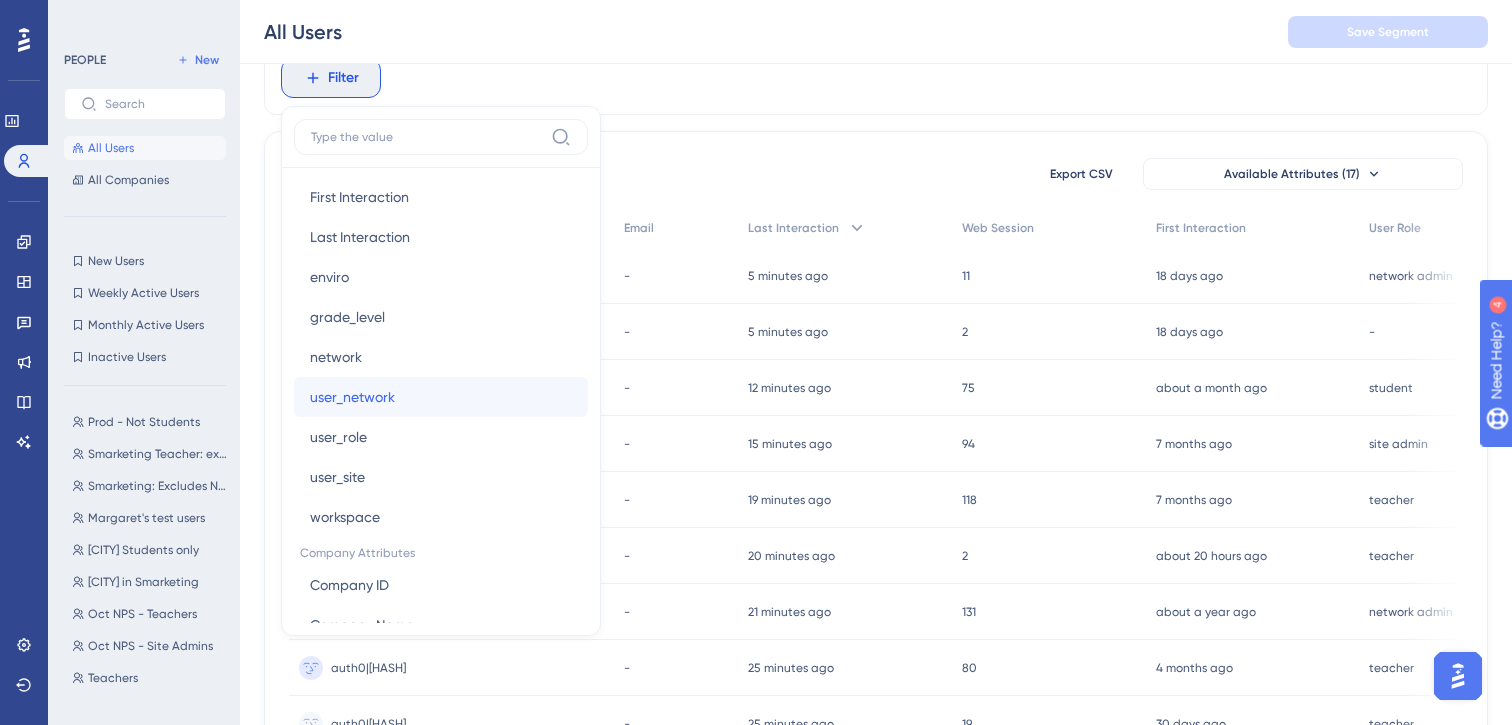 click on "user_network" at bounding box center [352, 397] 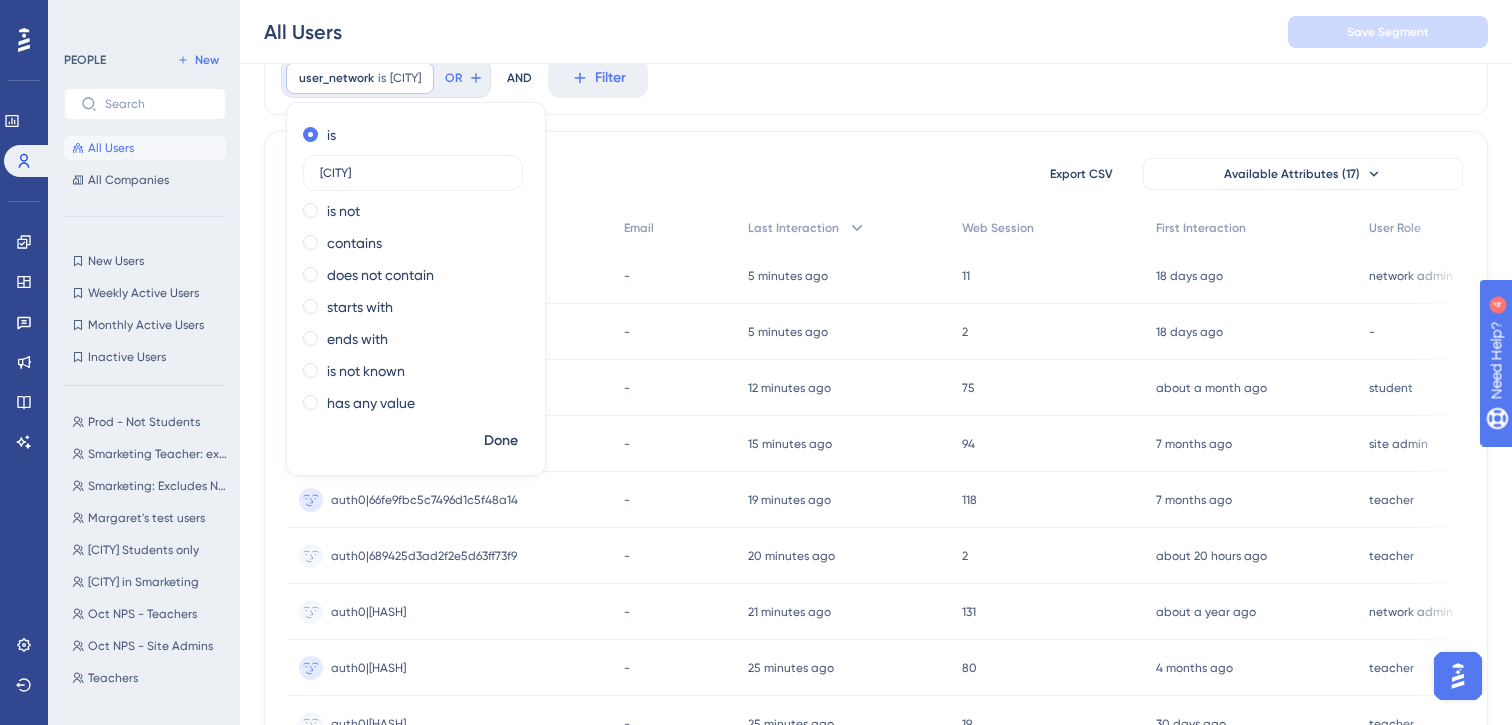 type on "[CITY]" 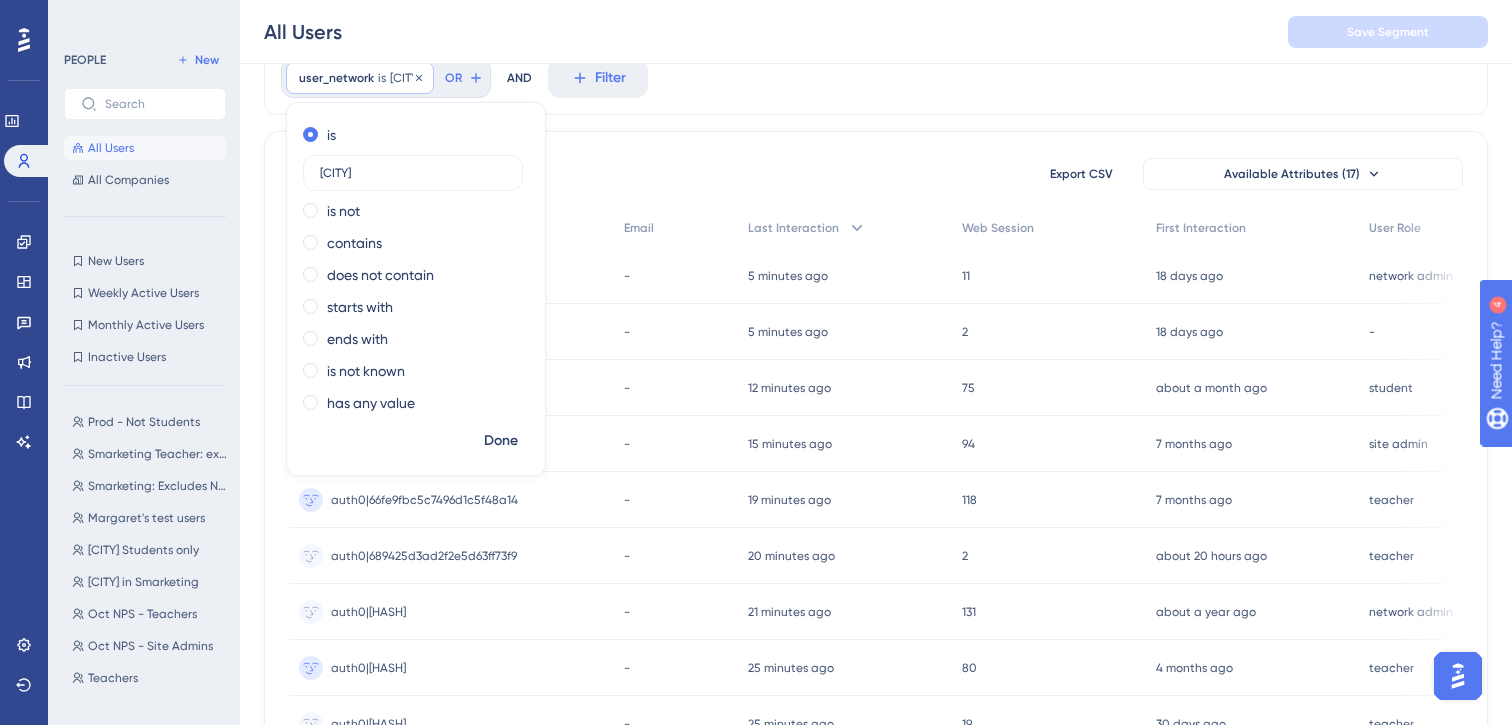 click on "[CITY]" at bounding box center (405, 78) 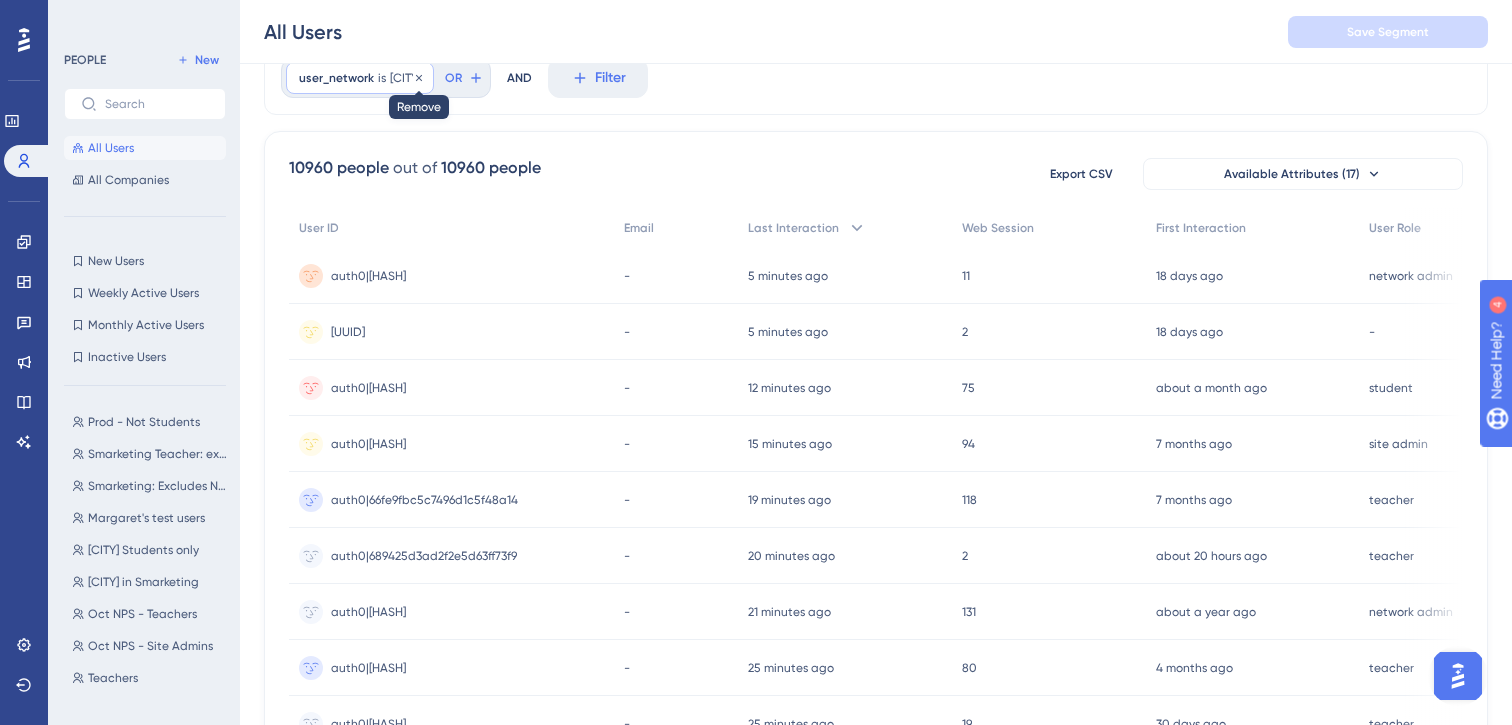 click 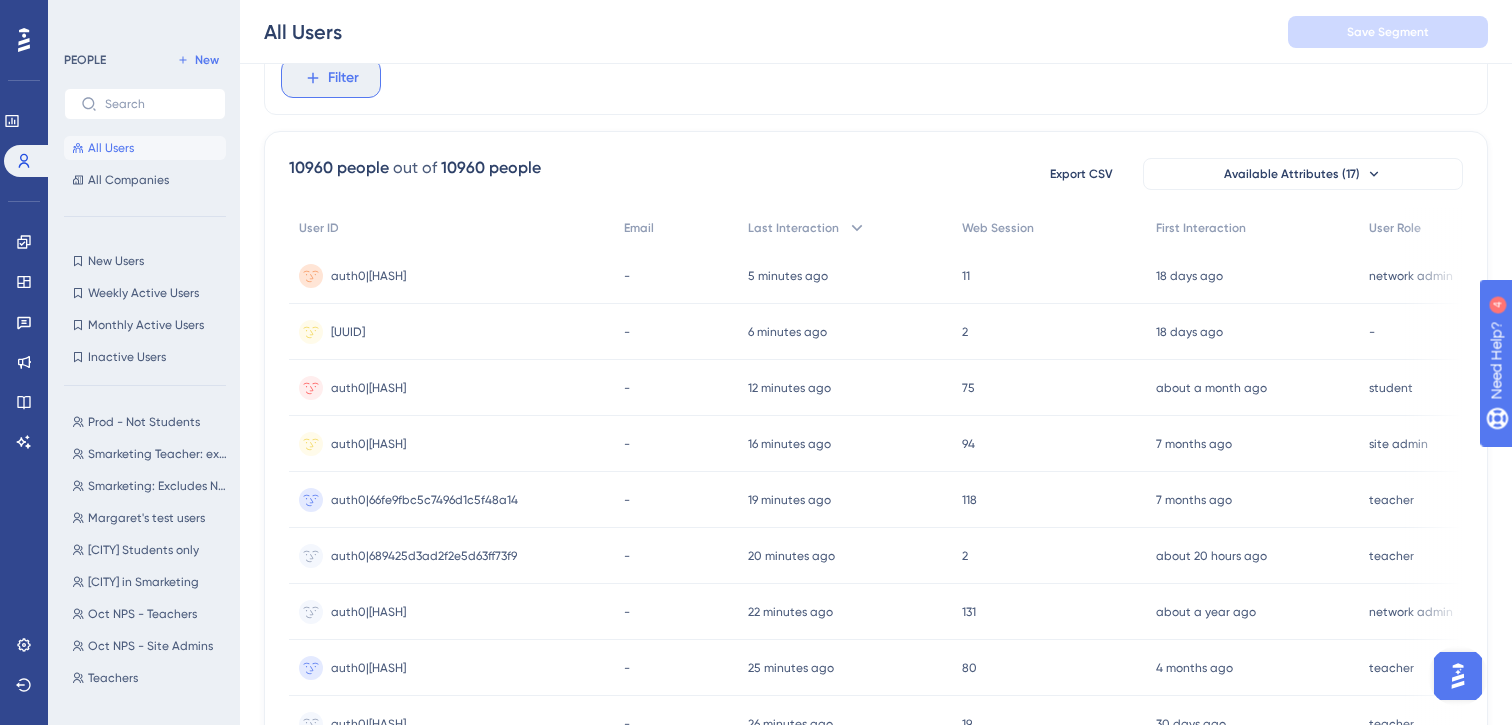 click on "Filter" at bounding box center [343, 78] 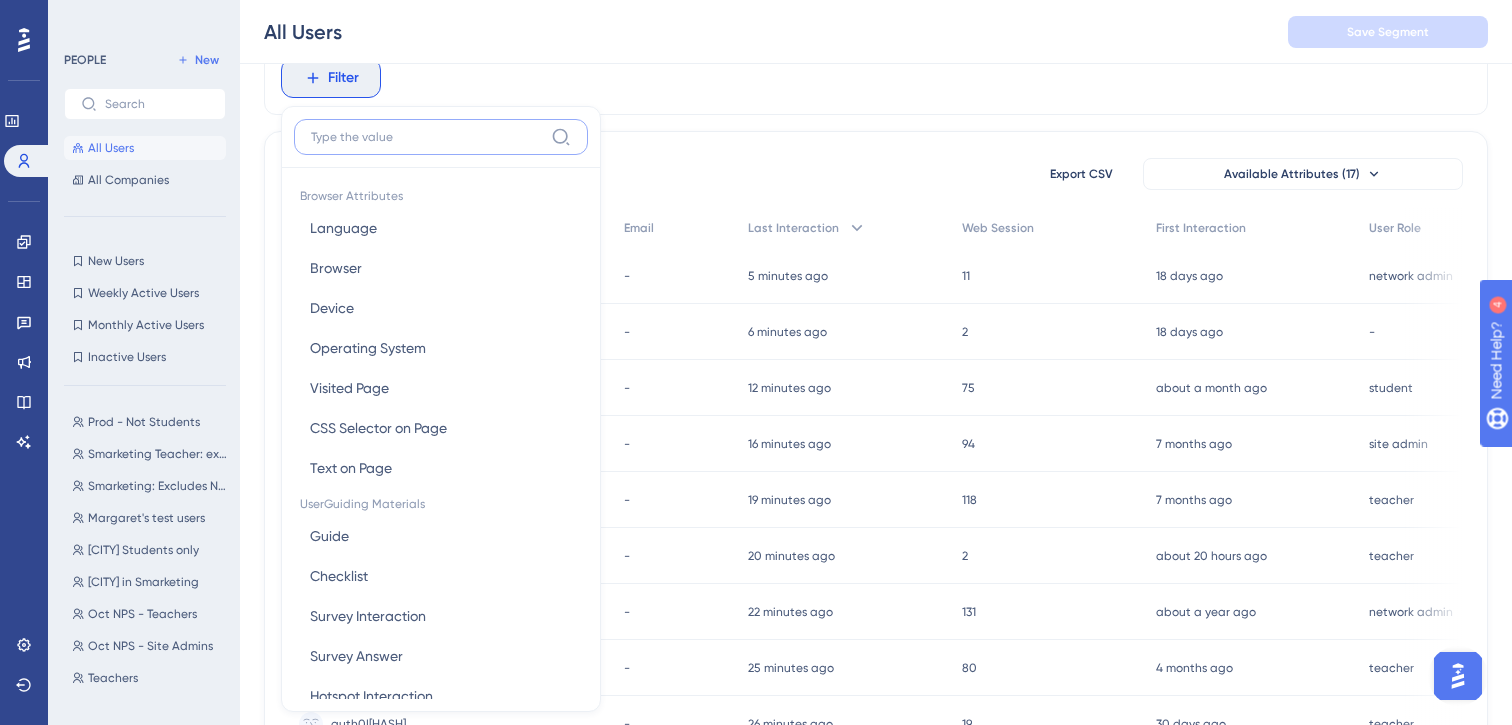 scroll, scrollTop: 133, scrollLeft: 0, axis: vertical 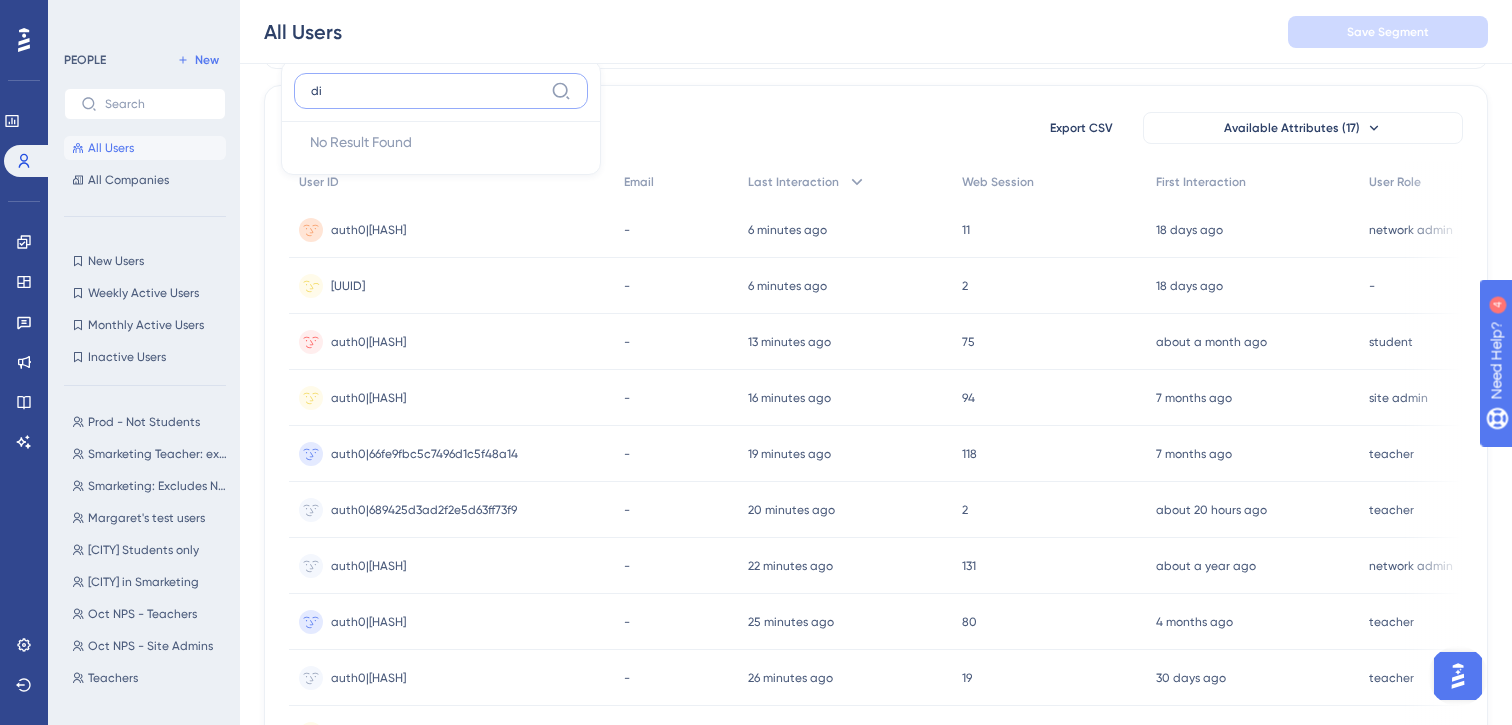 type on "d" 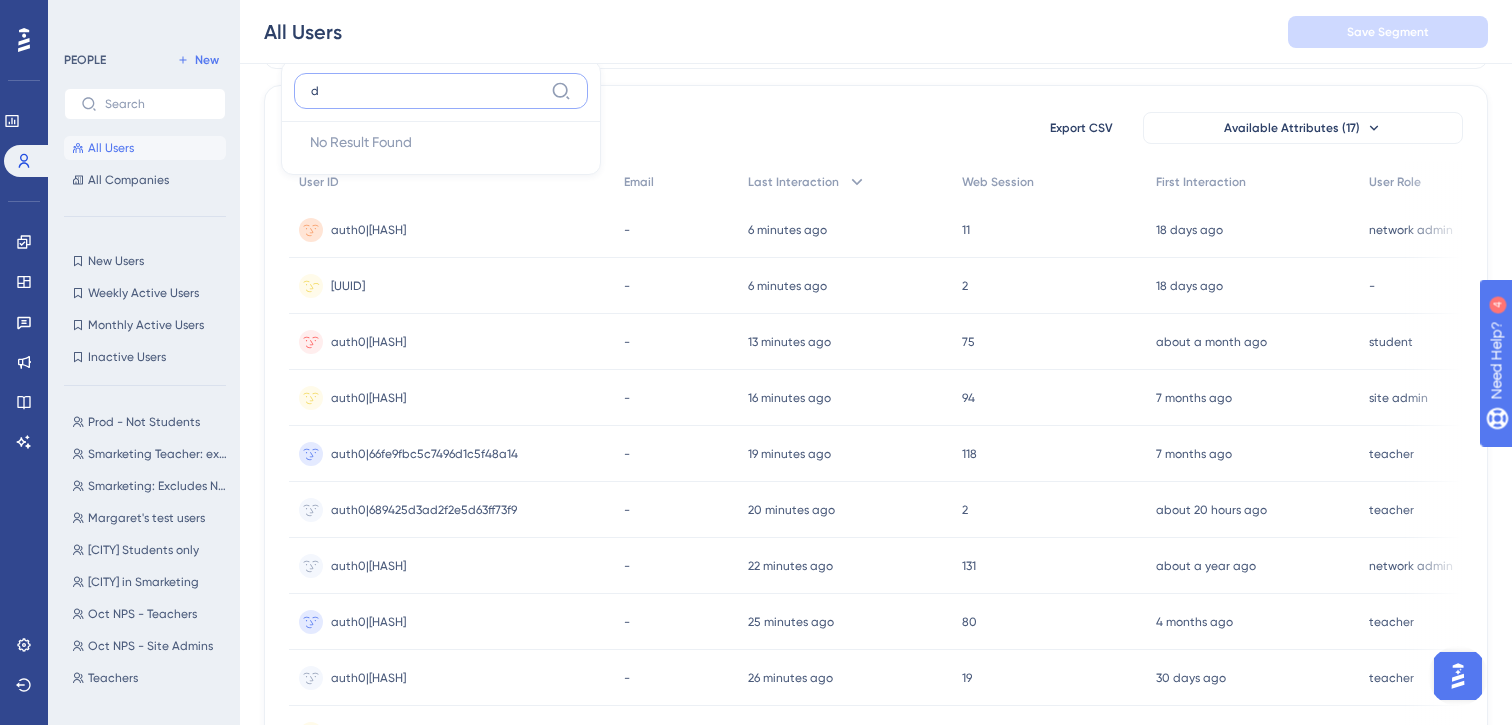type 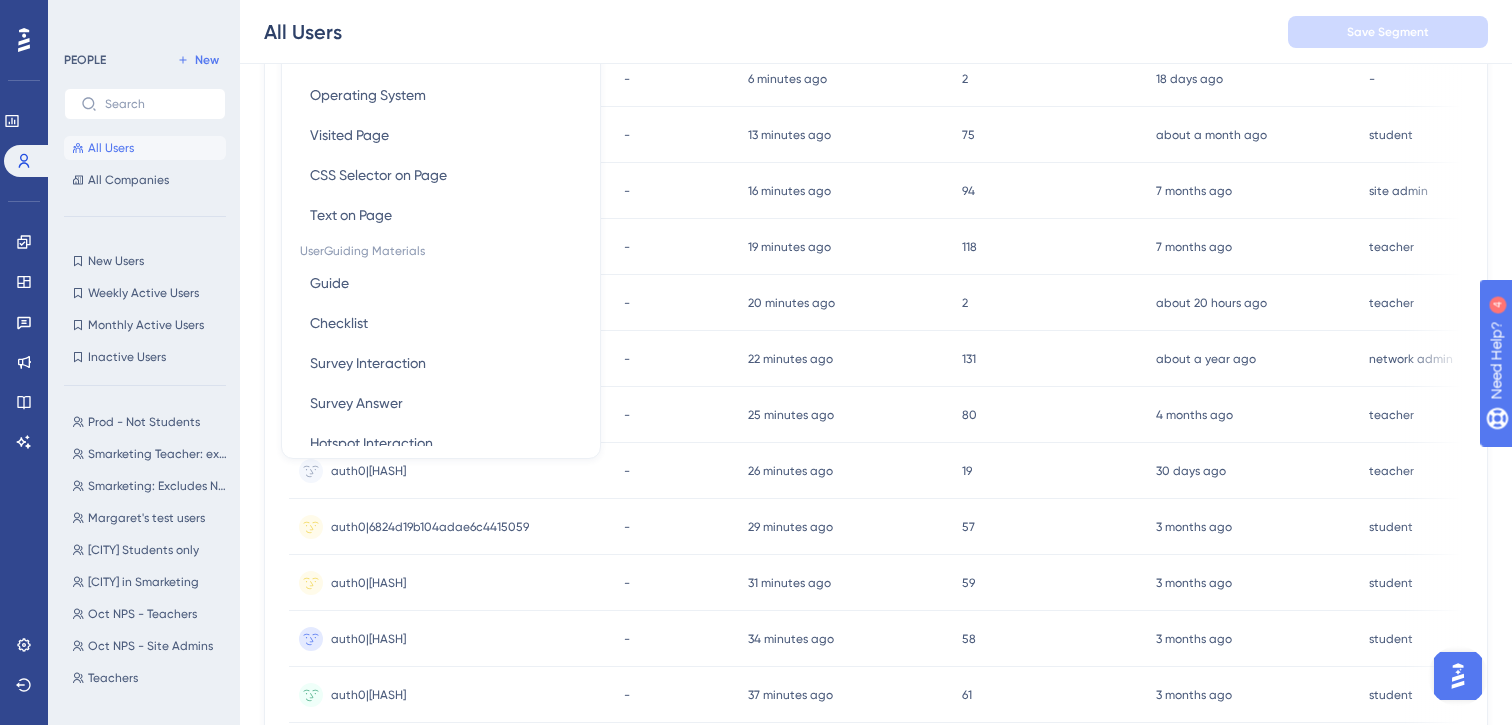 scroll, scrollTop: 355, scrollLeft: 0, axis: vertical 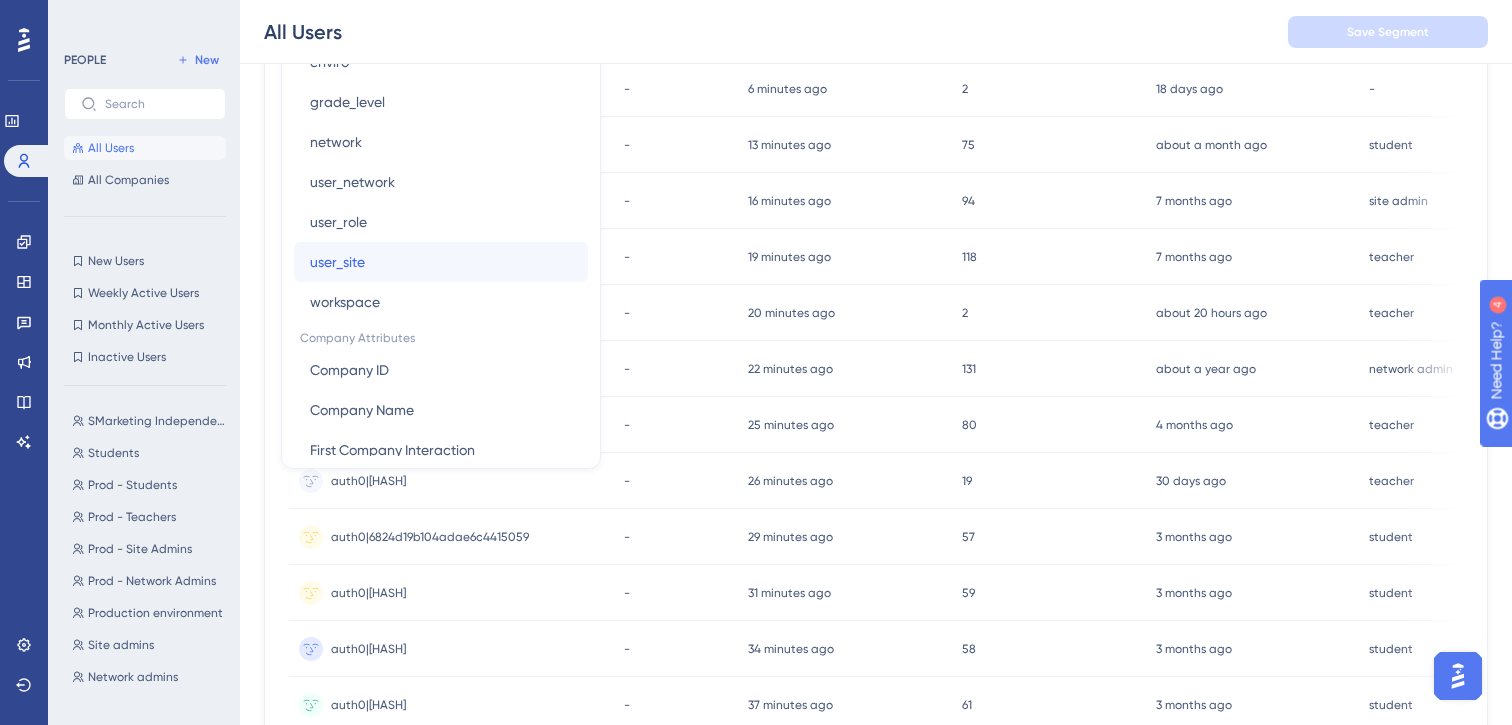 click on "user_site" at bounding box center (337, 262) 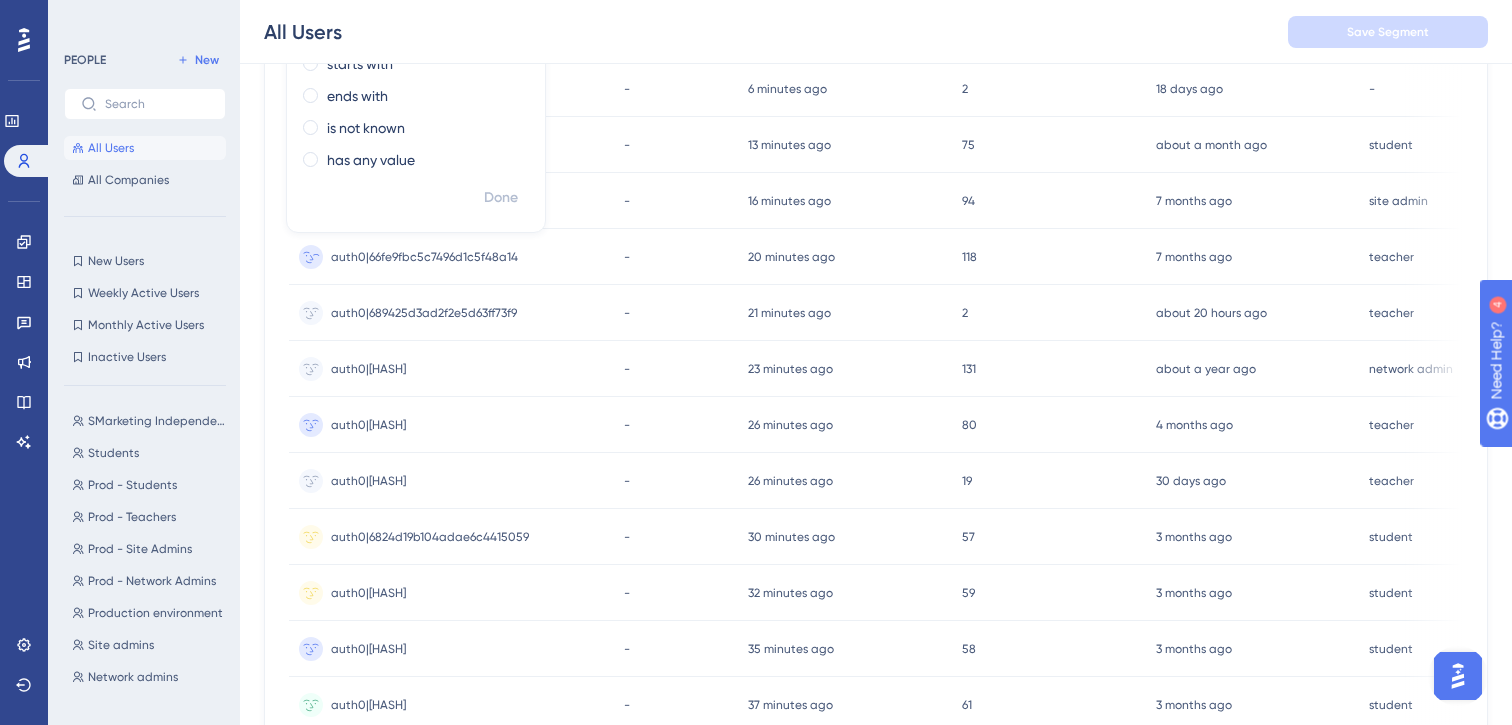 scroll, scrollTop: 0, scrollLeft: 0, axis: both 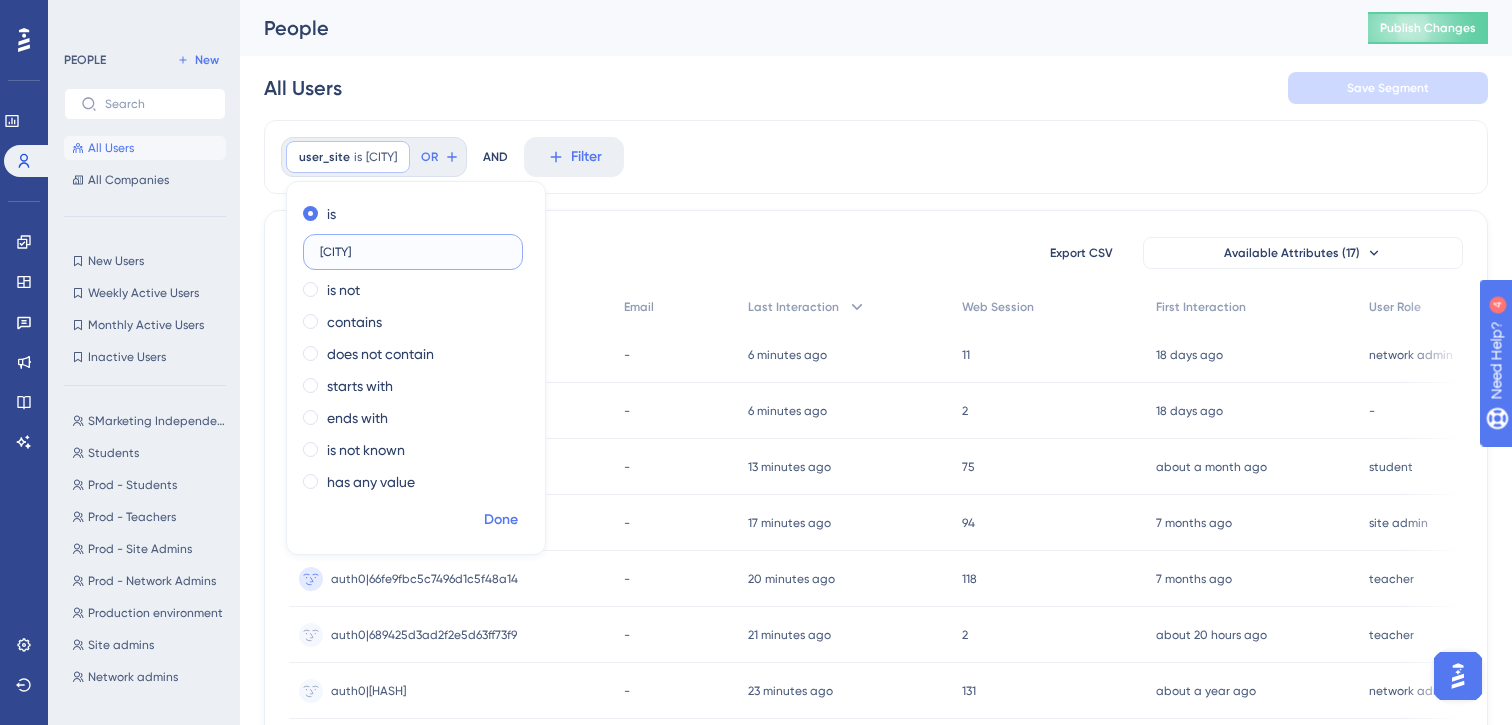 type on "[CITY]" 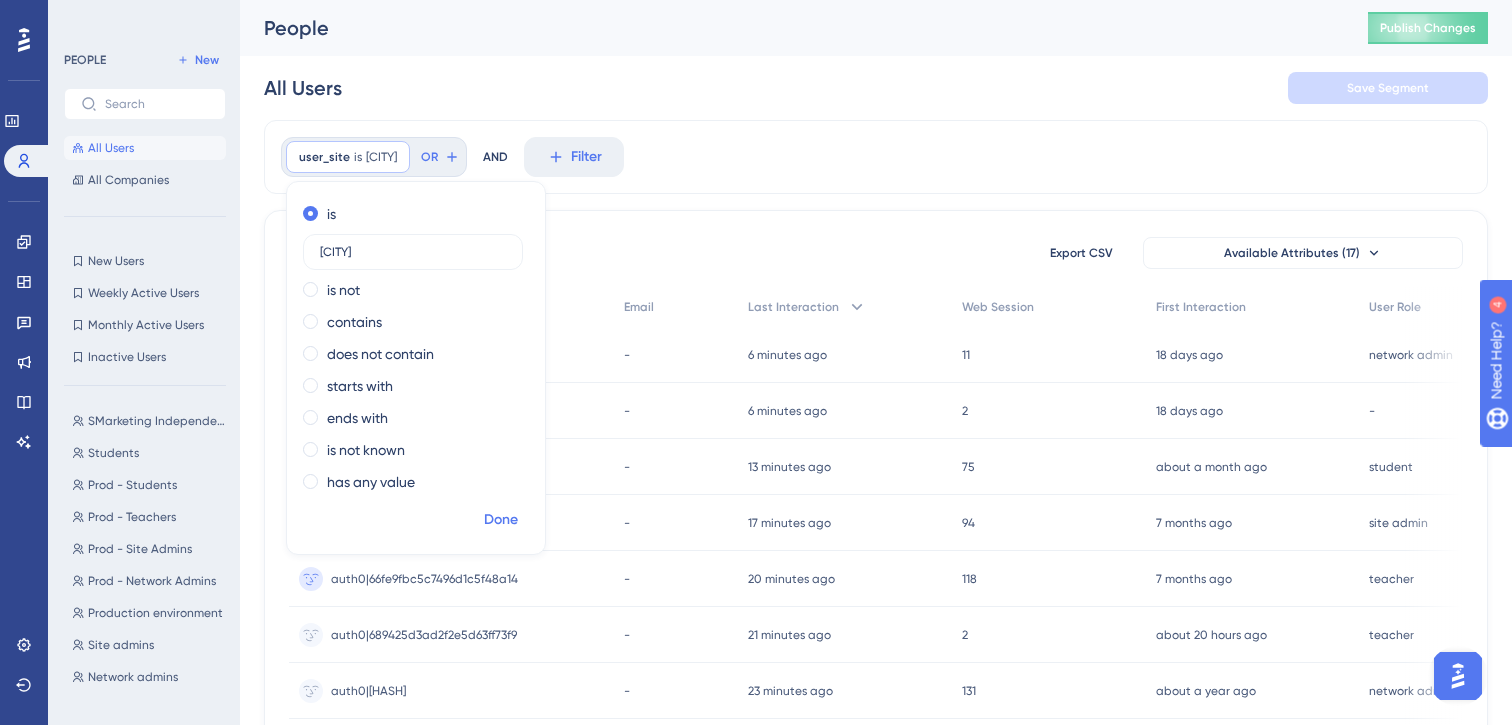 click on "Done" at bounding box center (501, 520) 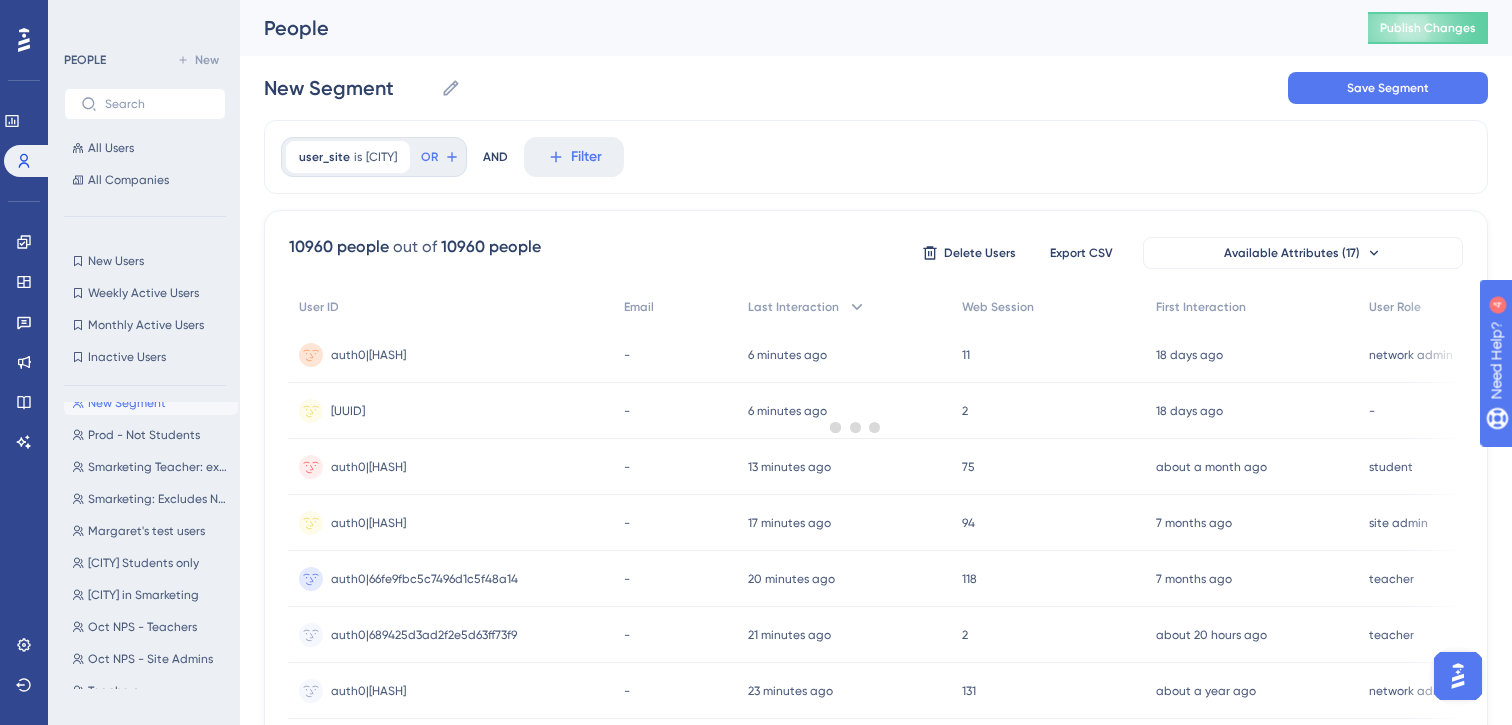 scroll, scrollTop: 0, scrollLeft: 0, axis: both 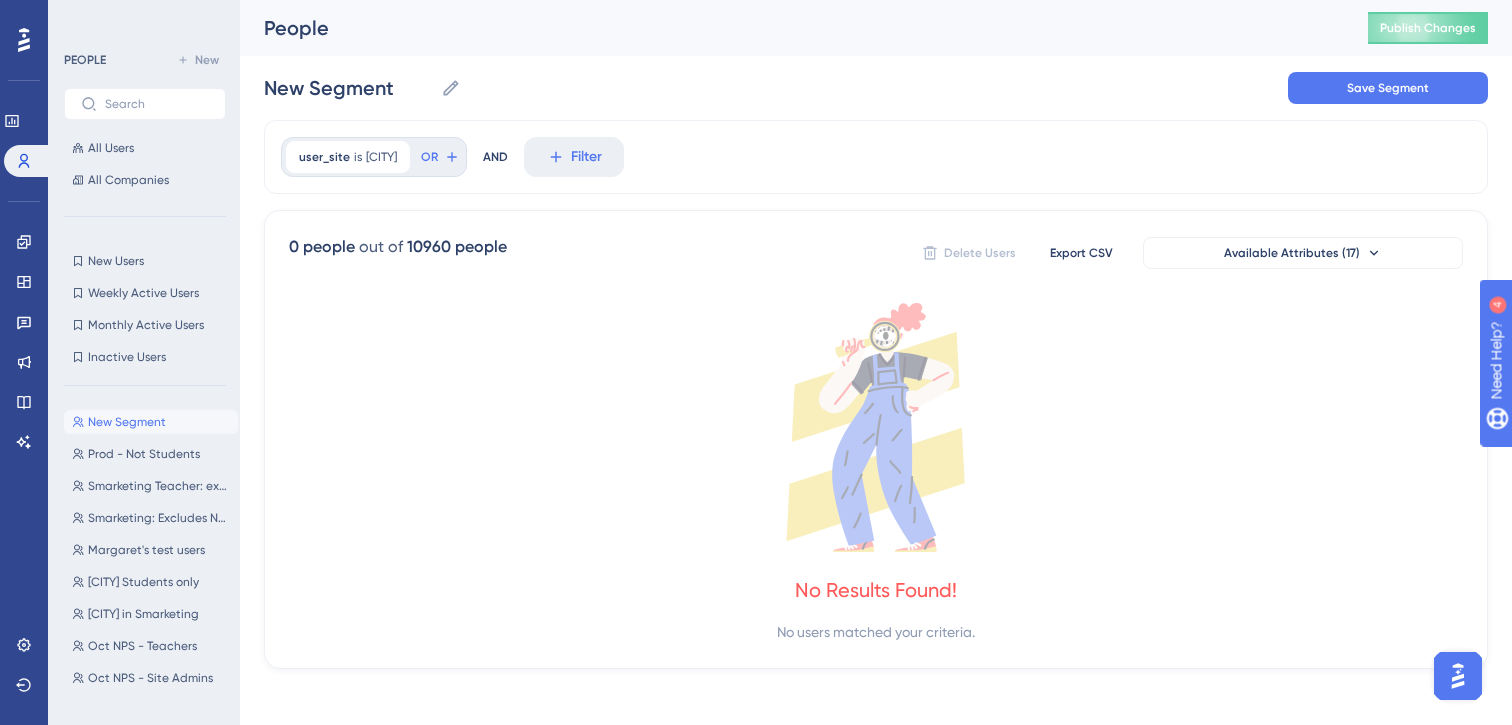 click on "New Segment" at bounding box center (127, 422) 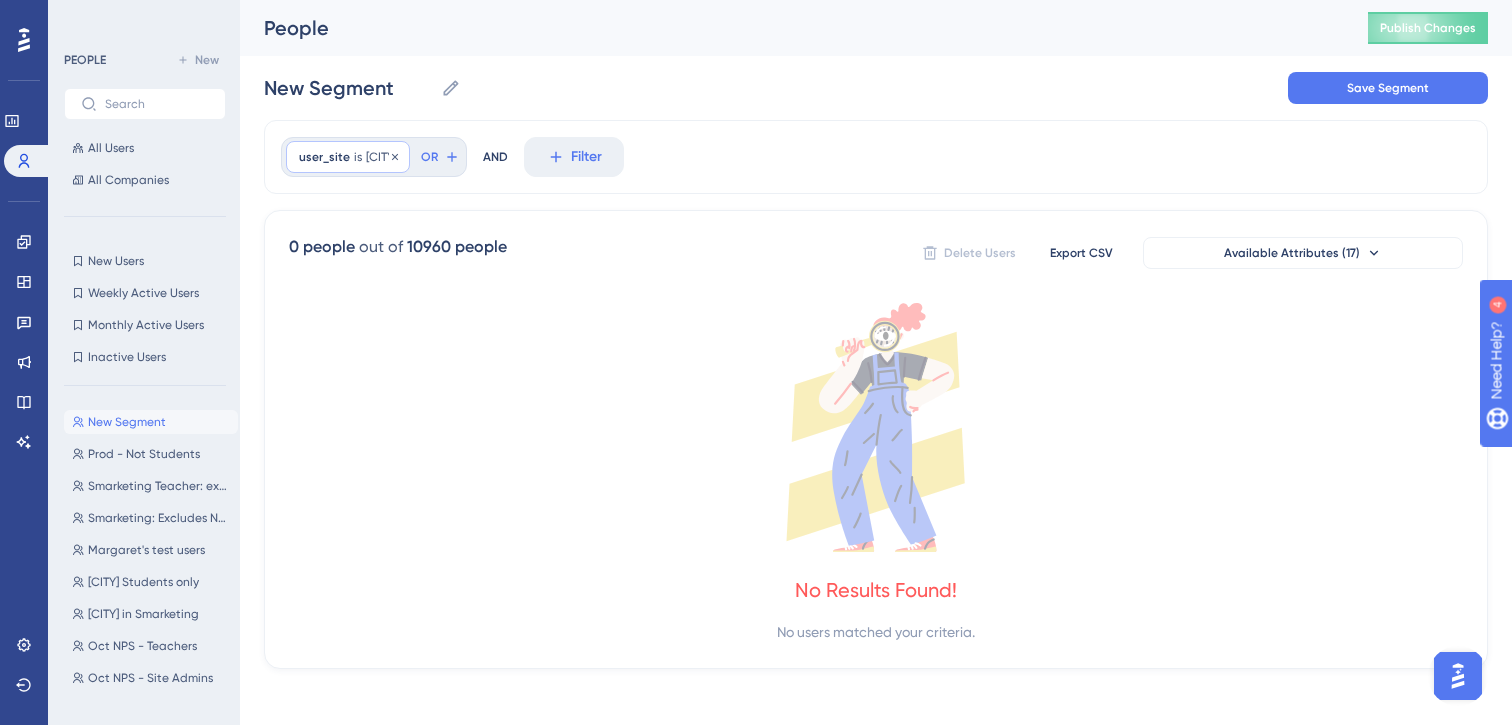 click on "[CITY]" at bounding box center (381, 157) 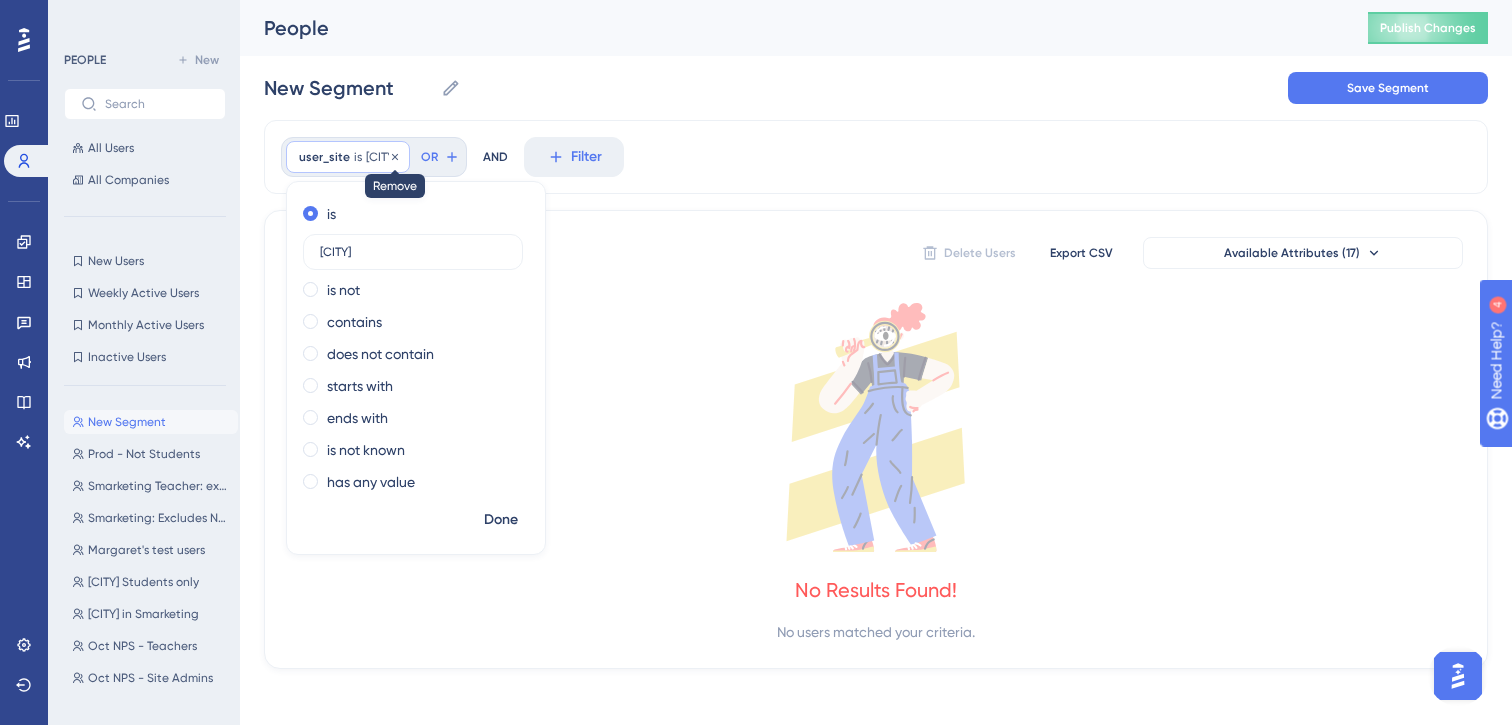 click 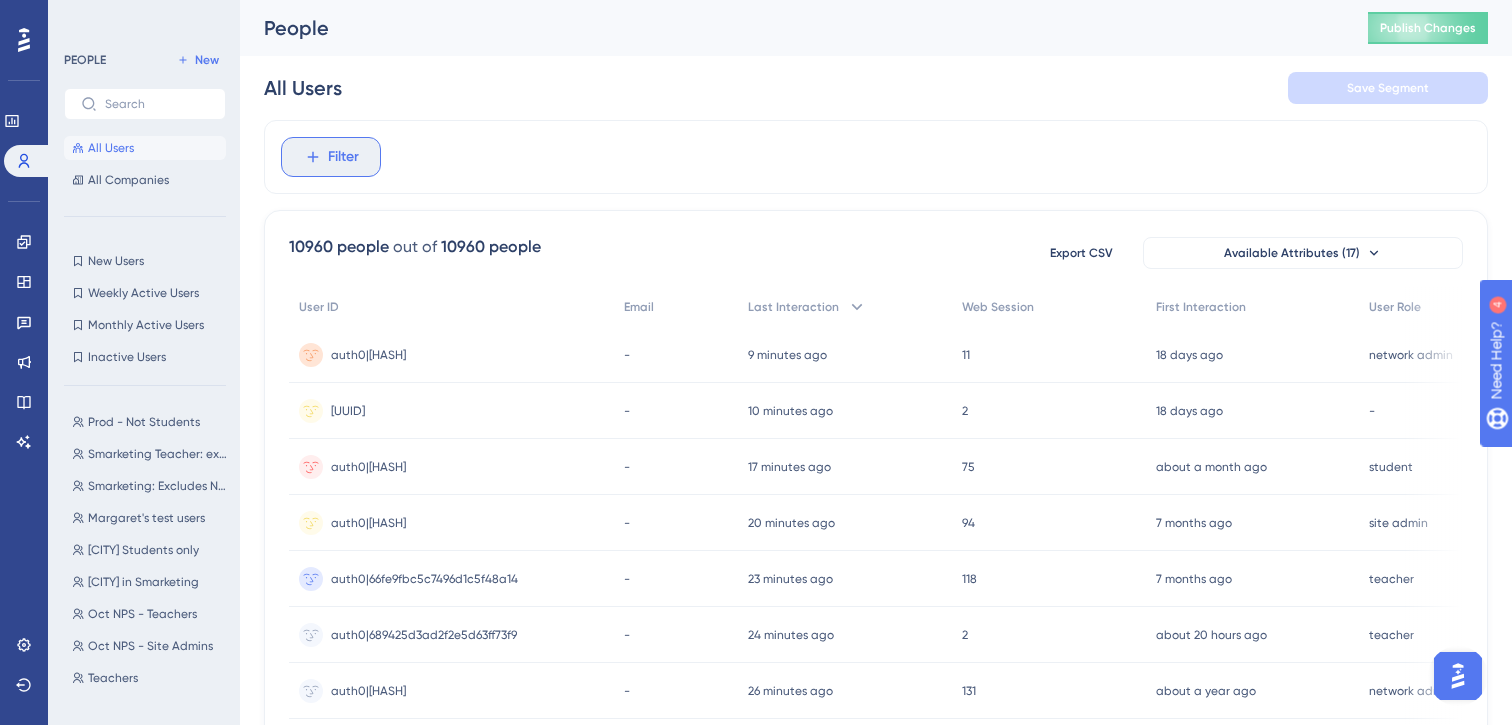 click 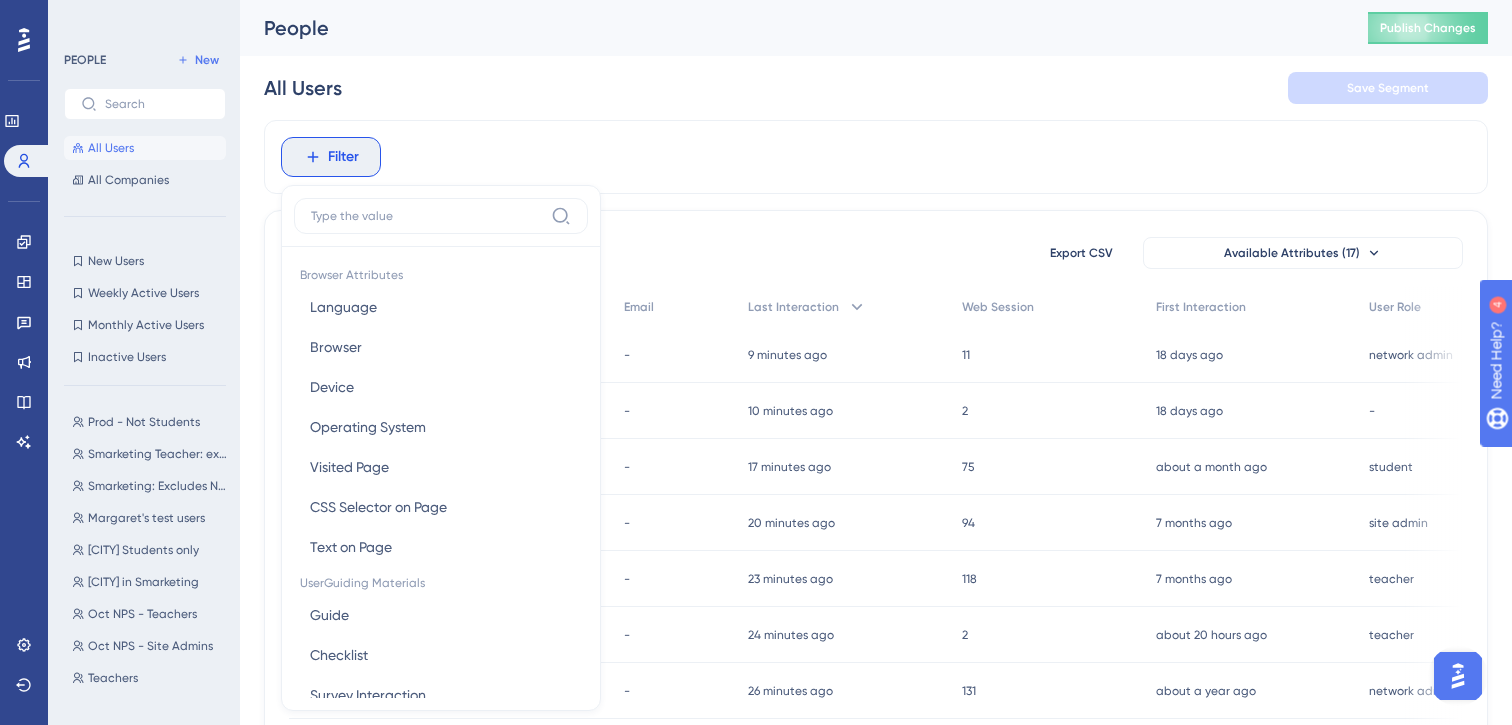 scroll, scrollTop: 85, scrollLeft: 0, axis: vertical 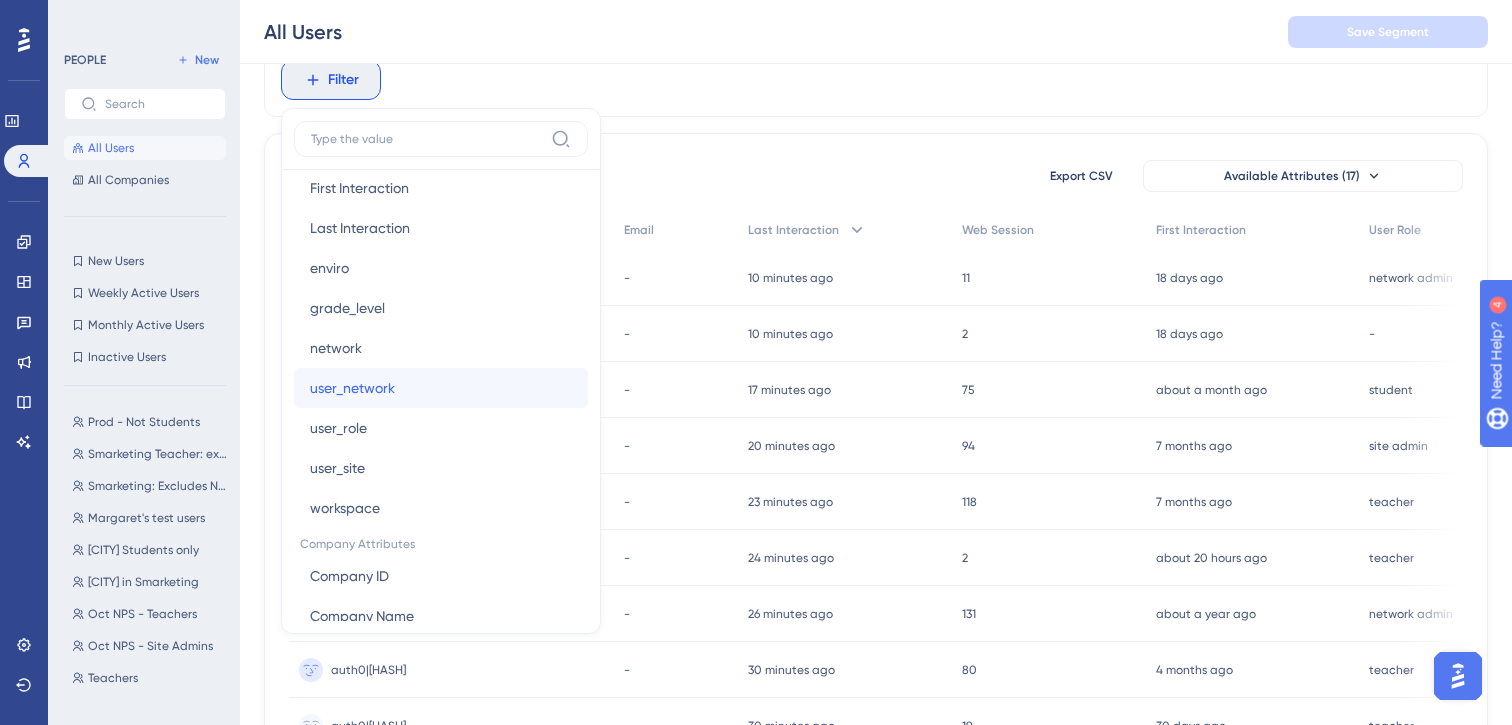 click on "user_network" at bounding box center (352, 388) 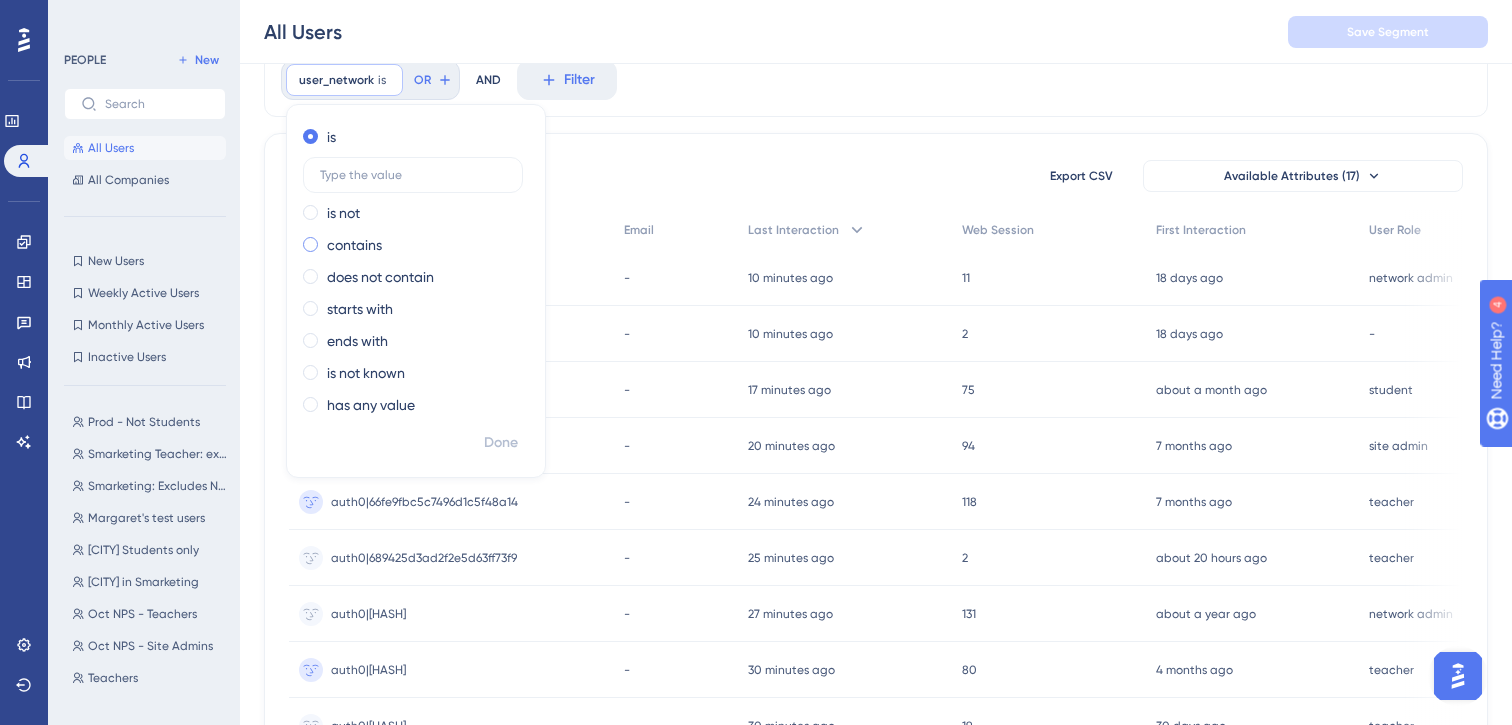 click on "contains" at bounding box center [354, 245] 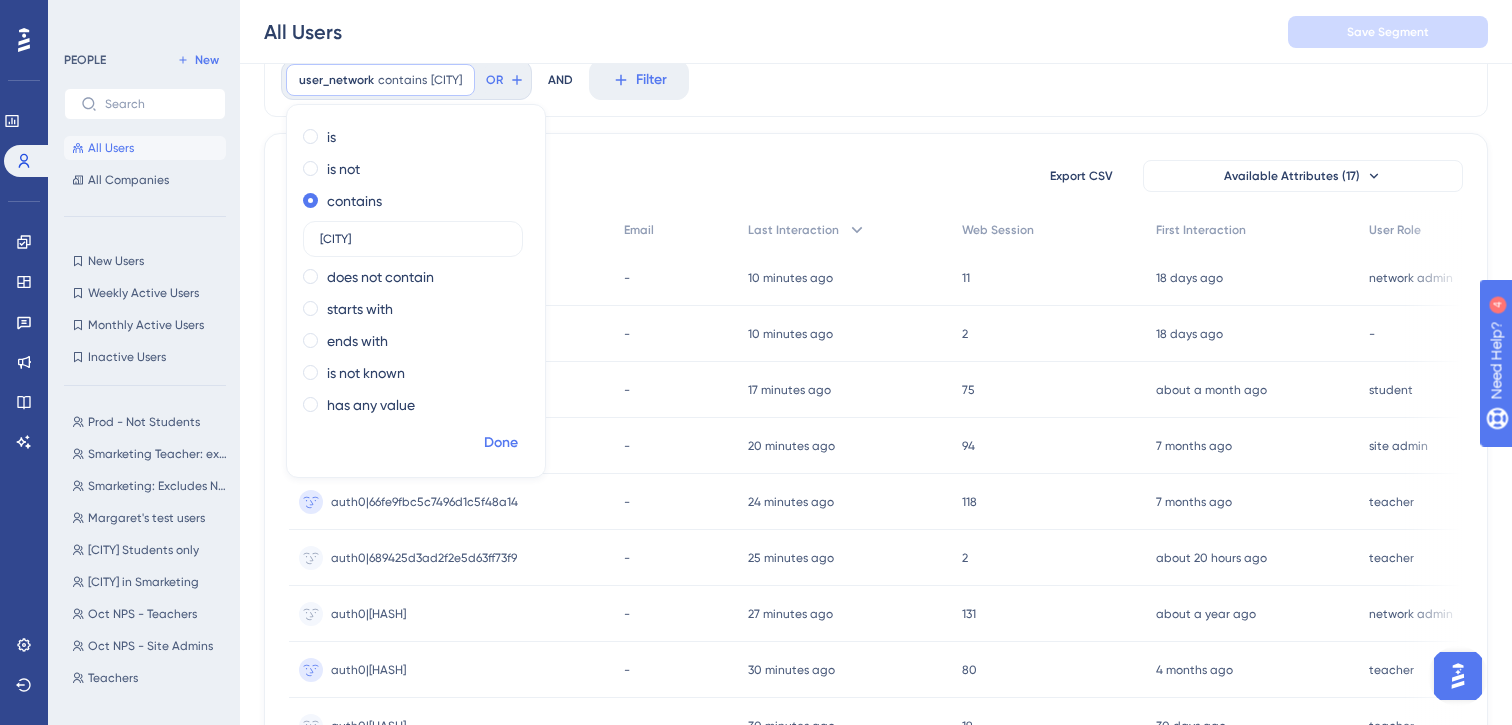 type on "[CITY]" 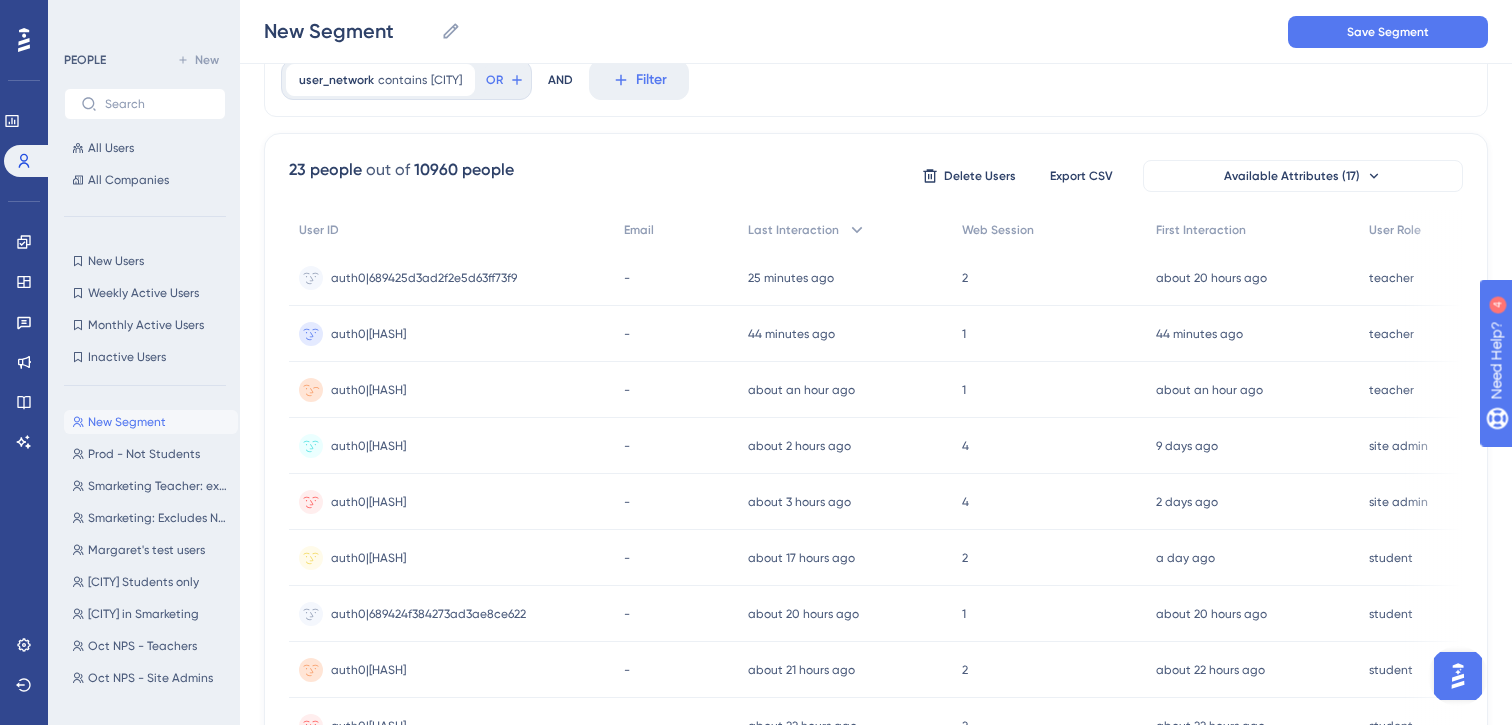 scroll, scrollTop: 0, scrollLeft: 0, axis: both 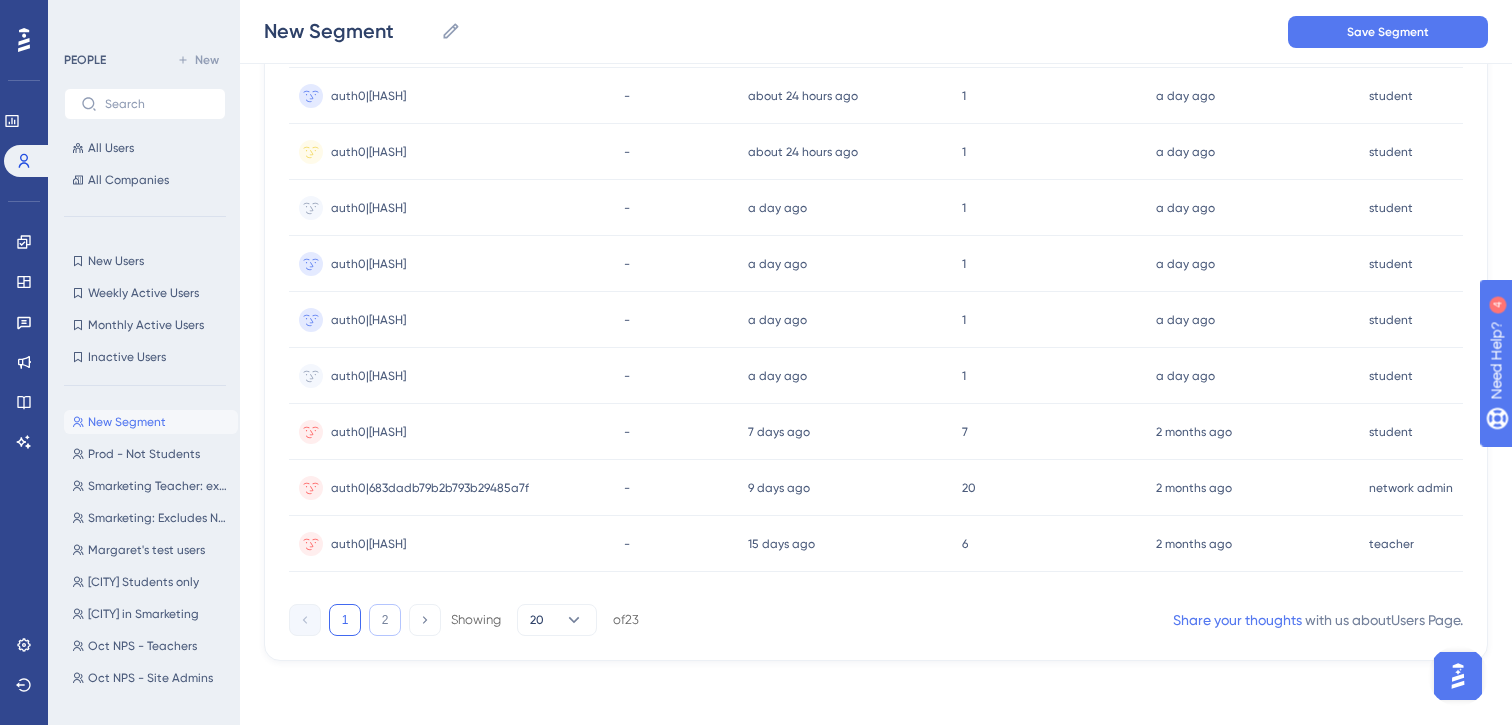click on "2" at bounding box center [385, 620] 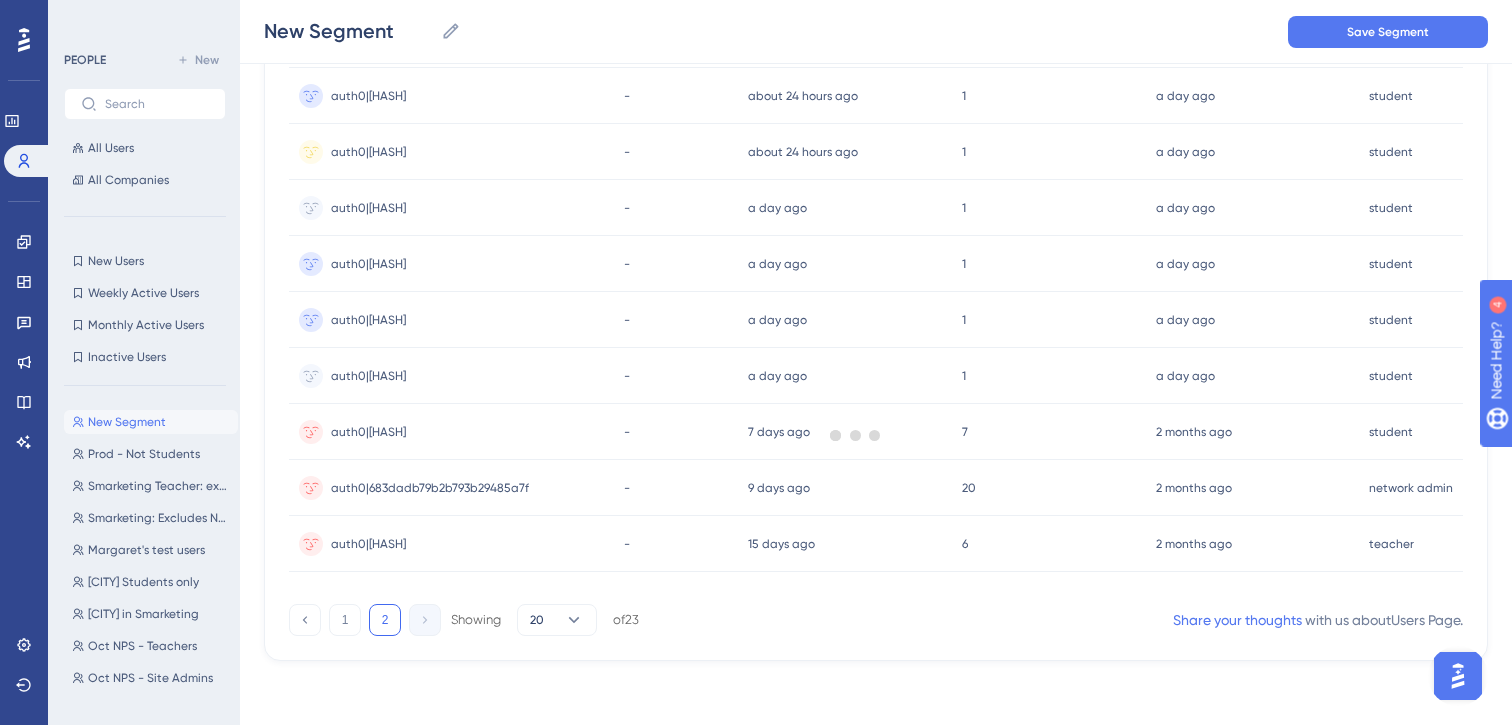 scroll, scrollTop: 0, scrollLeft: 0, axis: both 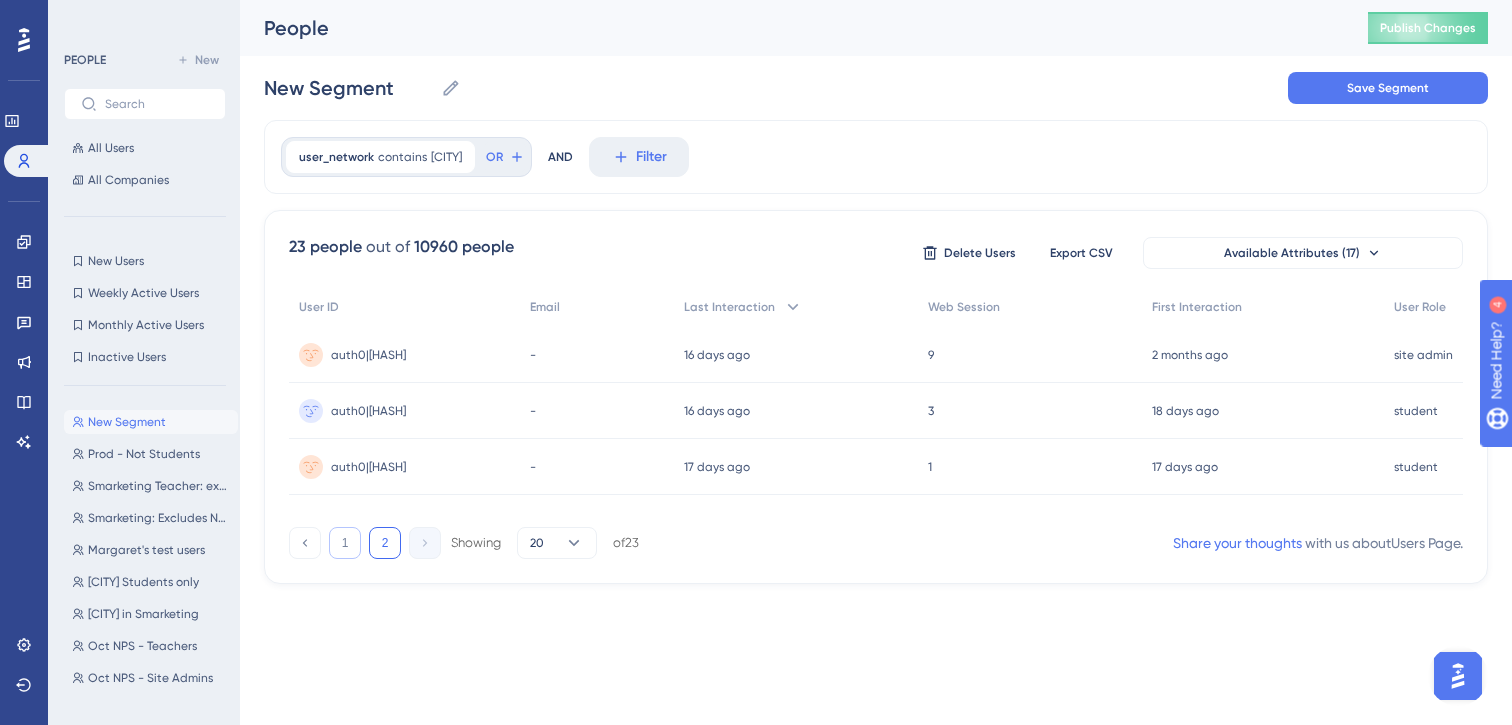 click on "1" at bounding box center [345, 543] 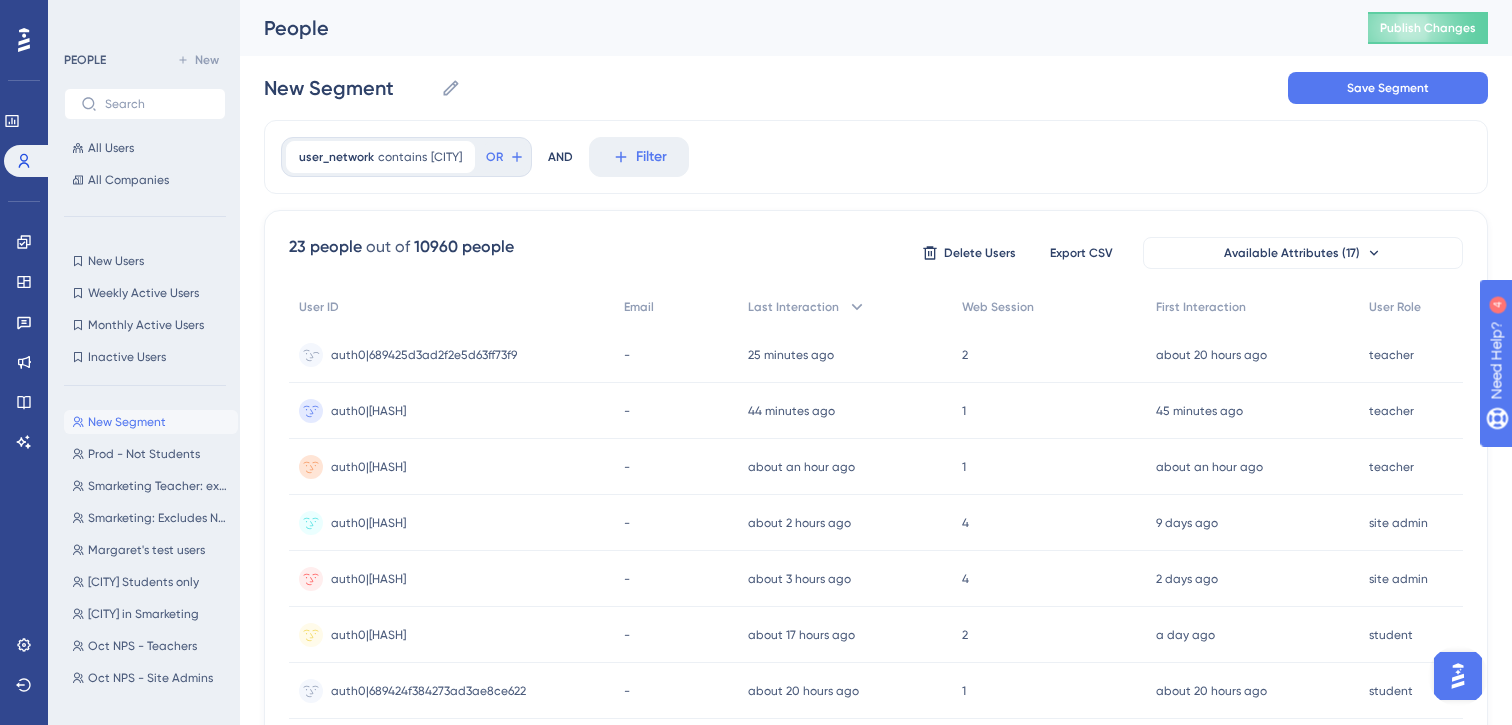 click on "auth0|[HASH] auth0|[HASH]" at bounding box center [424, 355] 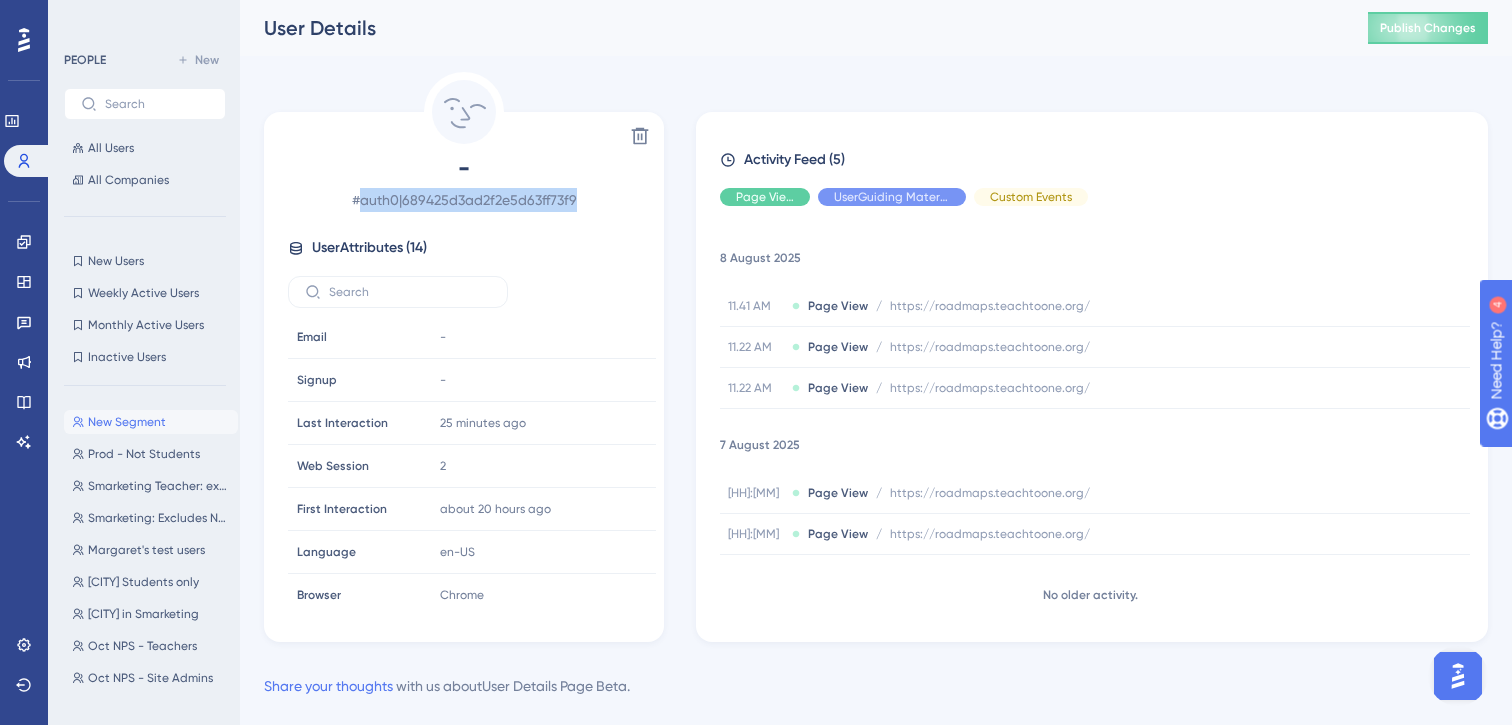 drag, startPoint x: 588, startPoint y: 200, endPoint x: 363, endPoint y: 202, distance: 225.0089 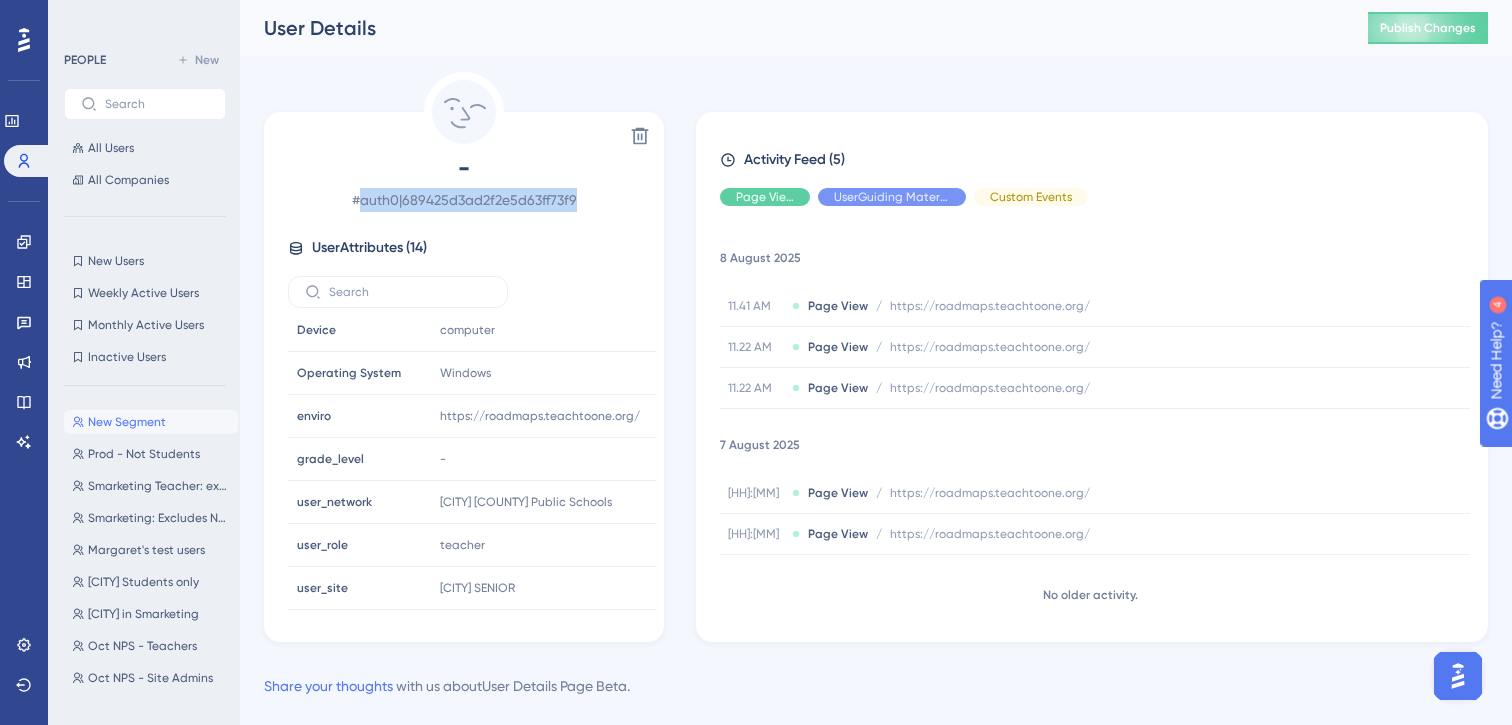 scroll, scrollTop: 0, scrollLeft: 0, axis: both 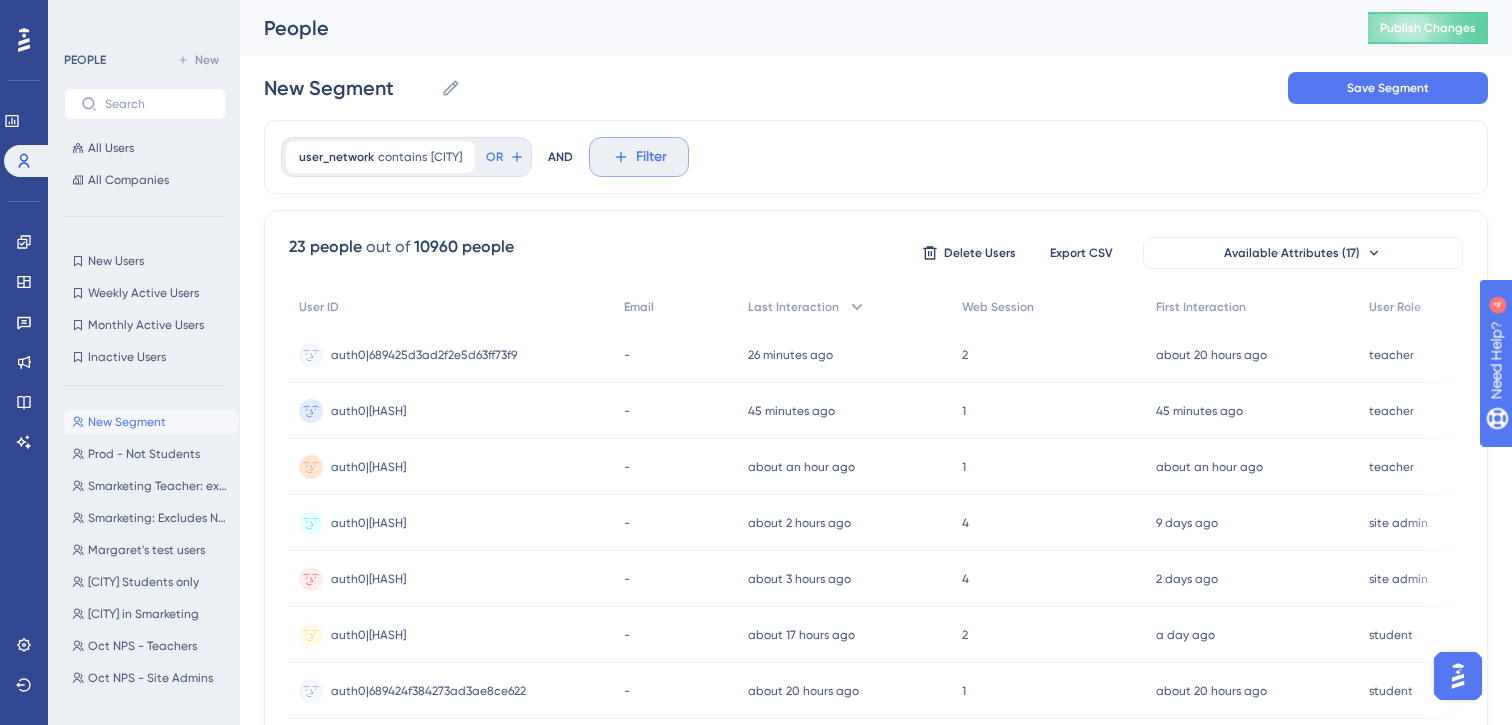 click on "Filter" at bounding box center [651, 157] 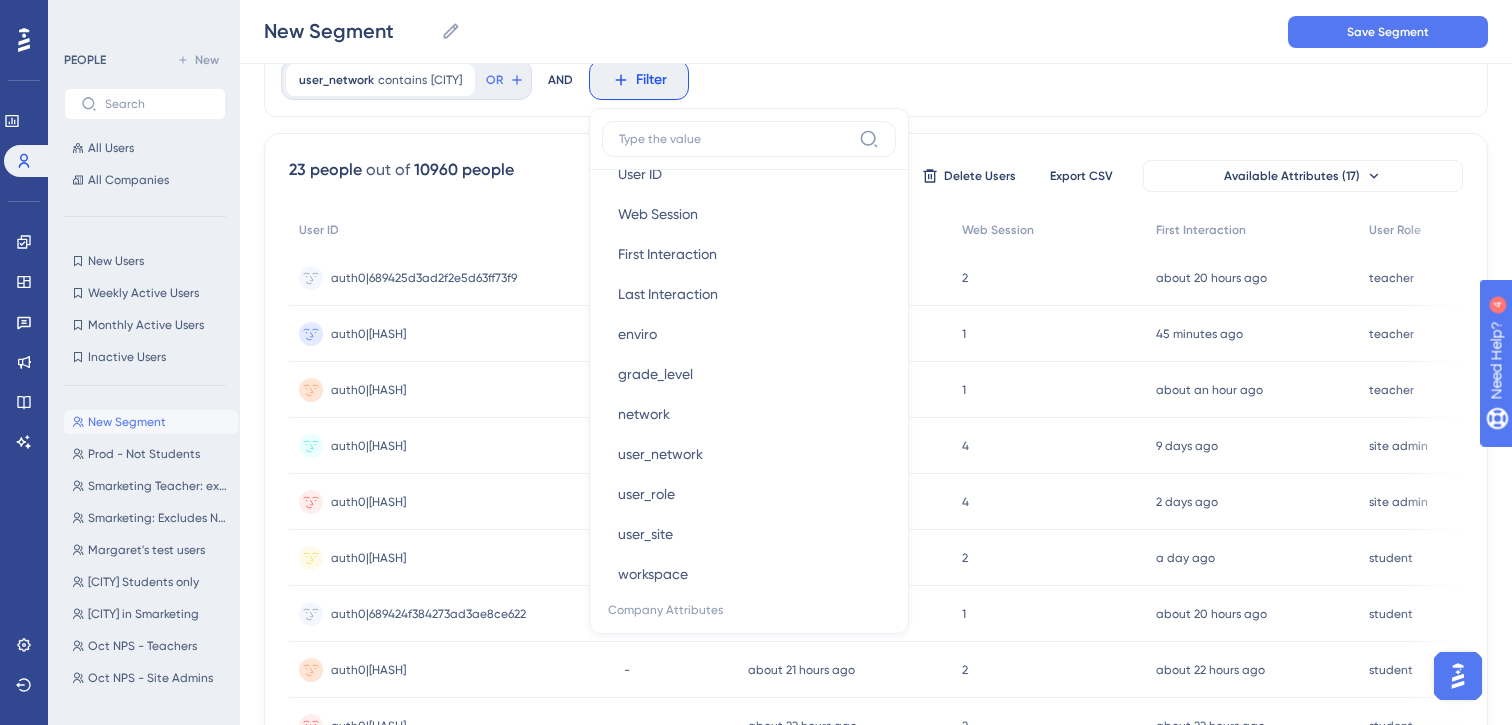 scroll, scrollTop: 958, scrollLeft: 0, axis: vertical 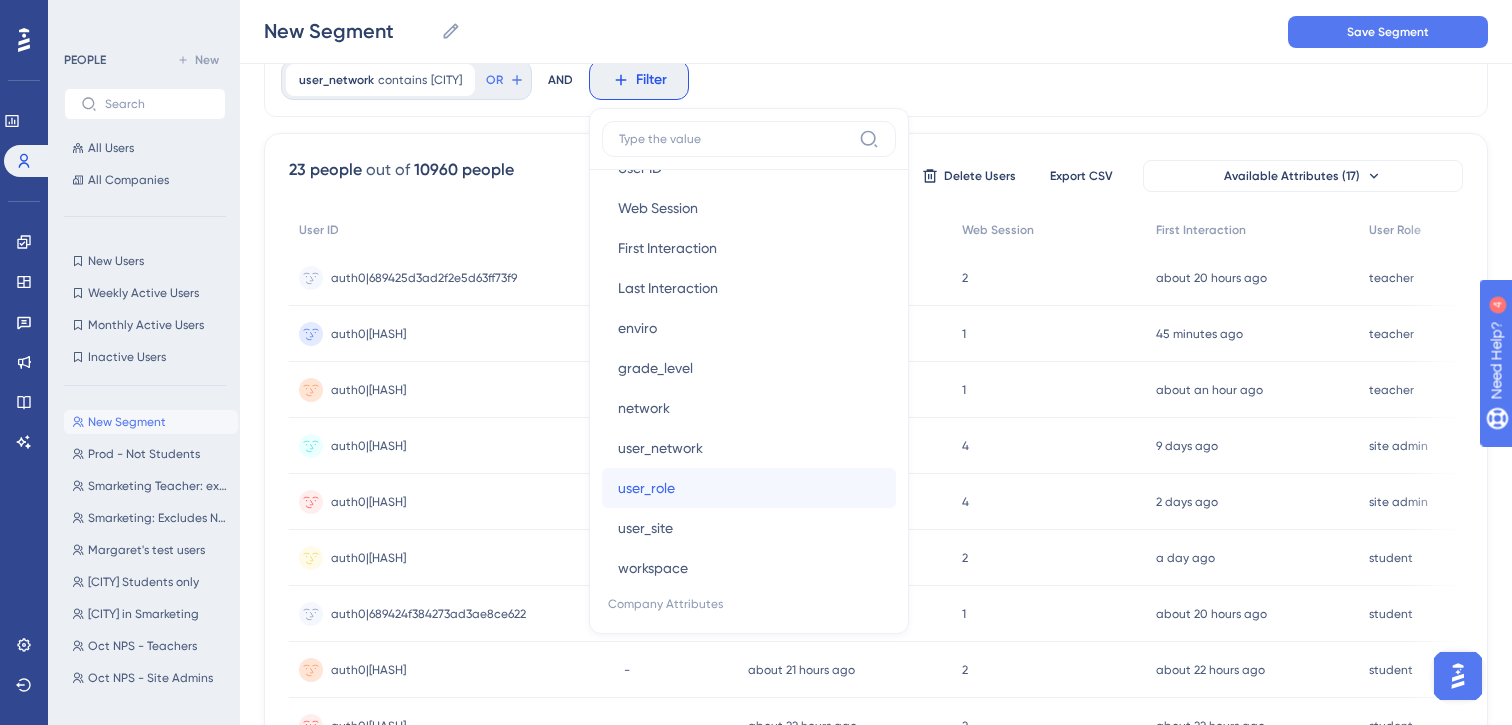 click on "user_role" at bounding box center (646, 488) 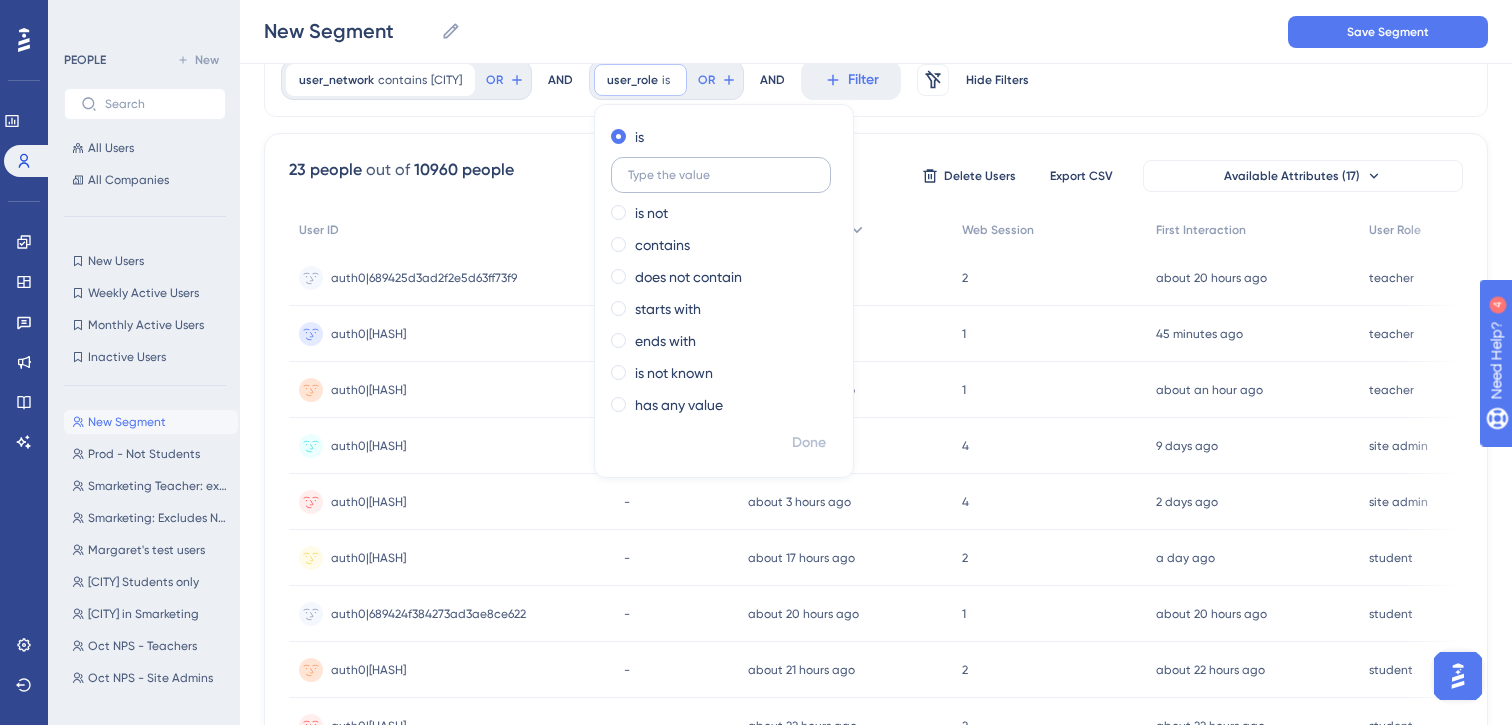 click at bounding box center [721, 175] 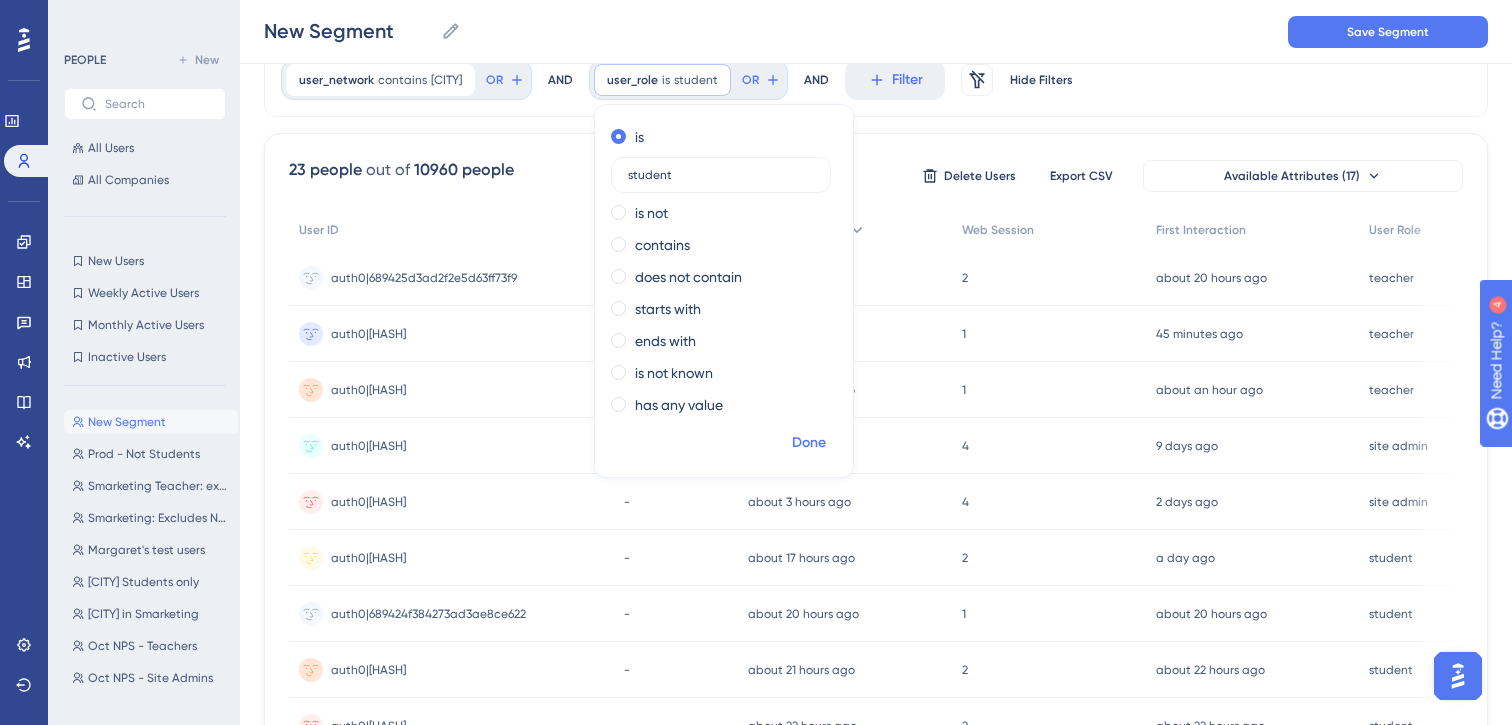 type on "student" 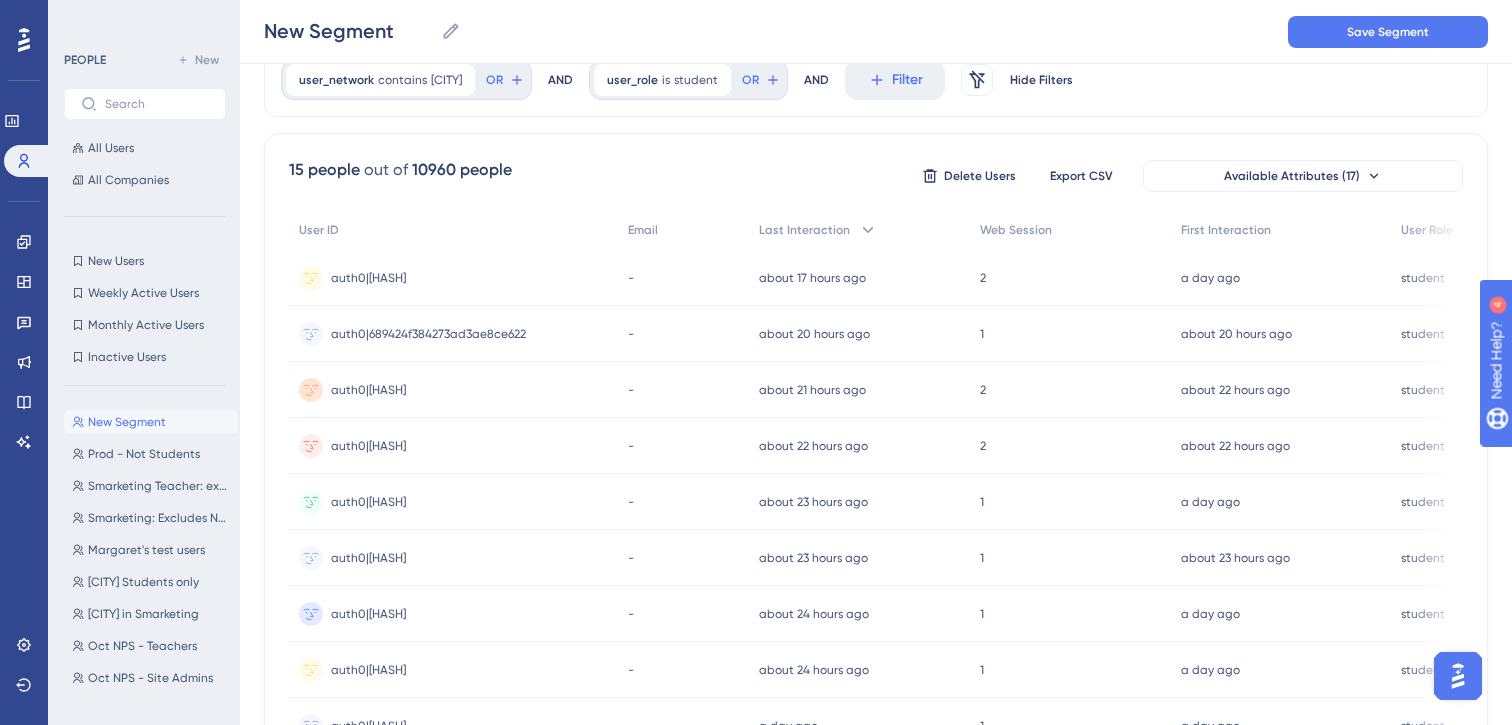 scroll, scrollTop: 0, scrollLeft: 0, axis: both 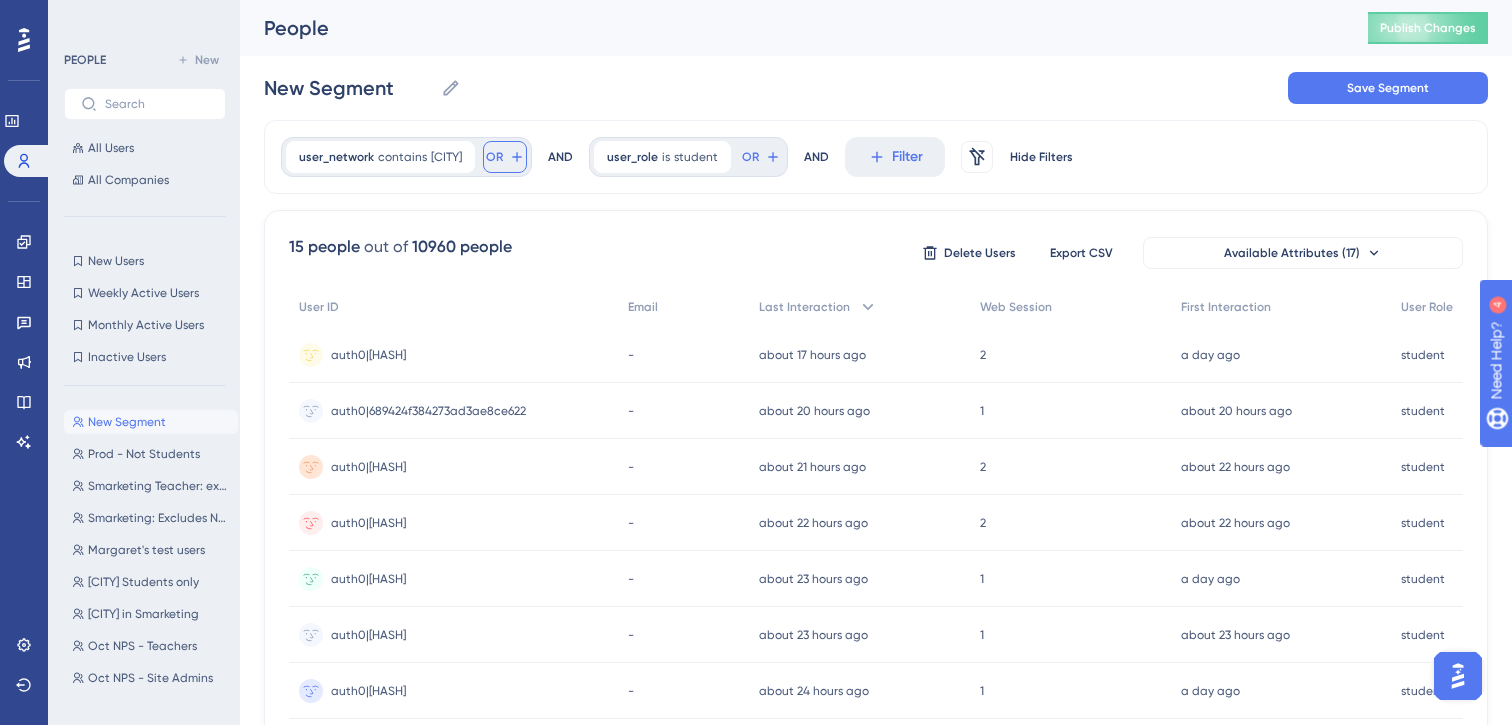 click on "OR" at bounding box center (494, 157) 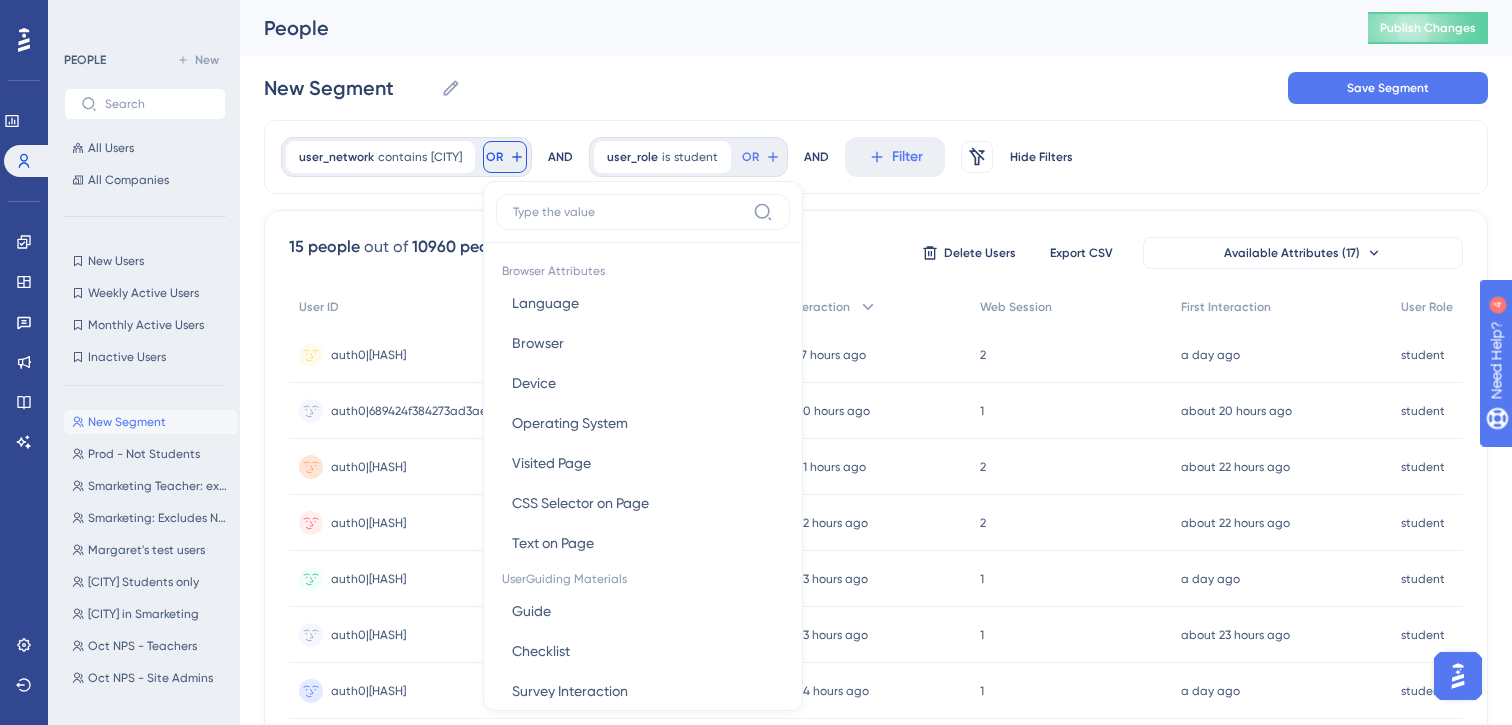 scroll, scrollTop: 79, scrollLeft: 0, axis: vertical 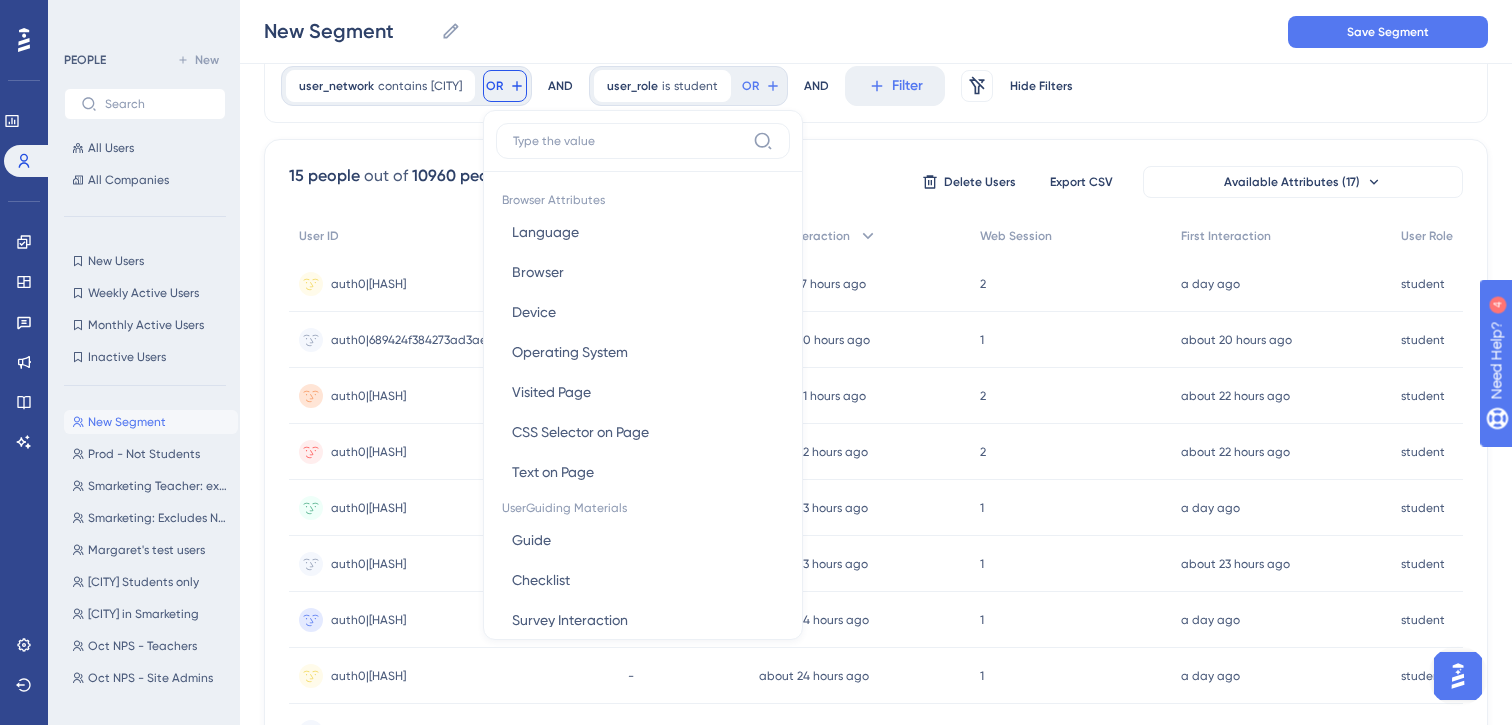 click on "AND" at bounding box center (560, 86) 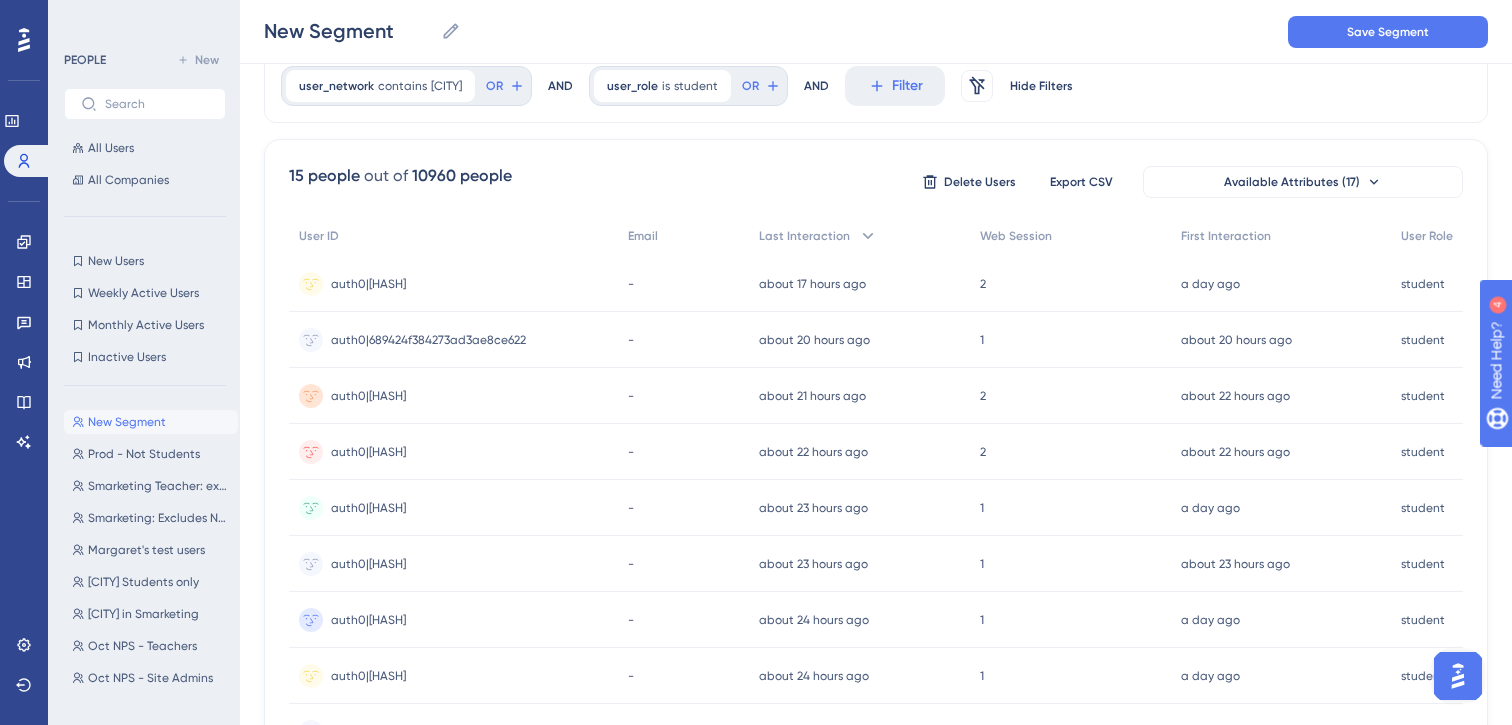 click on "AND" at bounding box center [560, 86] 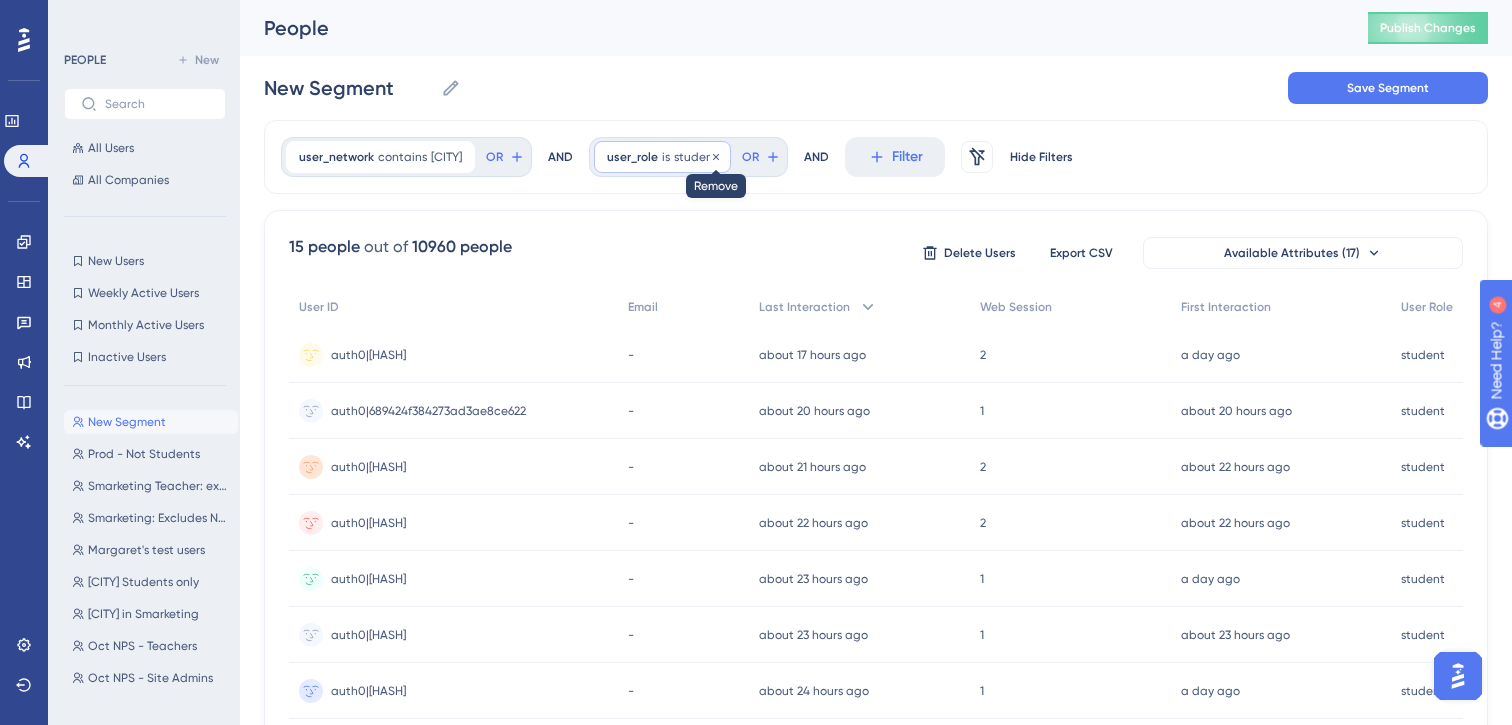 click 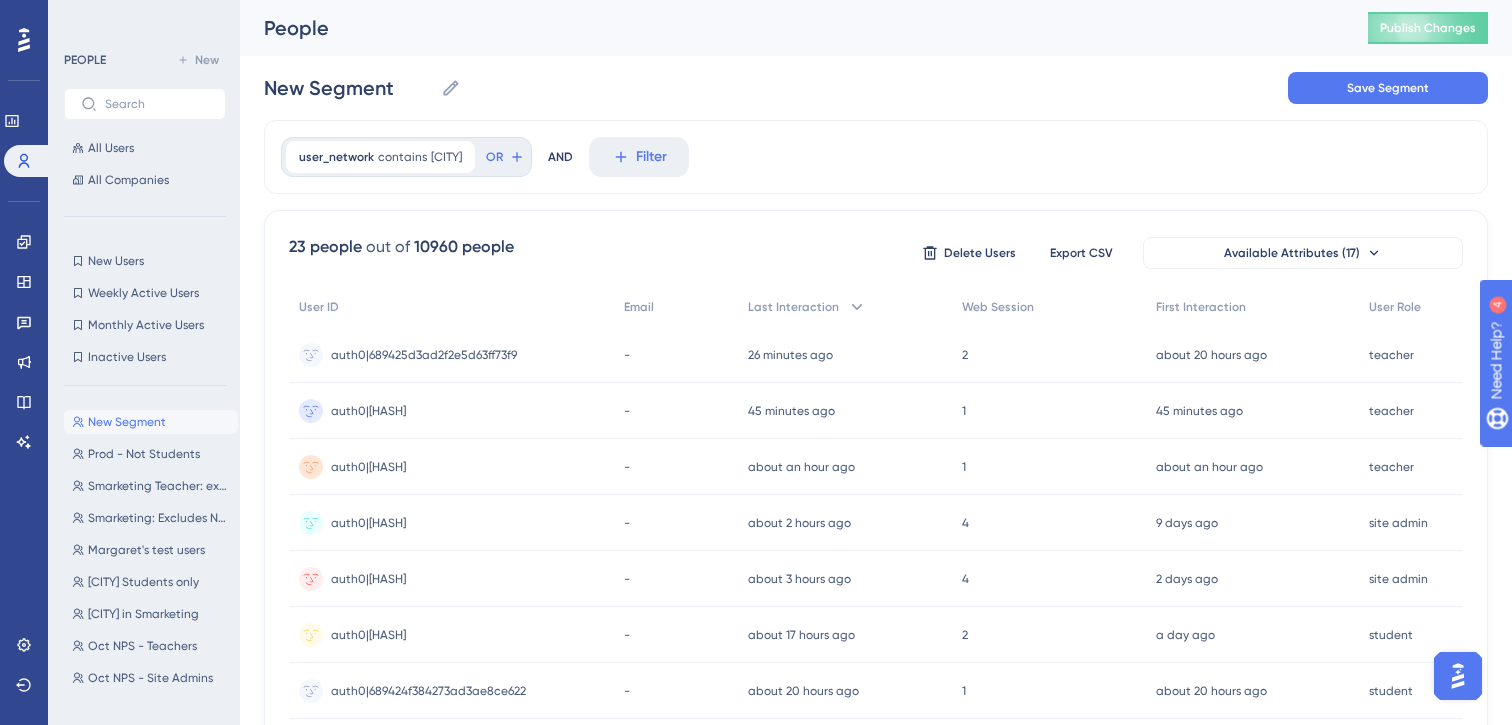click on "AND" at bounding box center [560, 157] 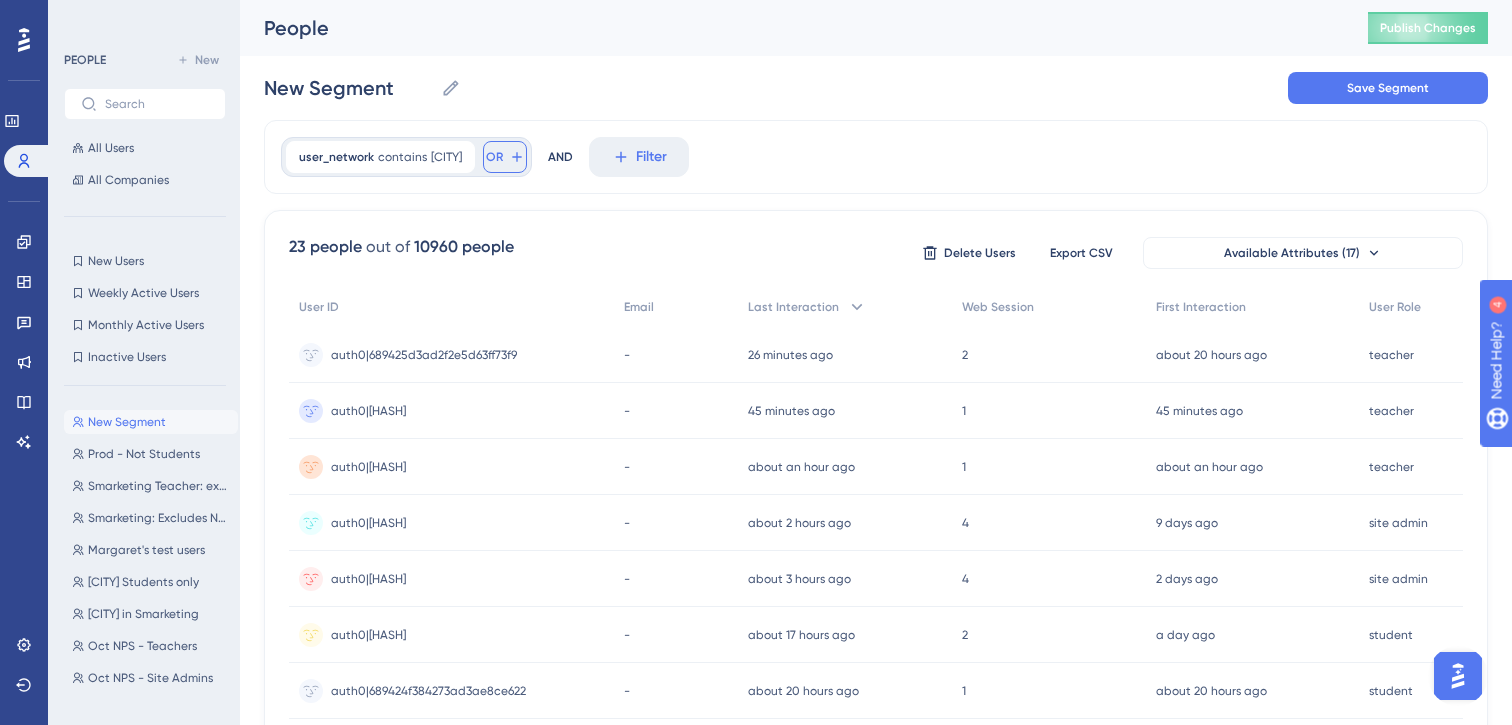 click on "OR" at bounding box center [494, 157] 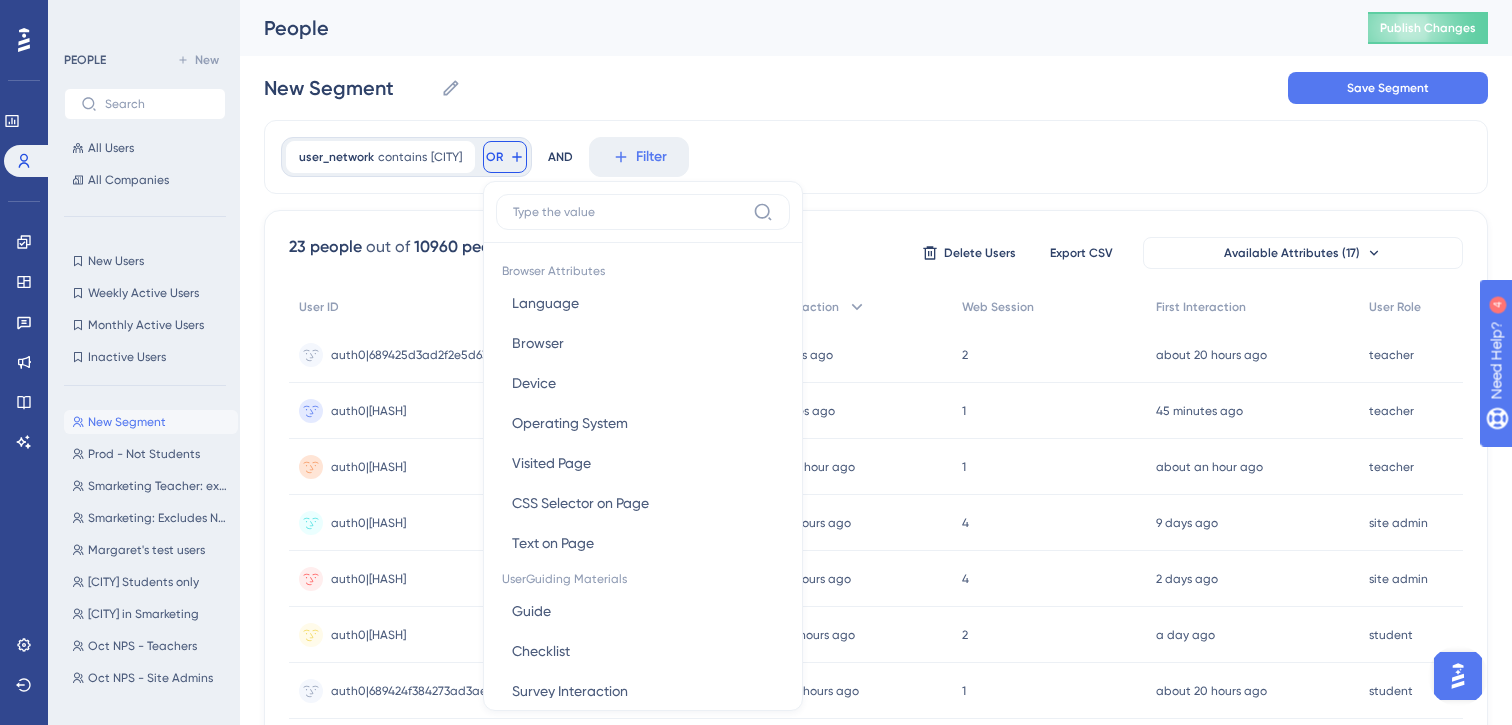 scroll, scrollTop: 83, scrollLeft: 0, axis: vertical 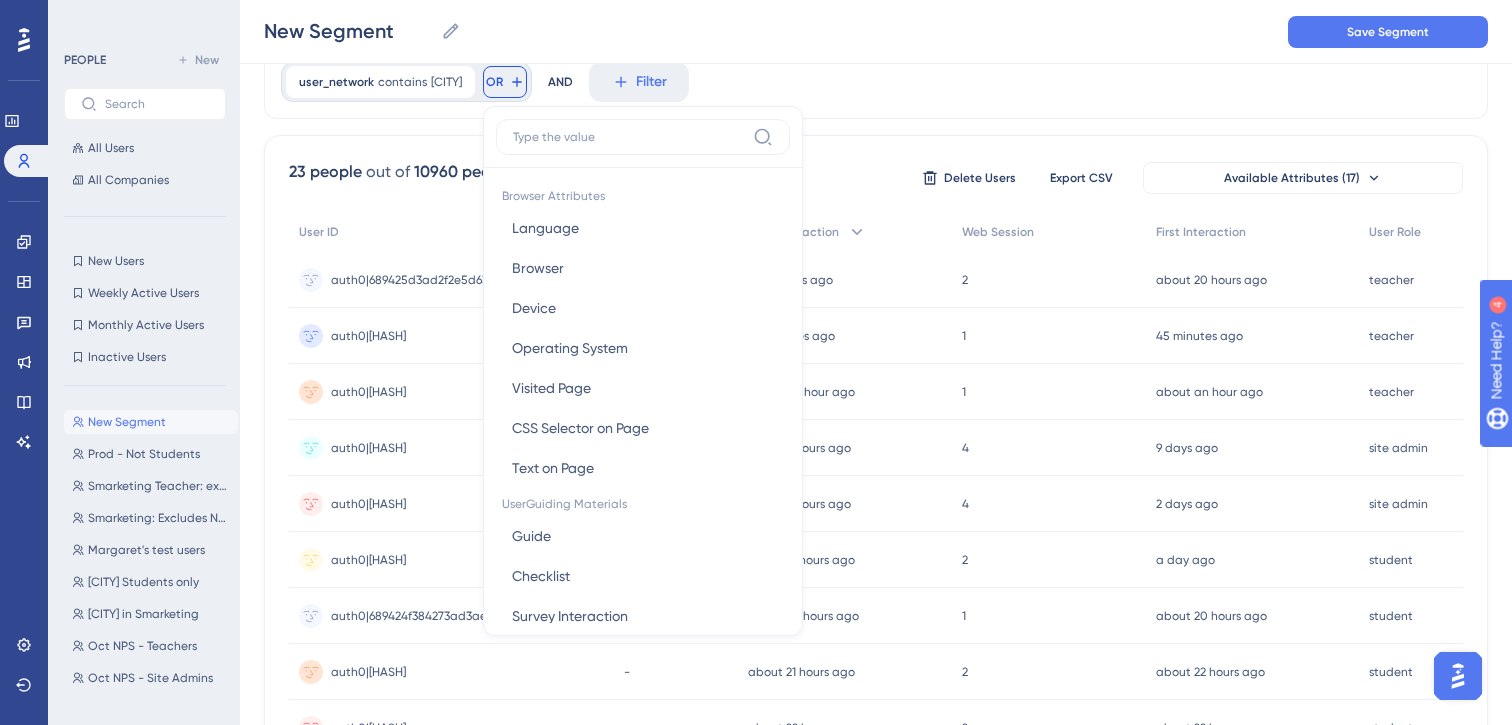 click on "New Segment New Segment Save Segment" at bounding box center (876, 32) 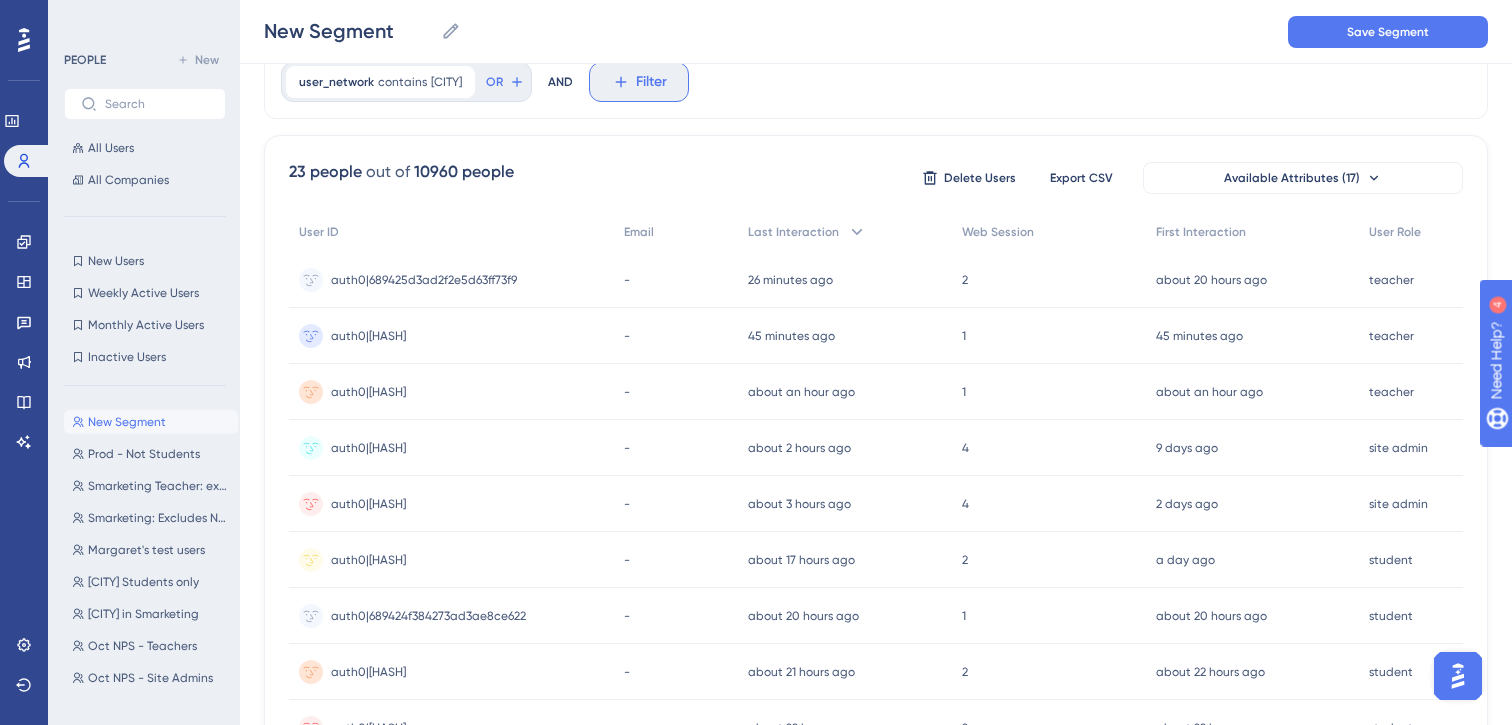 click on "Filter" at bounding box center (651, 82) 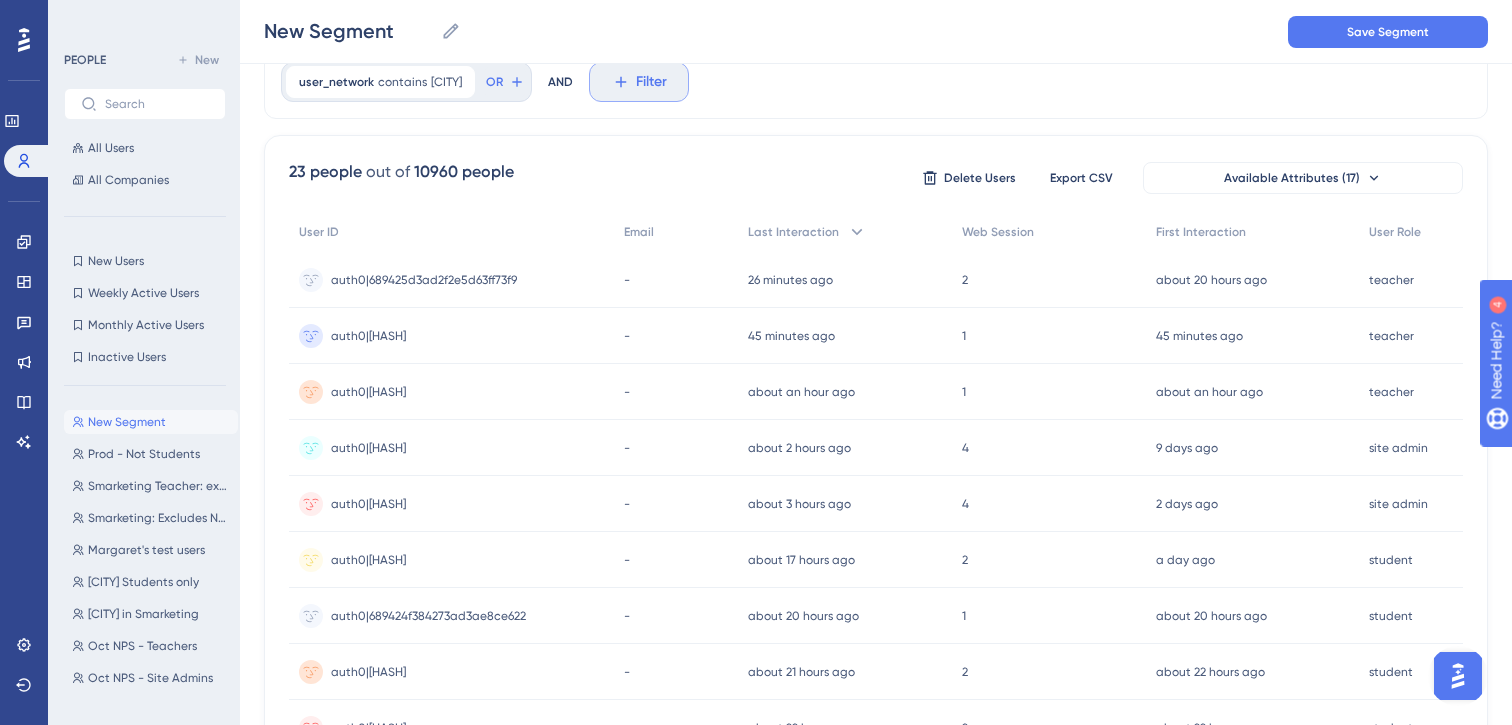 scroll, scrollTop: 131, scrollLeft: 0, axis: vertical 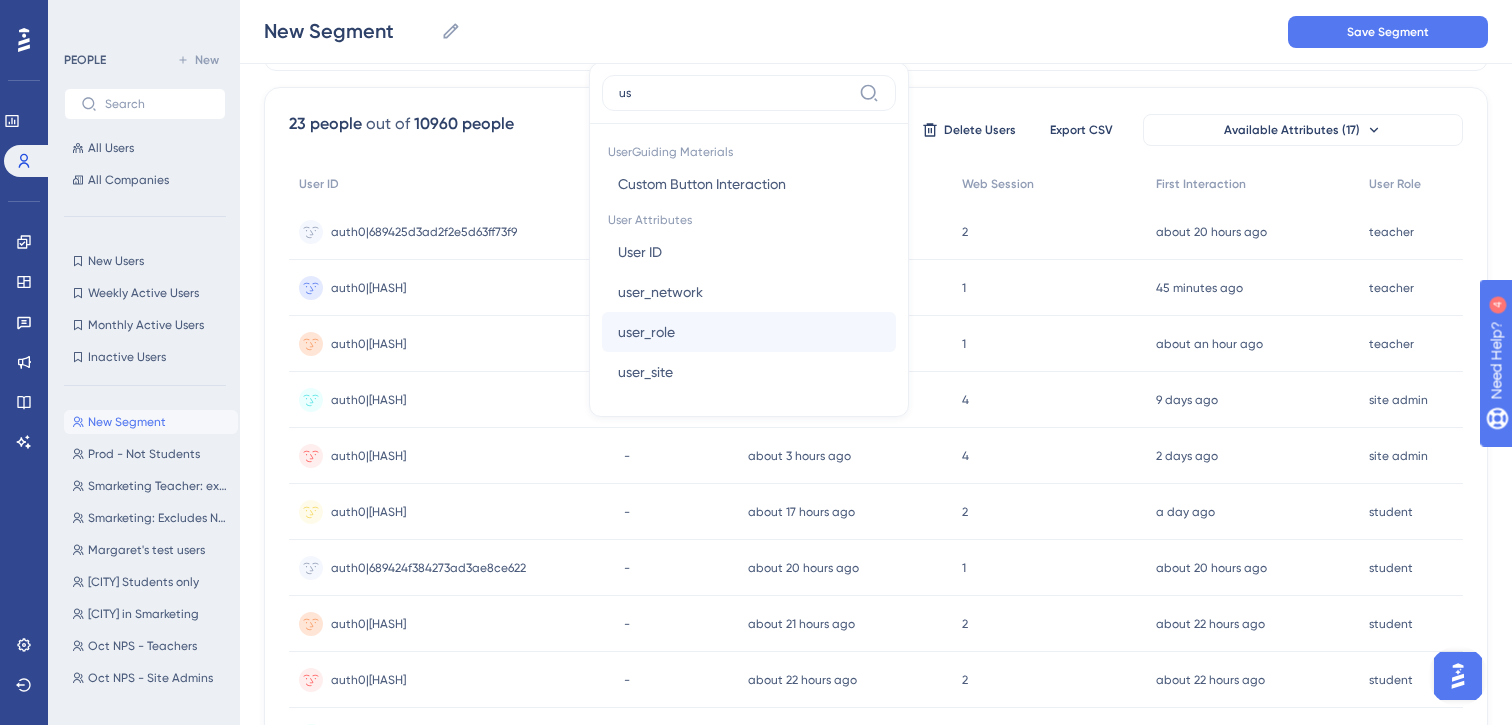type on "us" 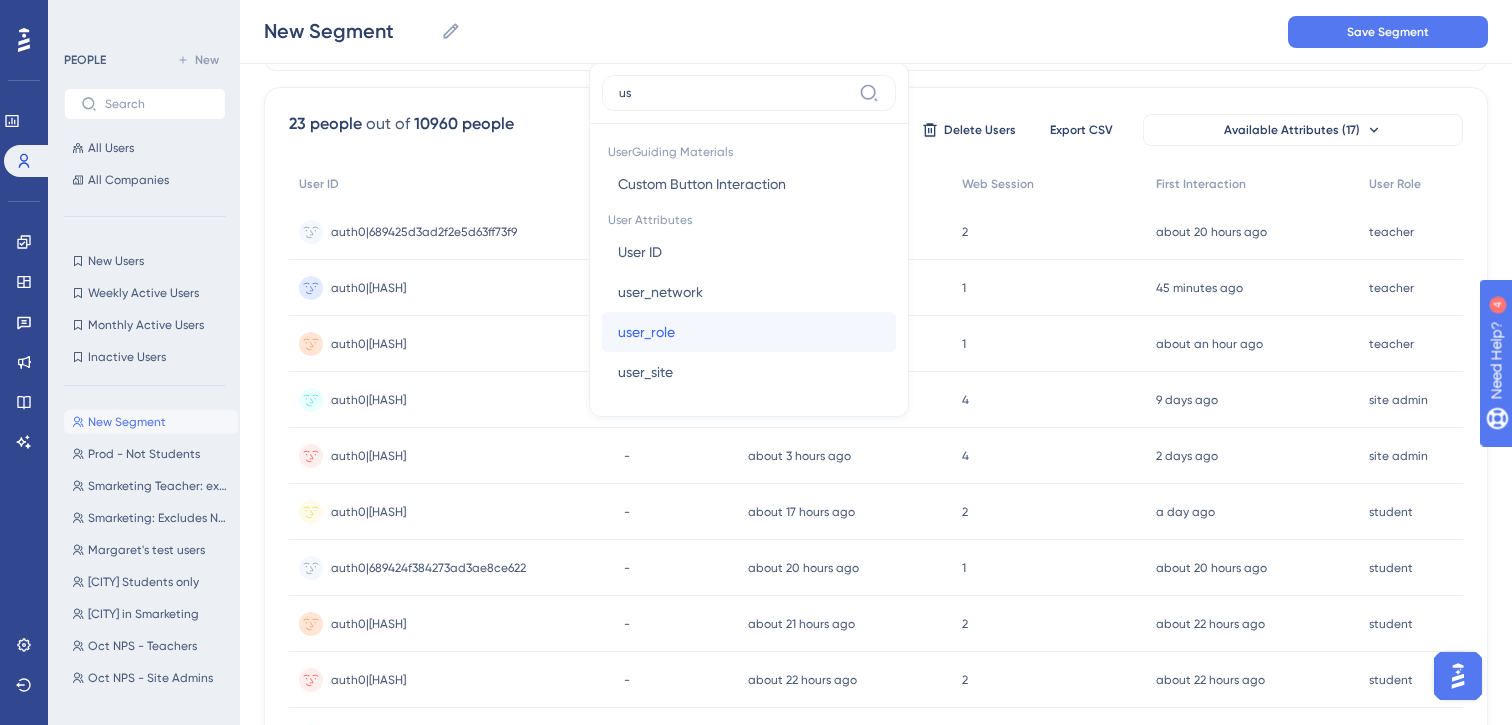 click on "user_role" at bounding box center (646, 332) 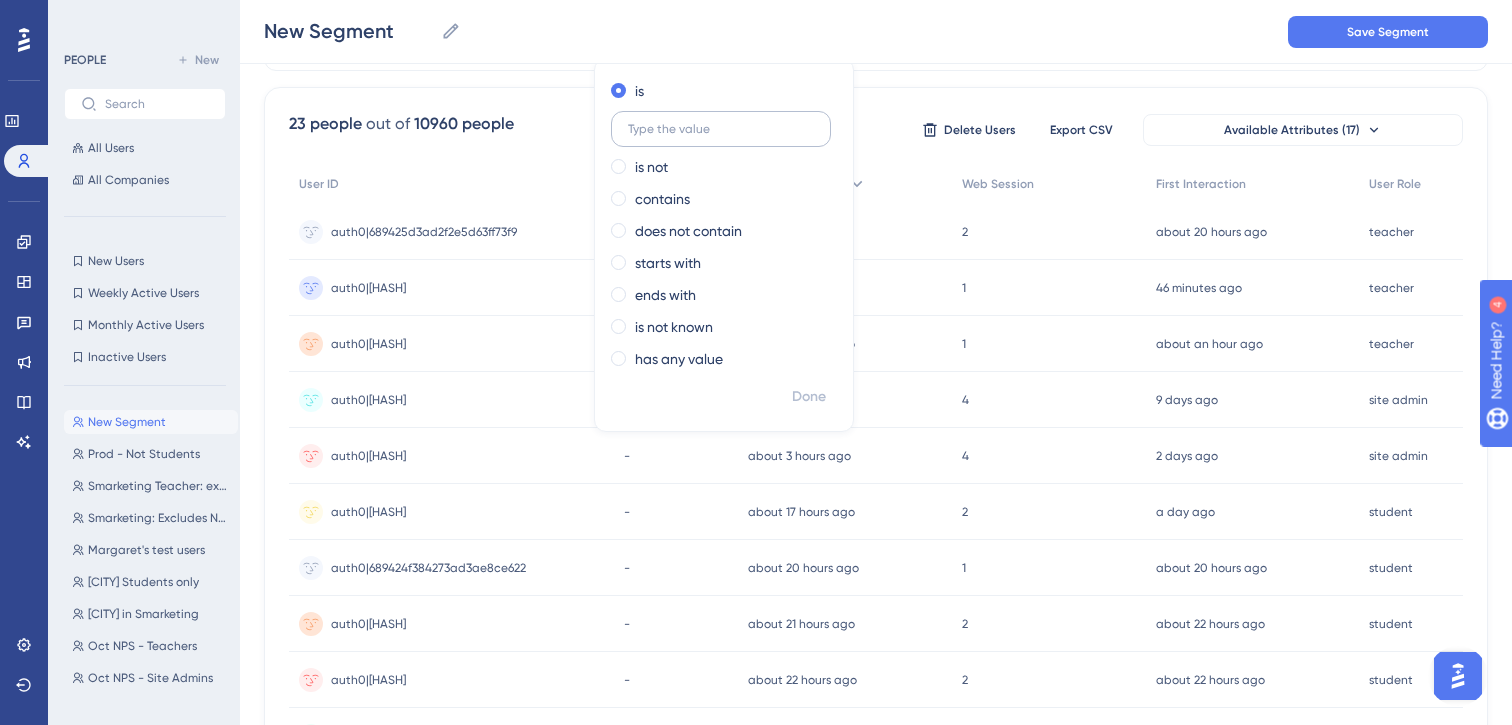 click at bounding box center [721, 129] 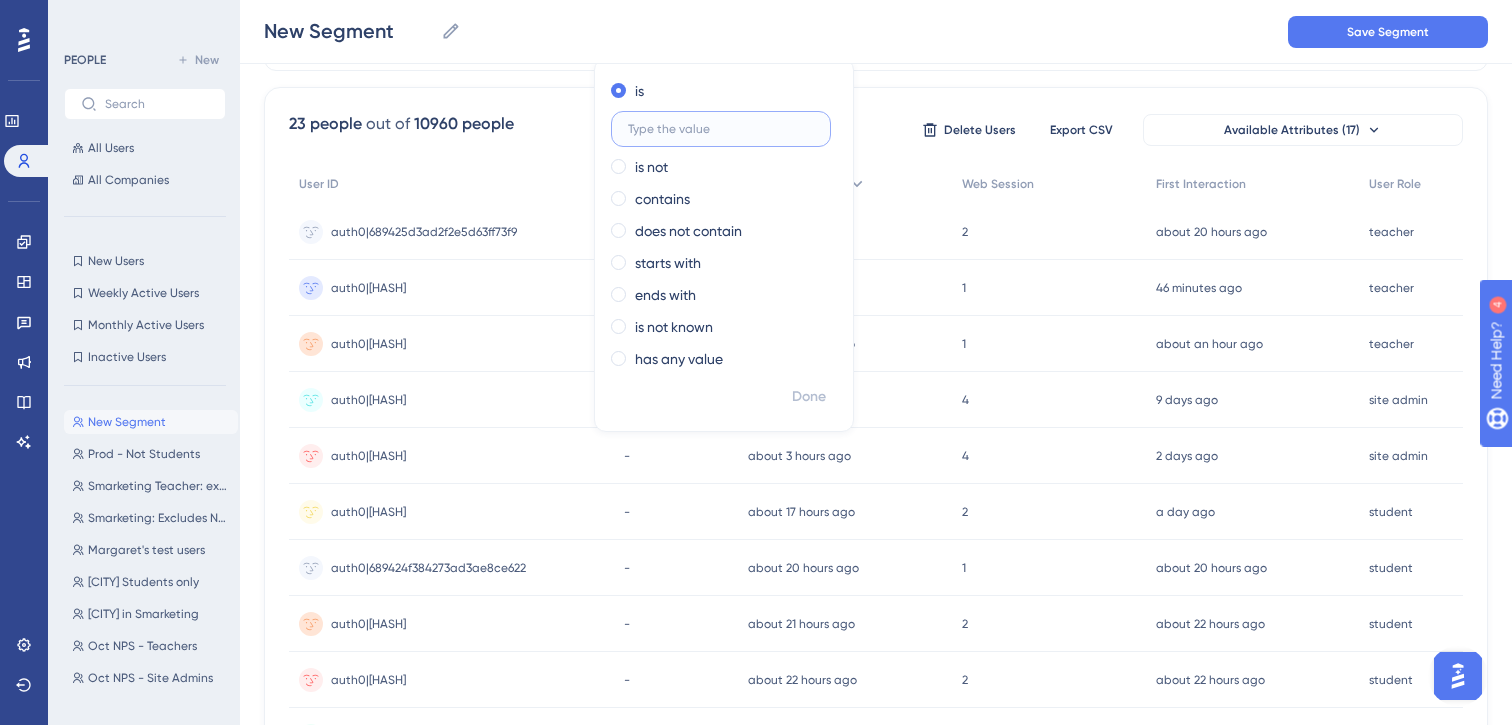 click at bounding box center [721, 129] 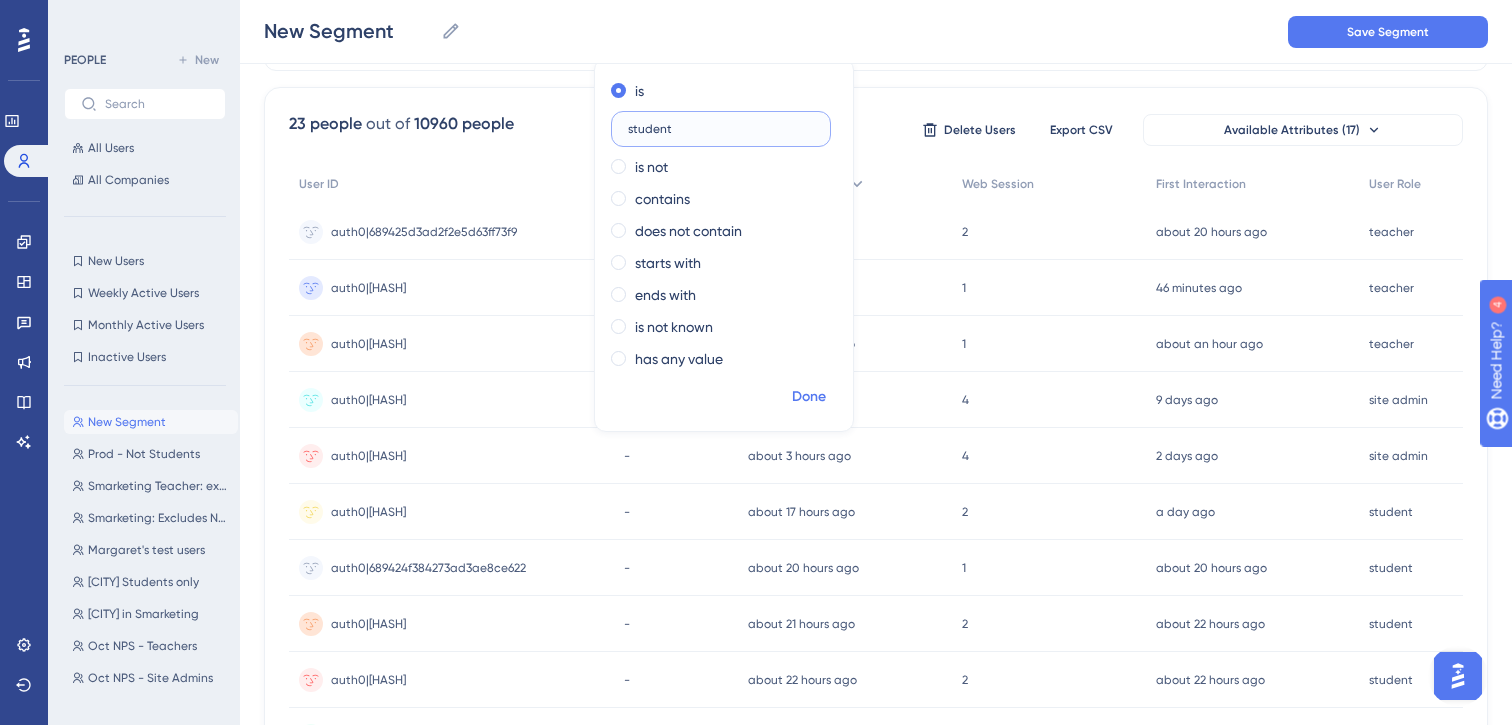 type on "student" 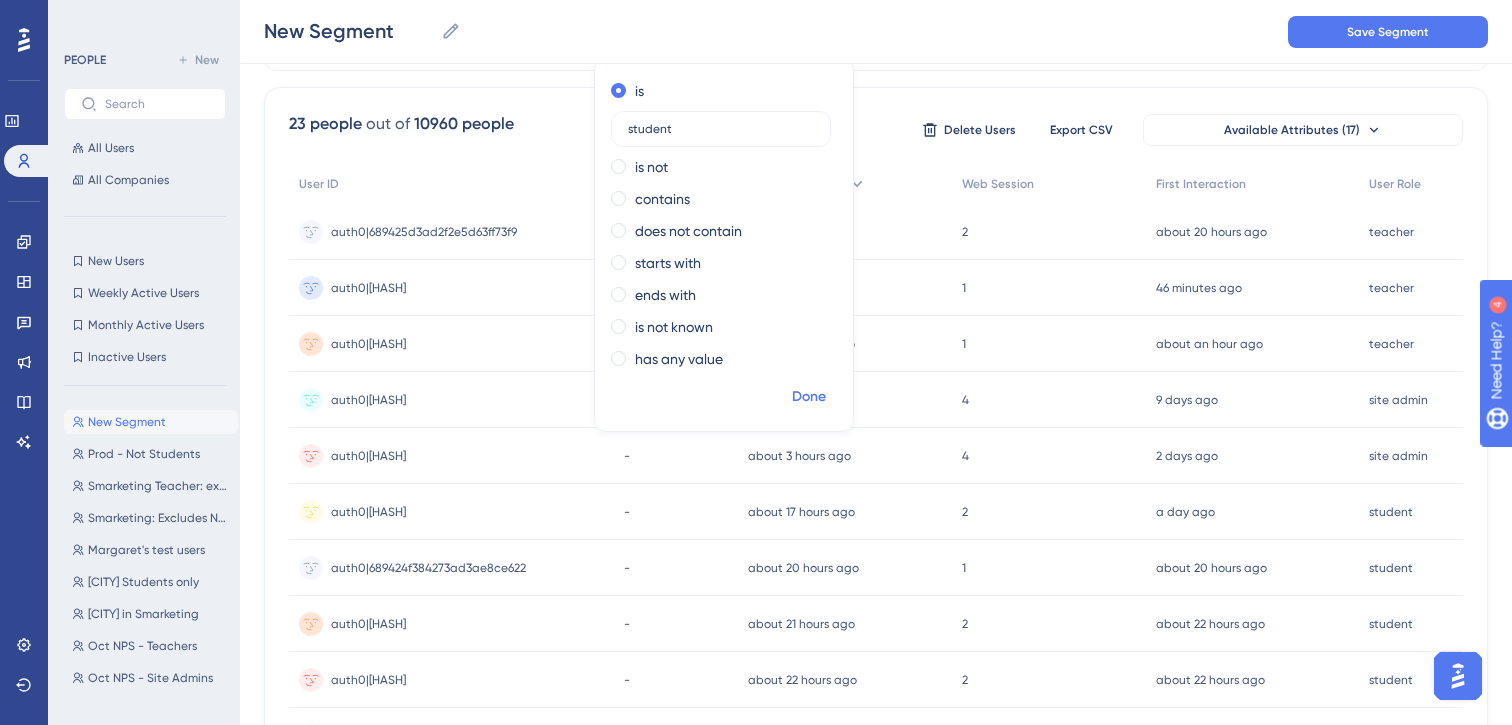 click on "Done" at bounding box center (809, 397) 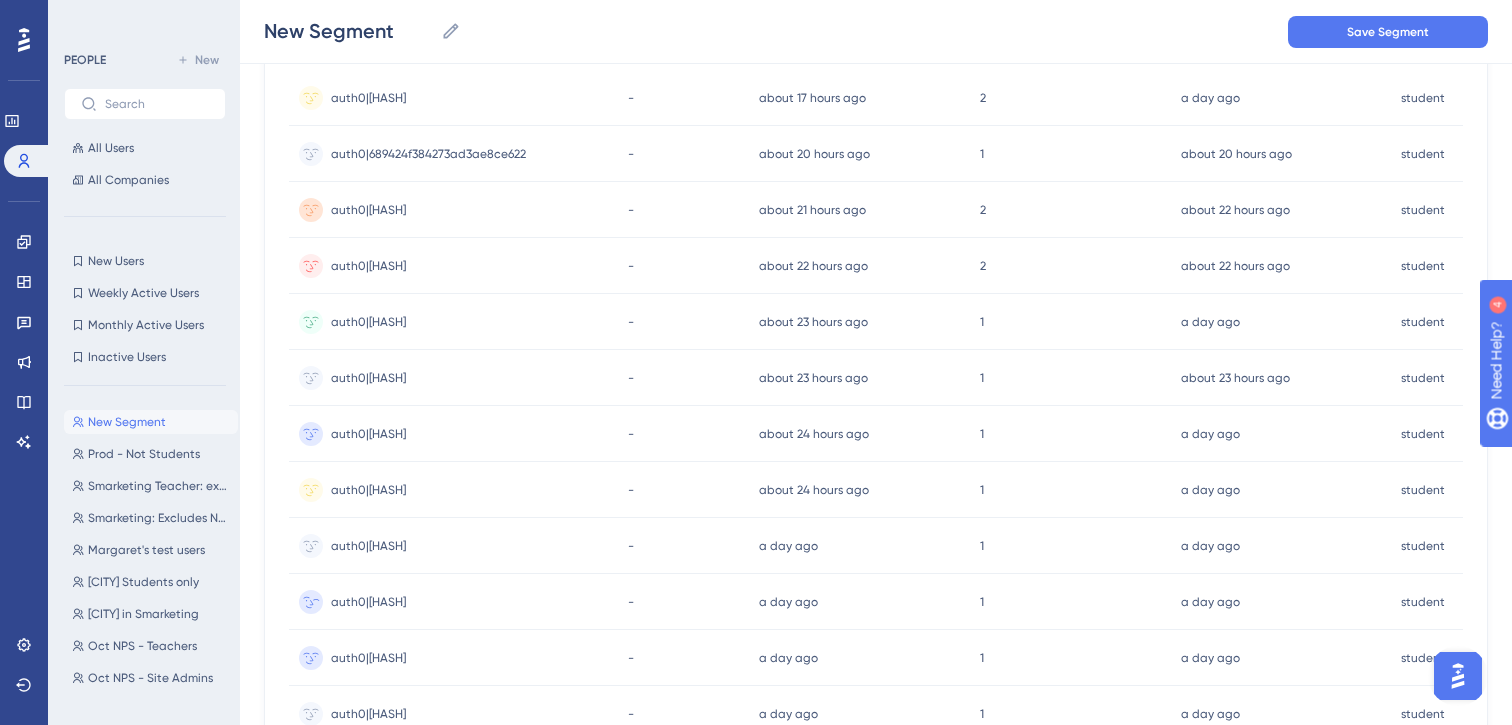 scroll, scrollTop: 0, scrollLeft: 0, axis: both 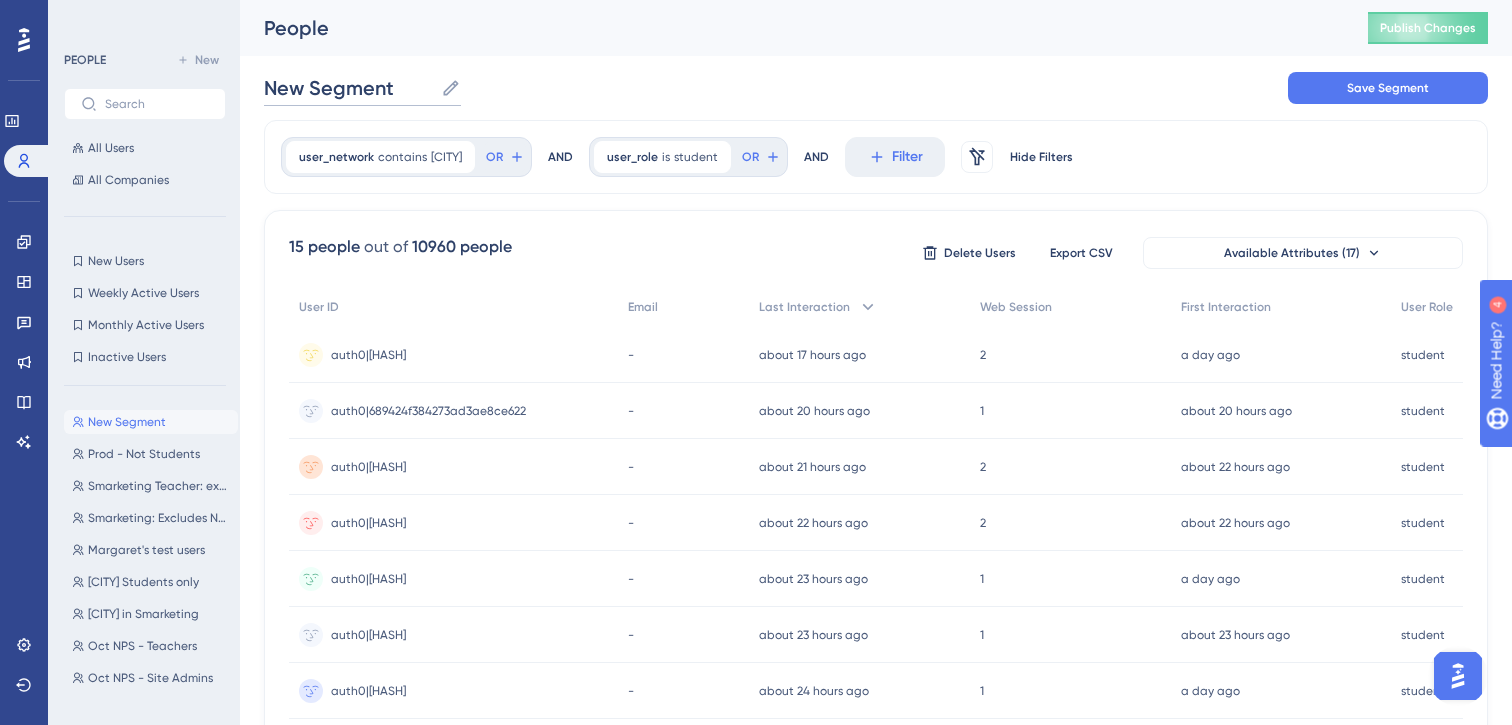 click on "New Segment" at bounding box center (348, 88) 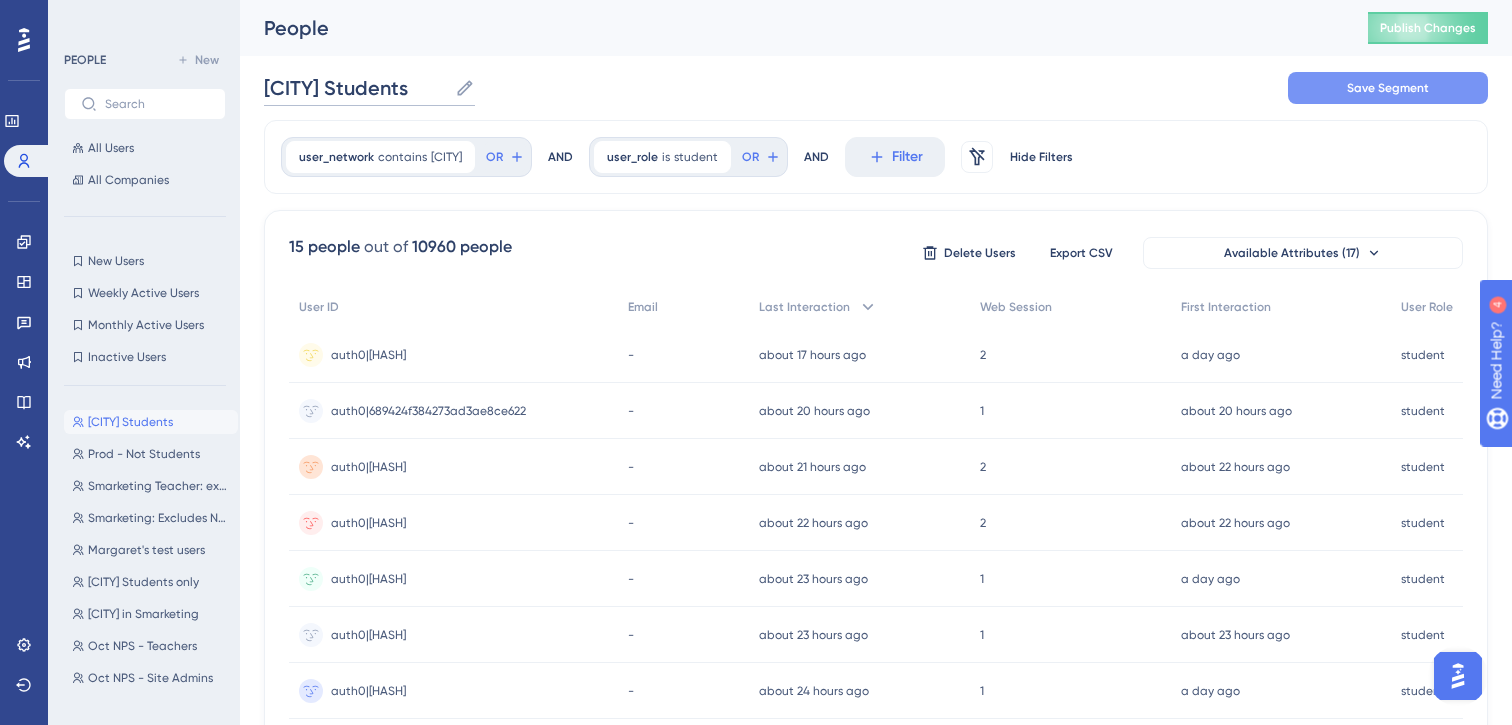 type on "[CITY] Students" 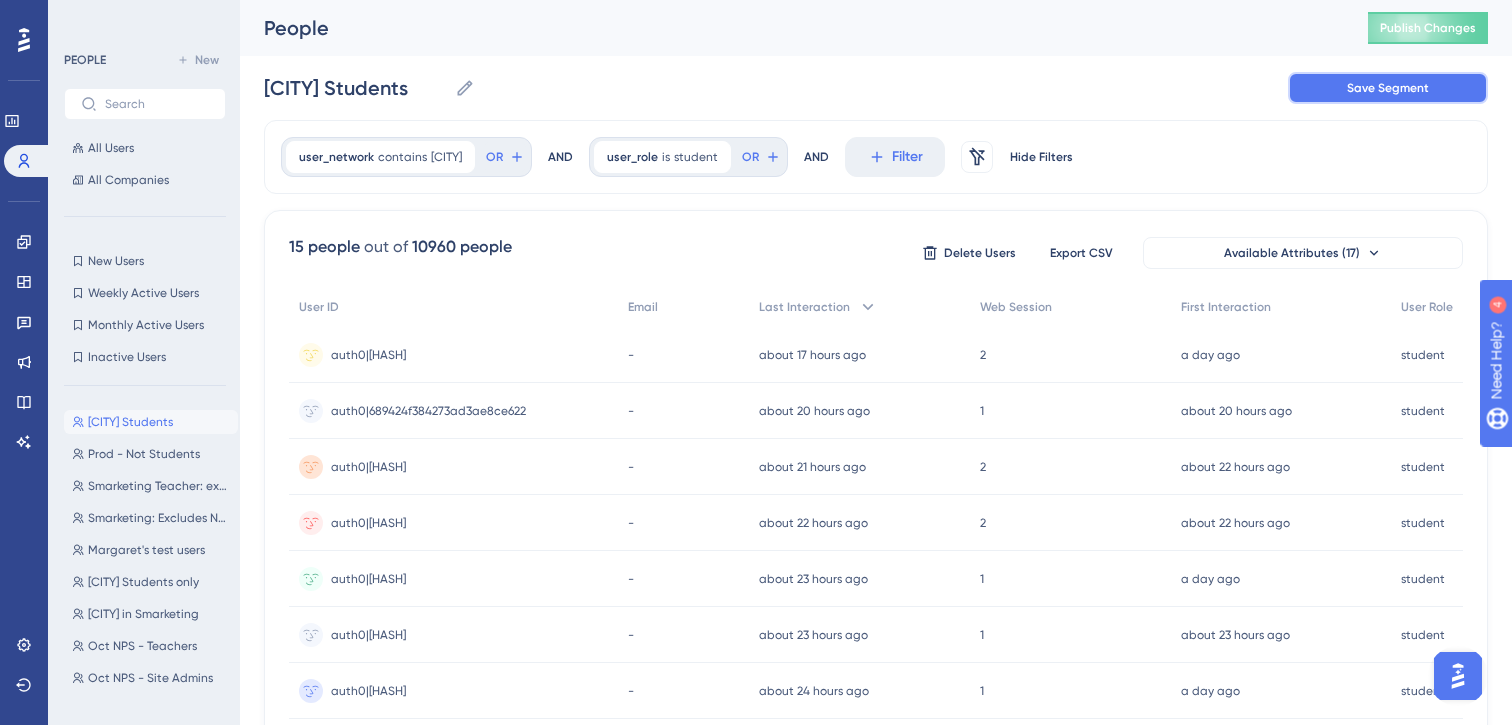 click on "Save Segment" at bounding box center (1388, 88) 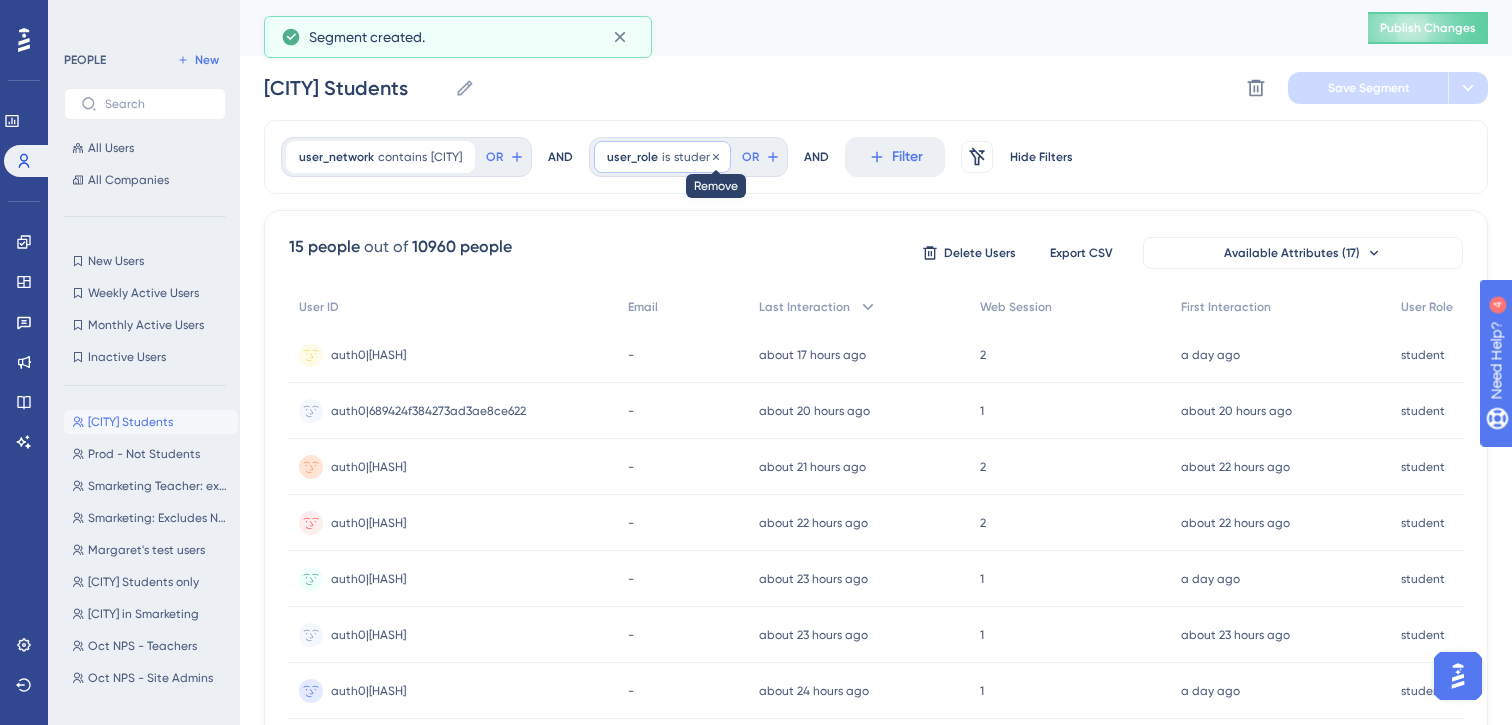 click 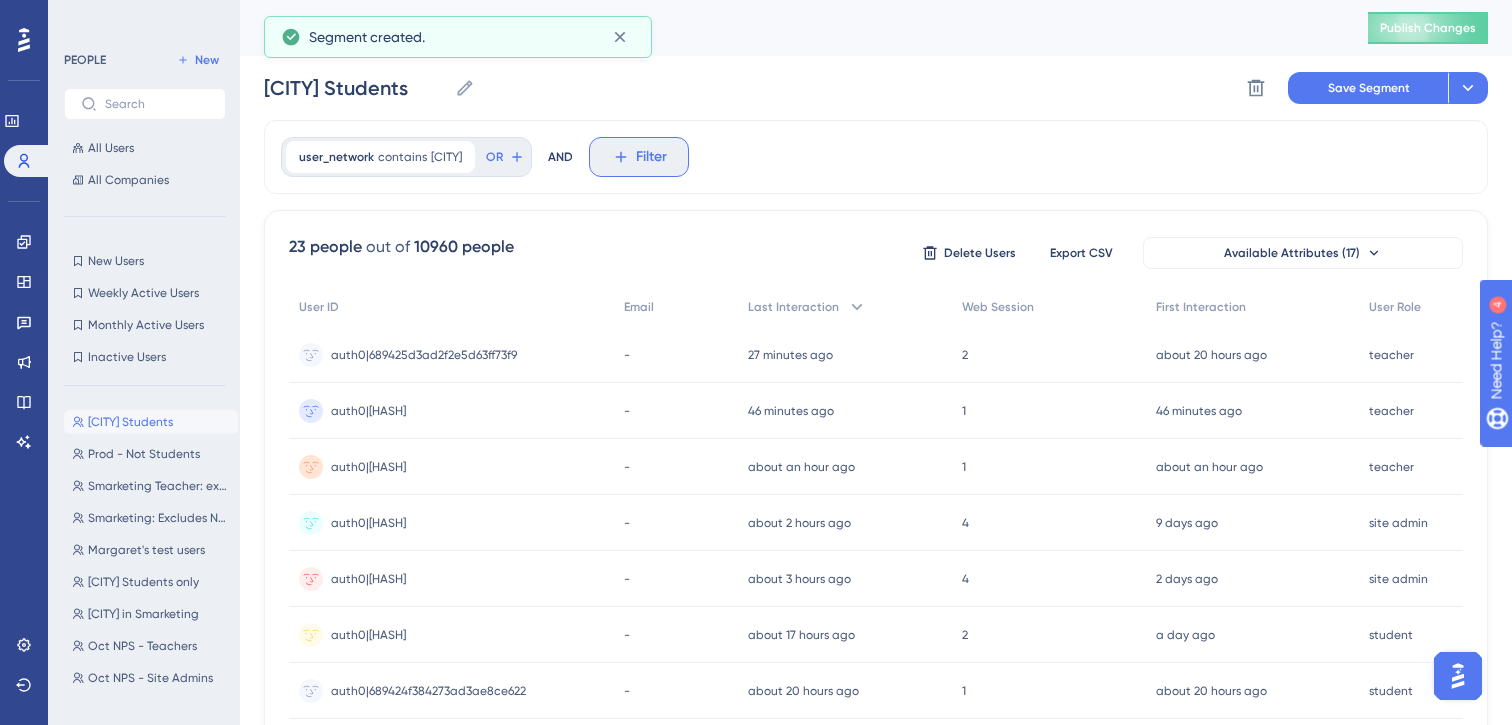 click on "Filter" at bounding box center [651, 157] 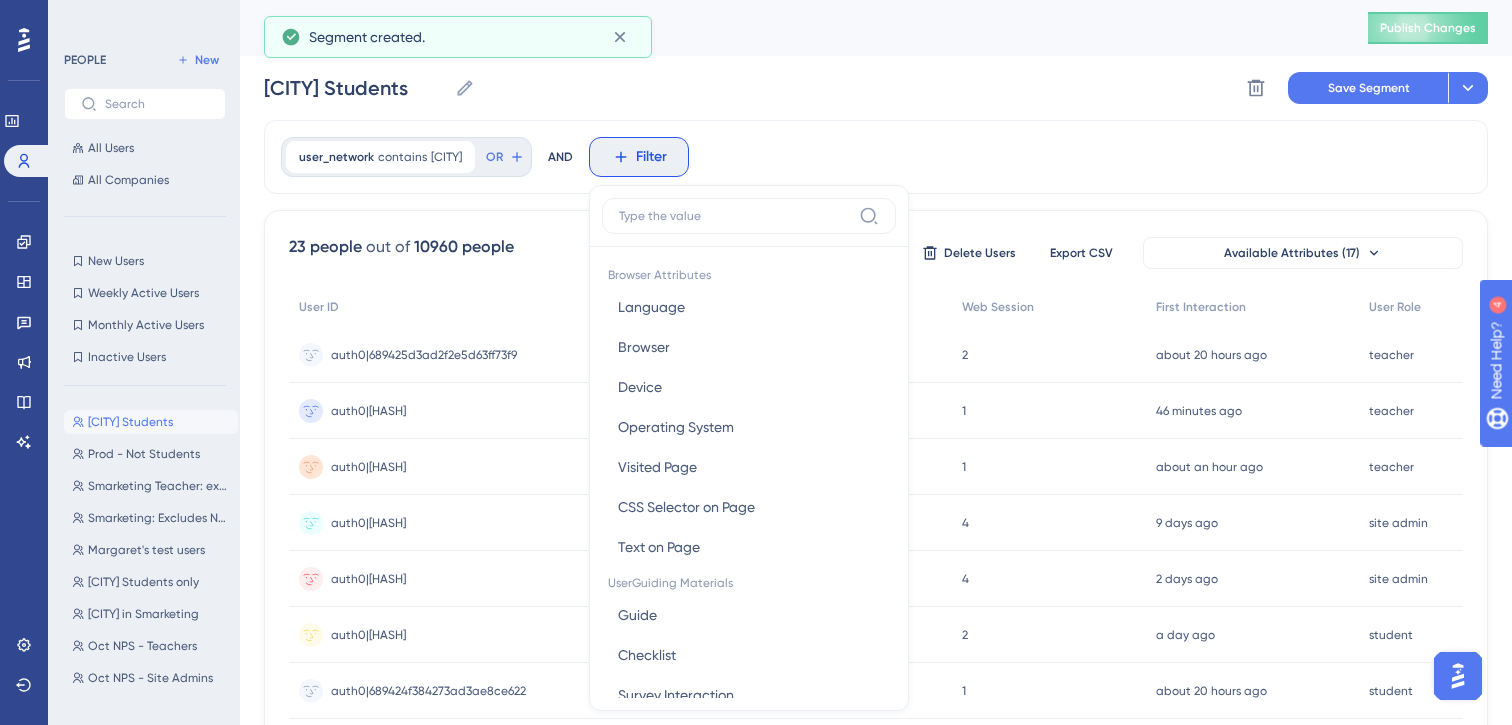 scroll, scrollTop: 85, scrollLeft: 0, axis: vertical 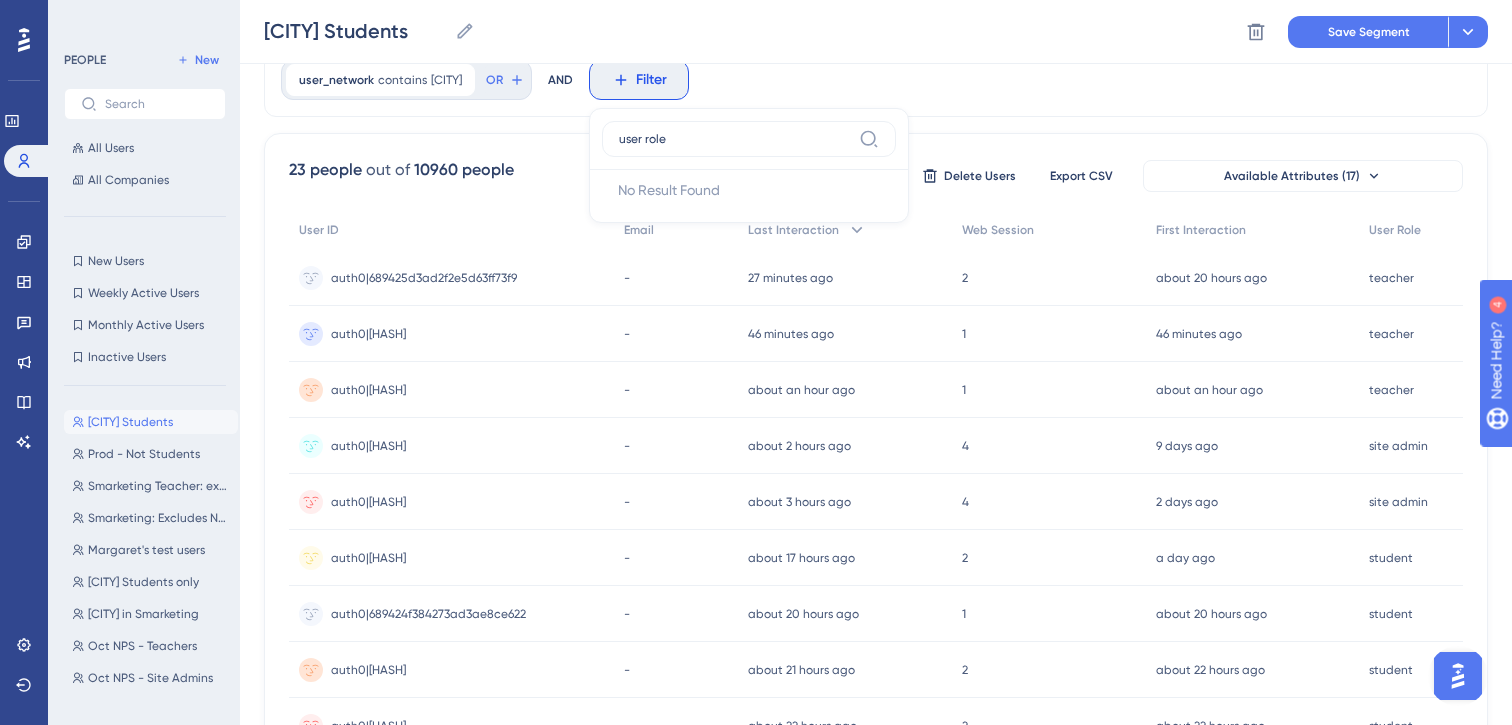 type on "user role" 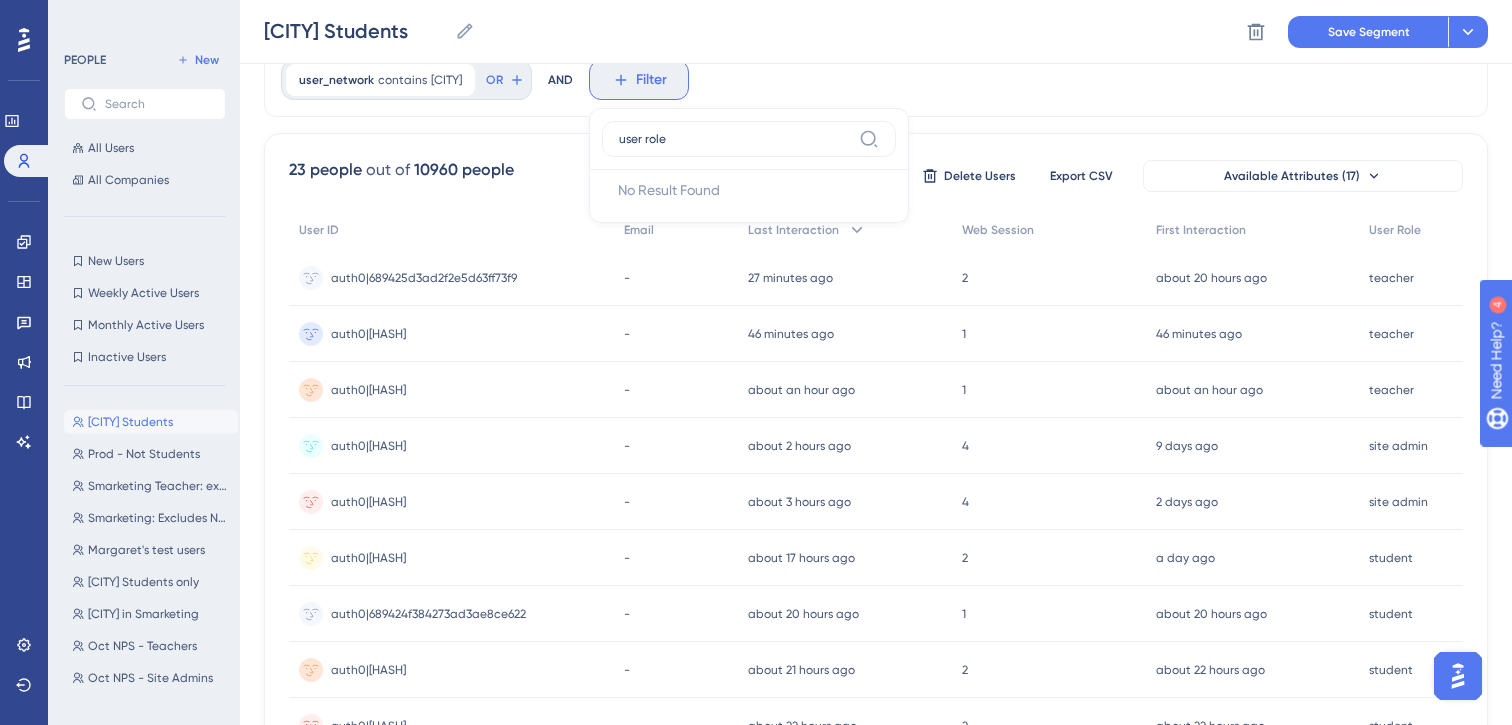 click on "Filter" at bounding box center (651, 80) 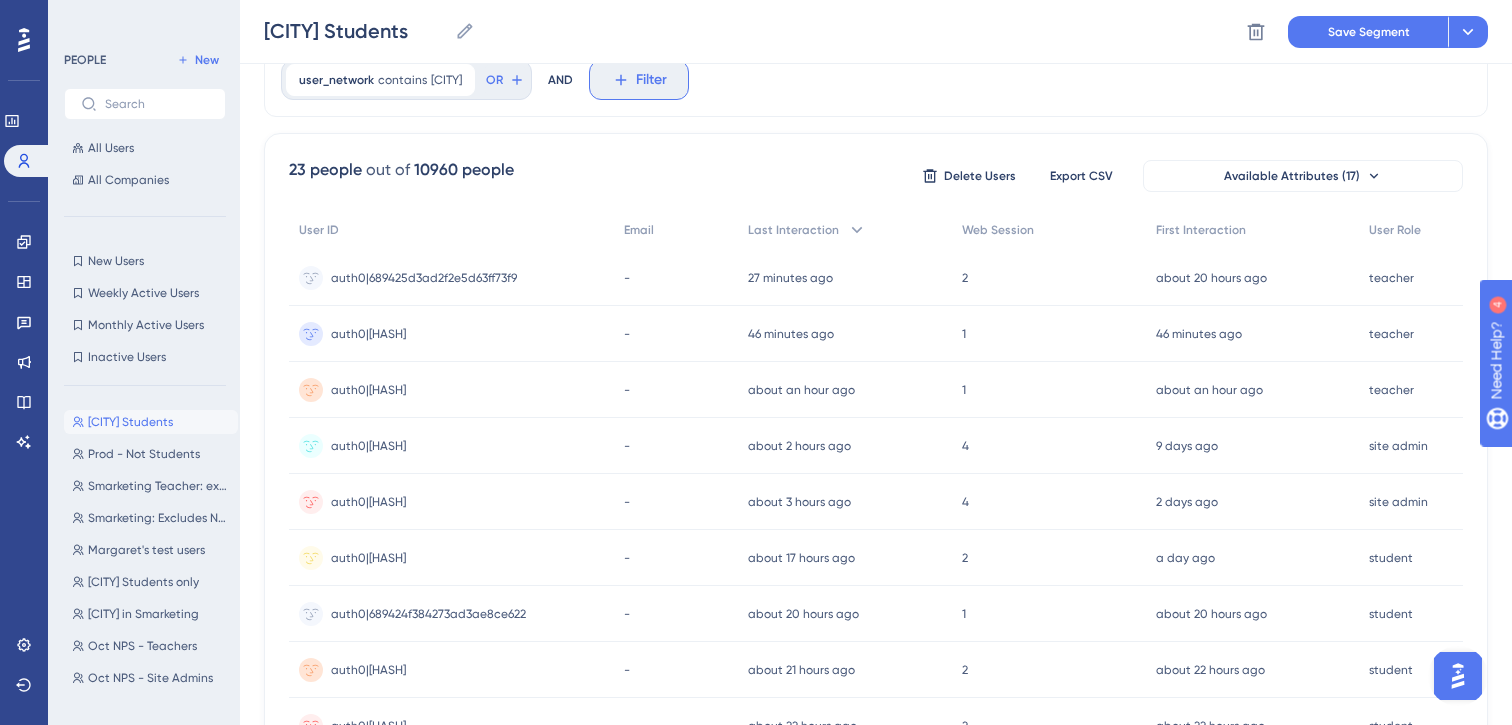 click on "Filter" at bounding box center [651, 80] 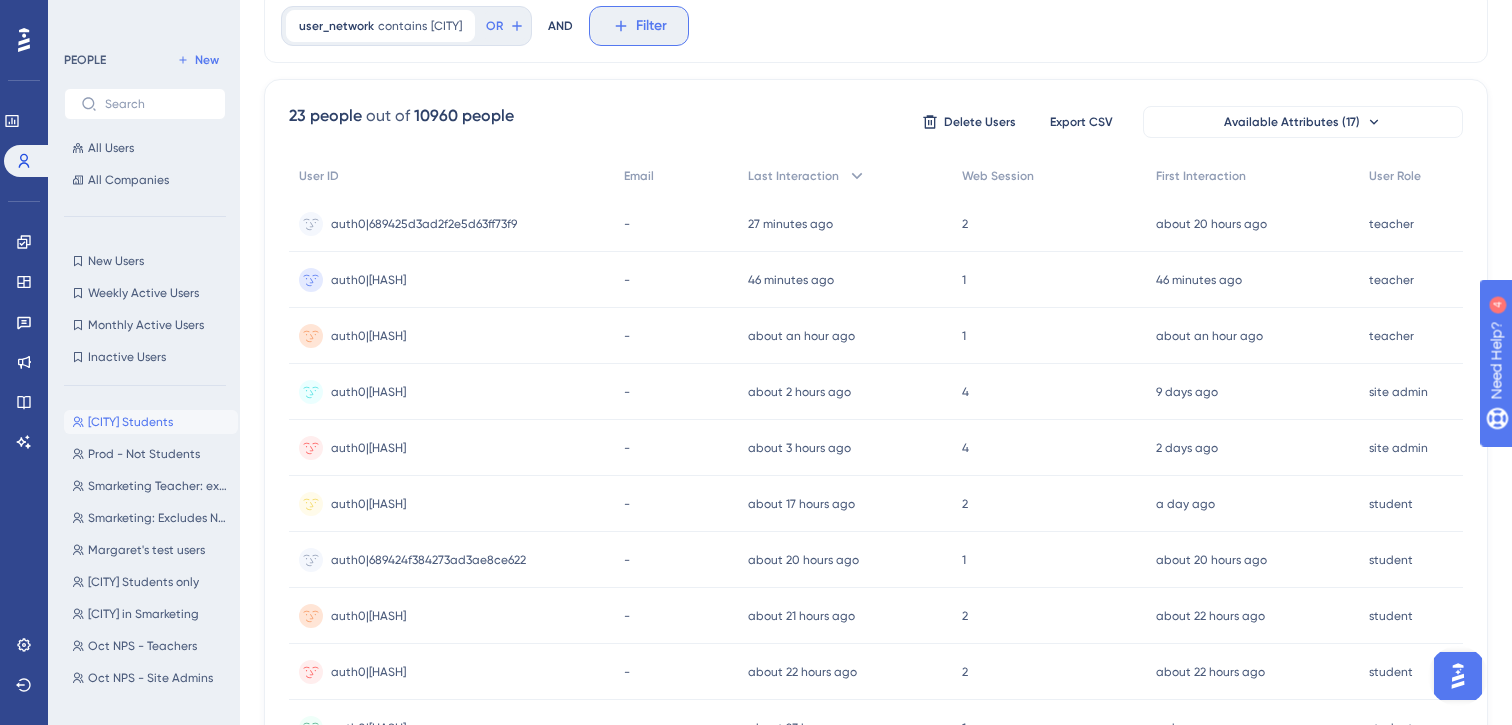 scroll, scrollTop: 0, scrollLeft: 0, axis: both 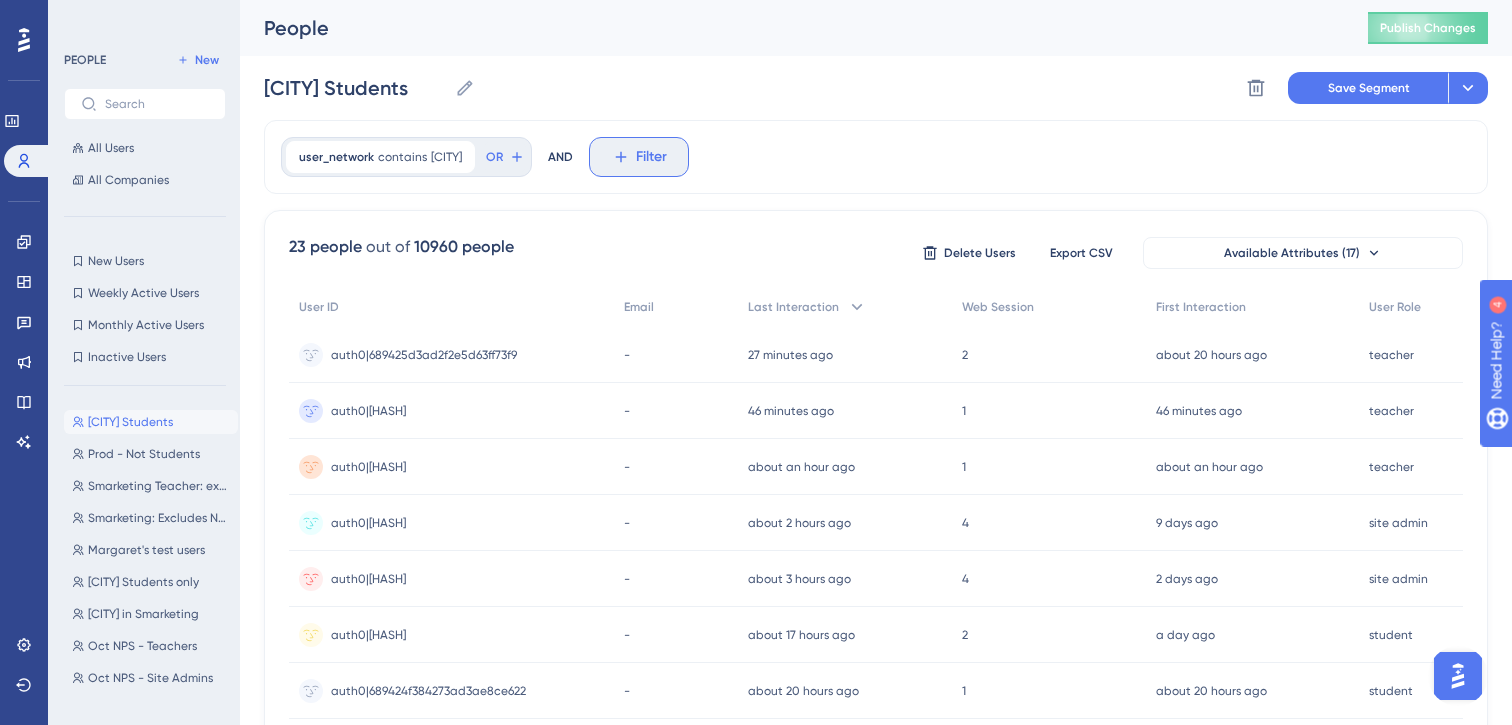 click on "Filter" at bounding box center (639, 157) 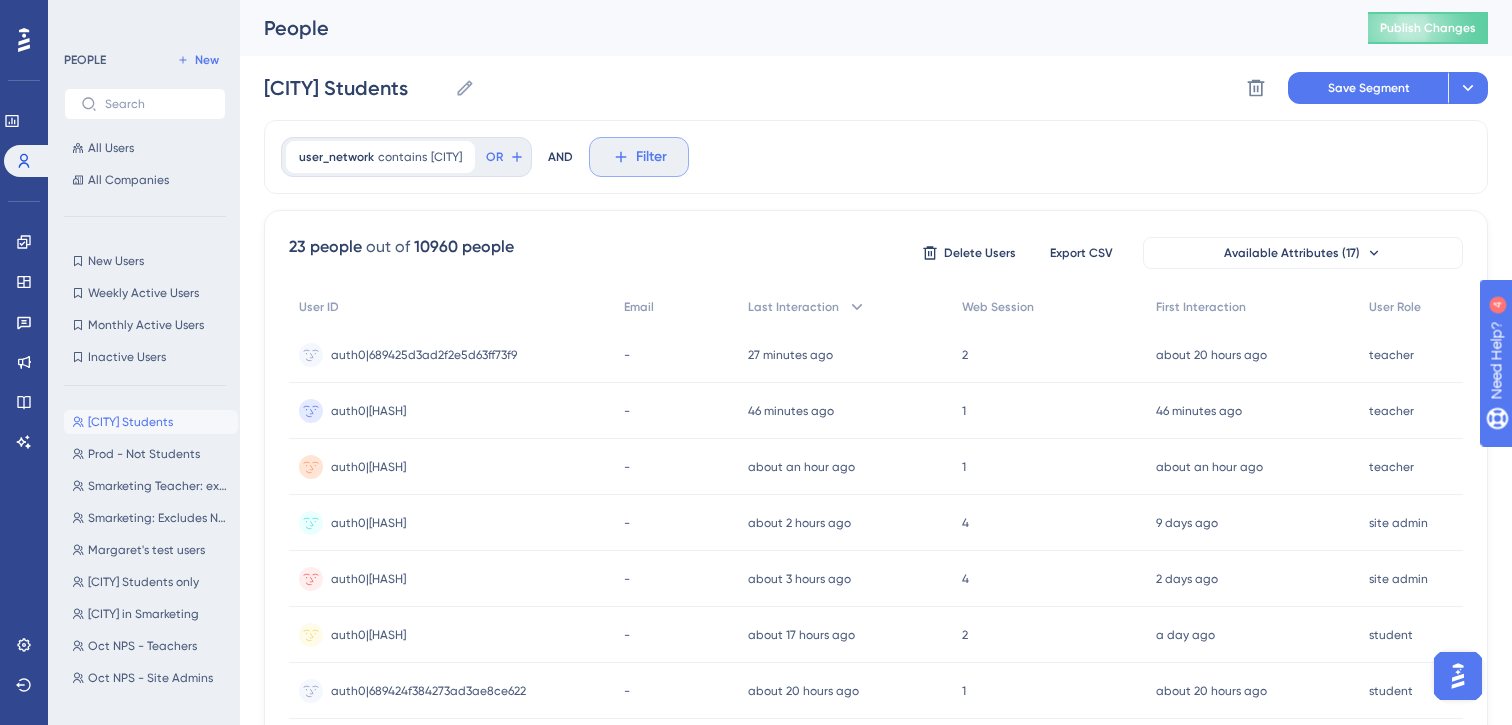 scroll, scrollTop: 85, scrollLeft: 0, axis: vertical 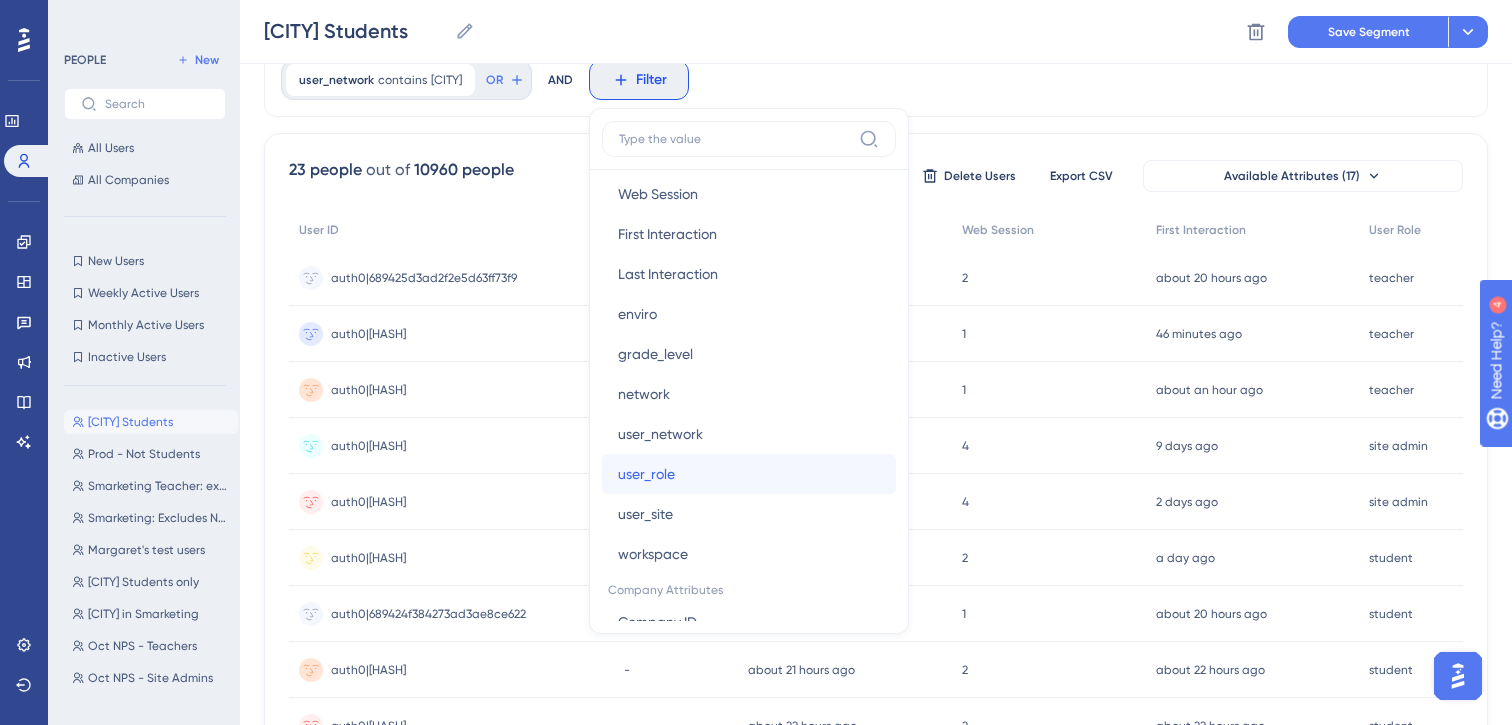 click on "user_role" at bounding box center (646, 474) 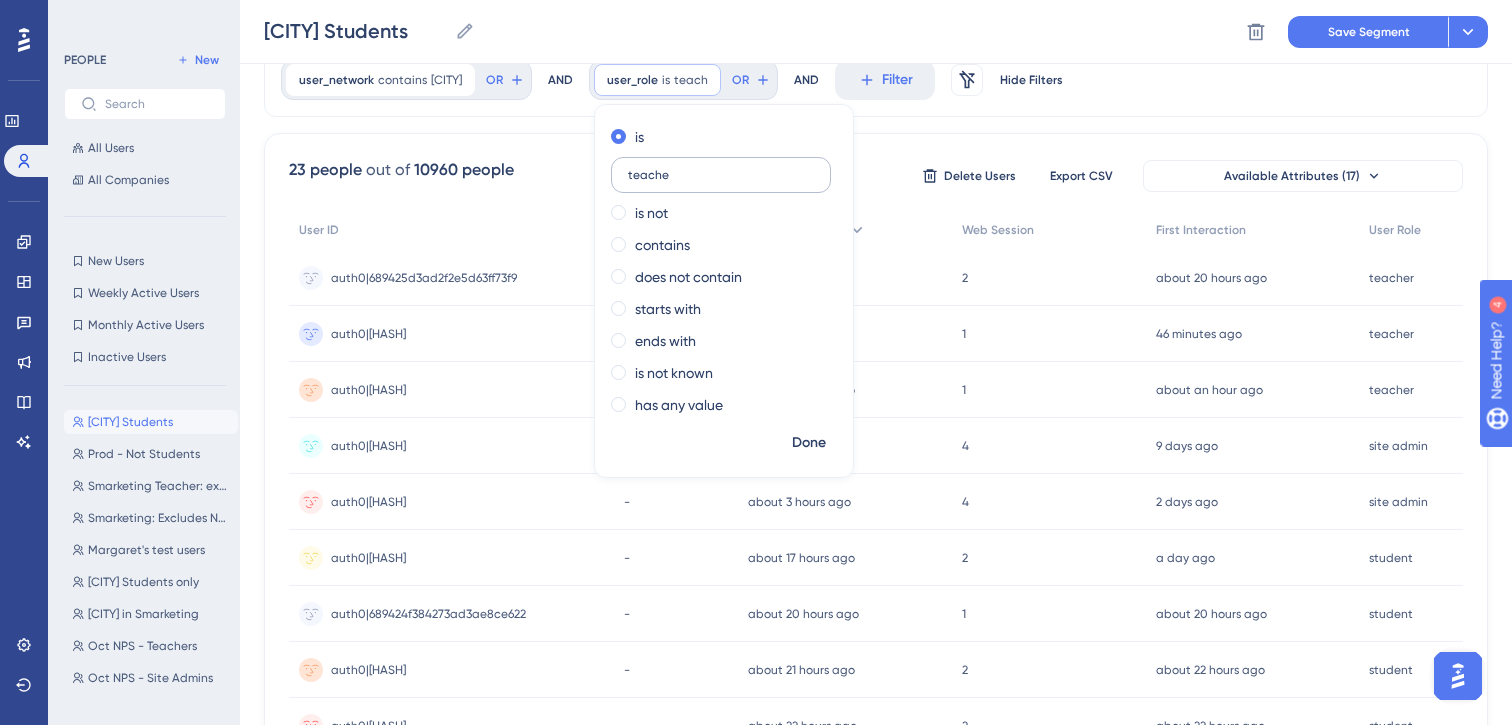 type on "teacher" 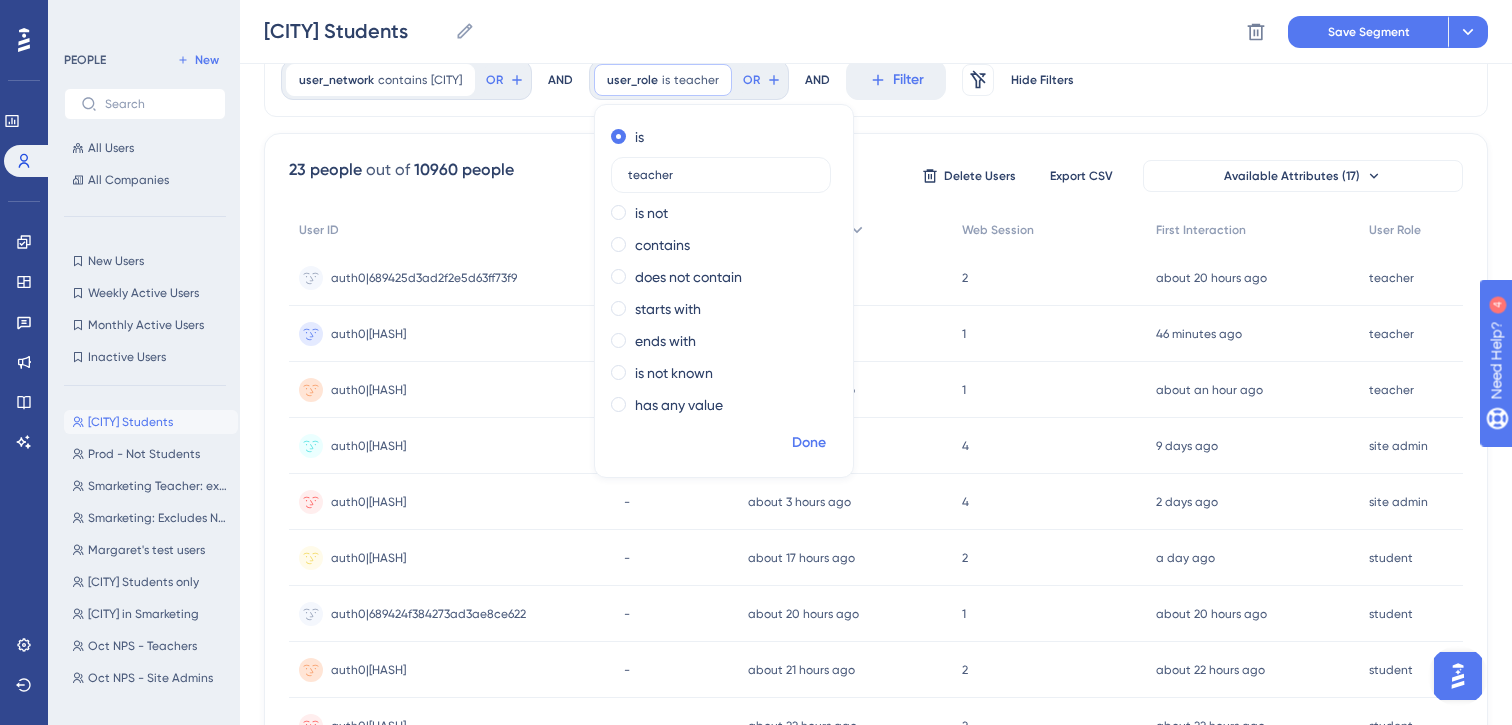 click on "Done" at bounding box center (809, 443) 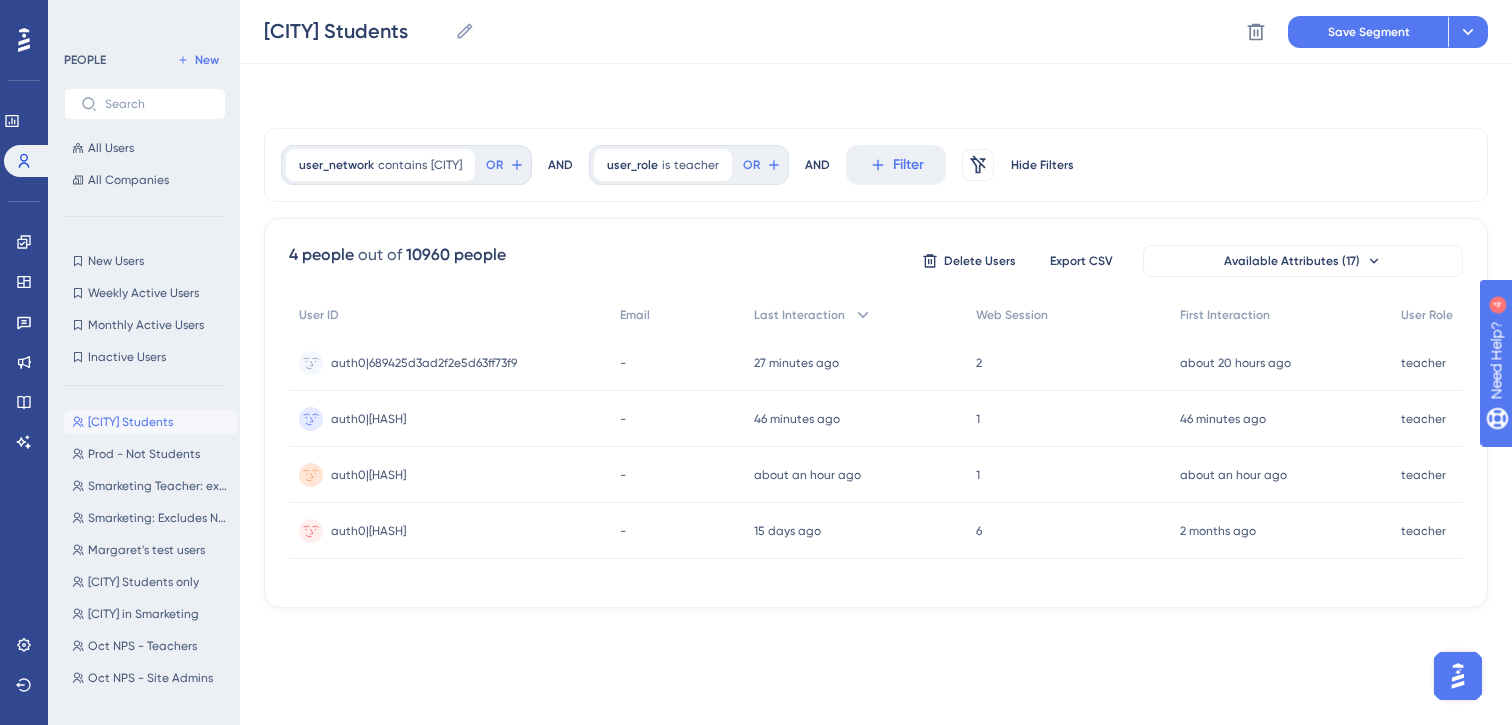 scroll, scrollTop: 0, scrollLeft: 0, axis: both 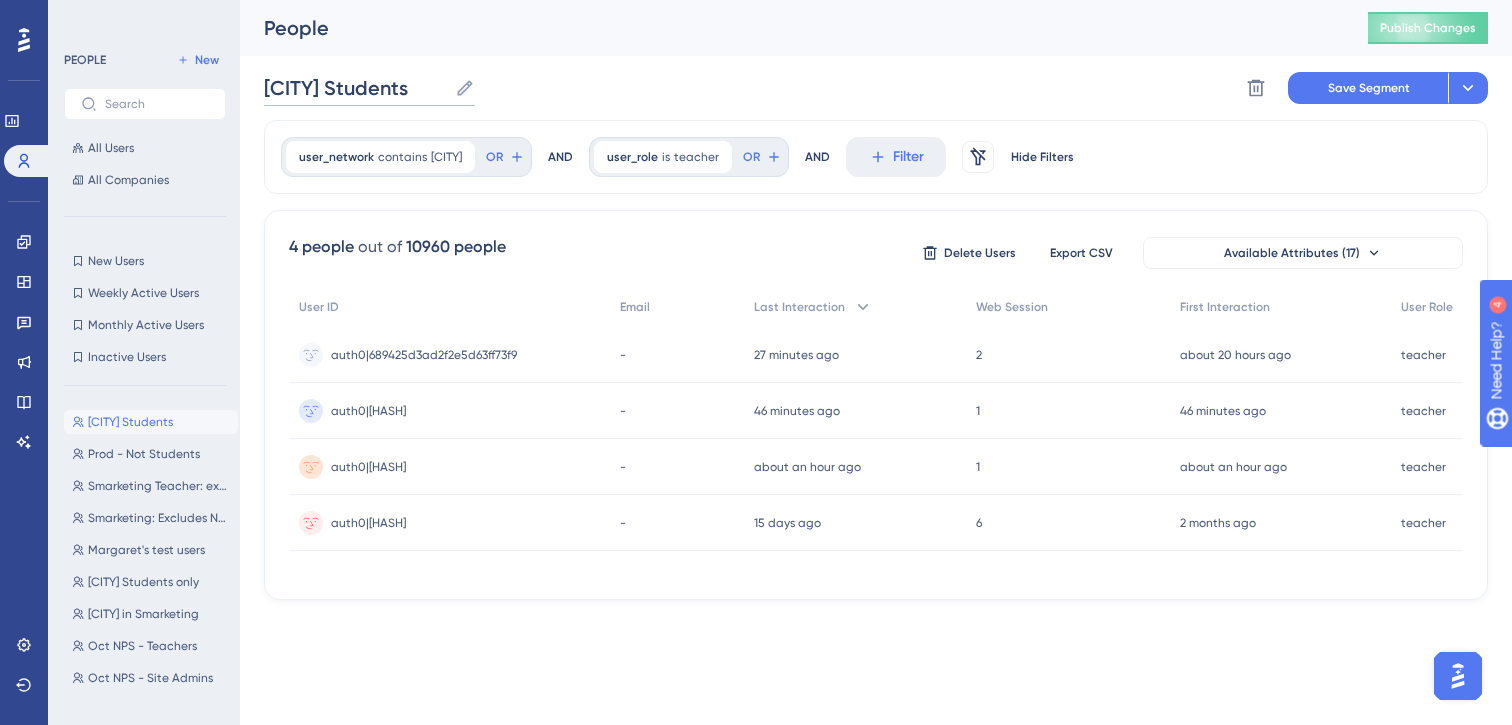 click on "[CITY] Students" at bounding box center [355, 88] 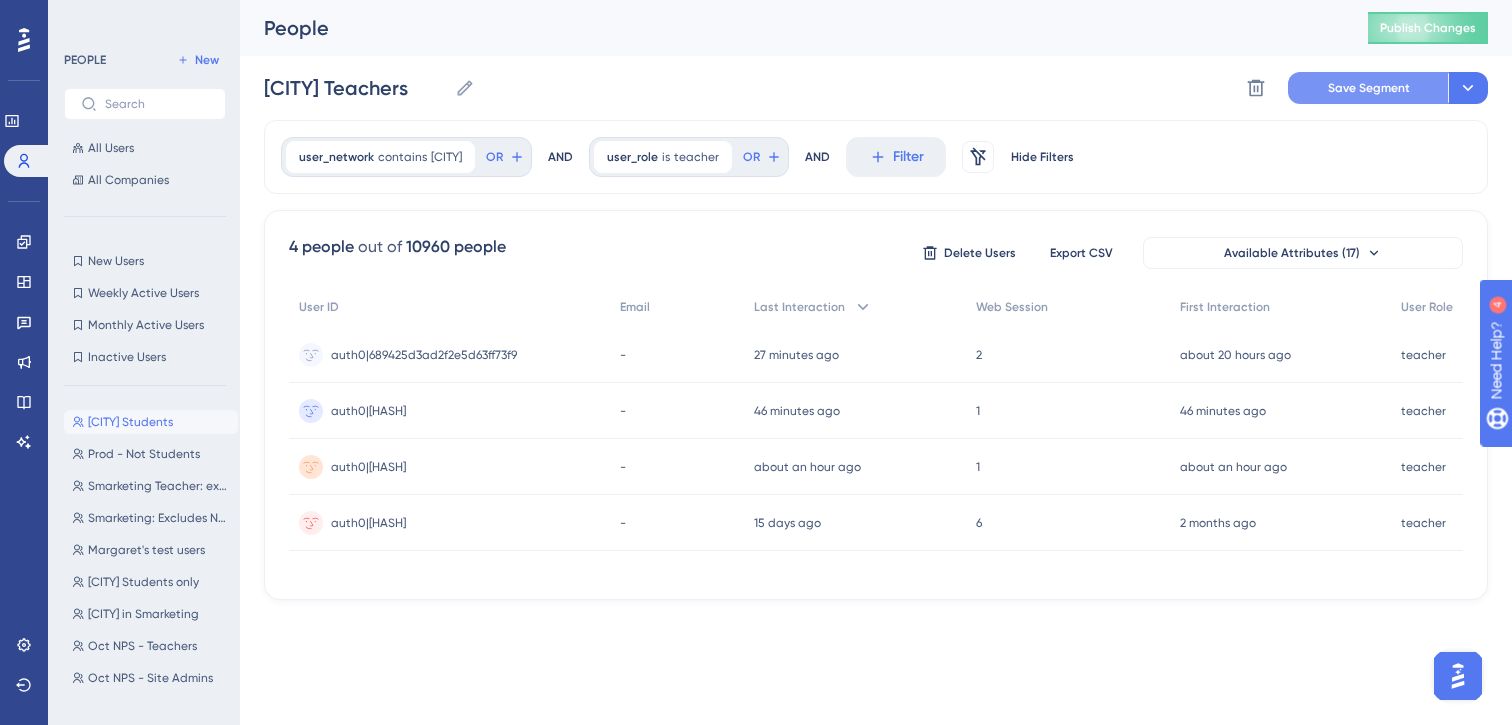 click on "Save Segment" at bounding box center (1369, 88) 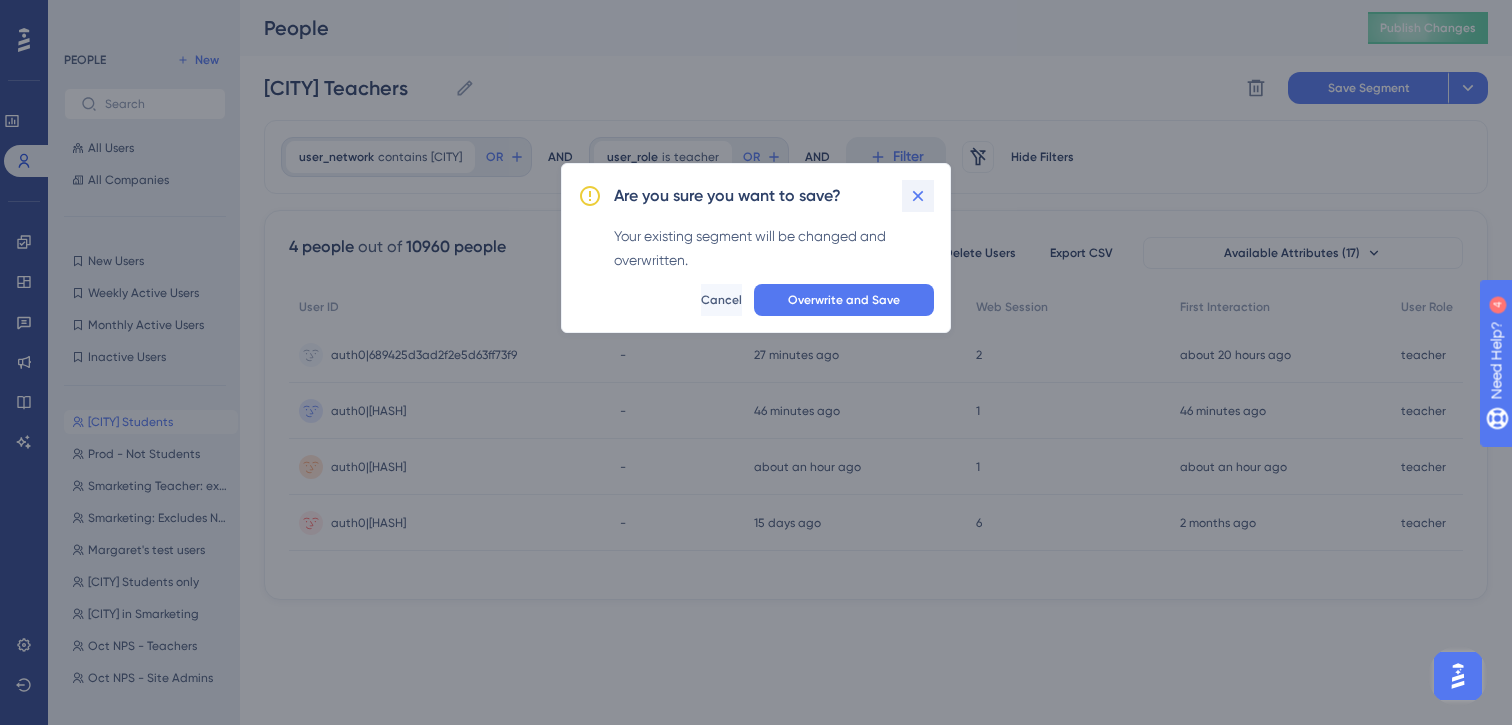 click 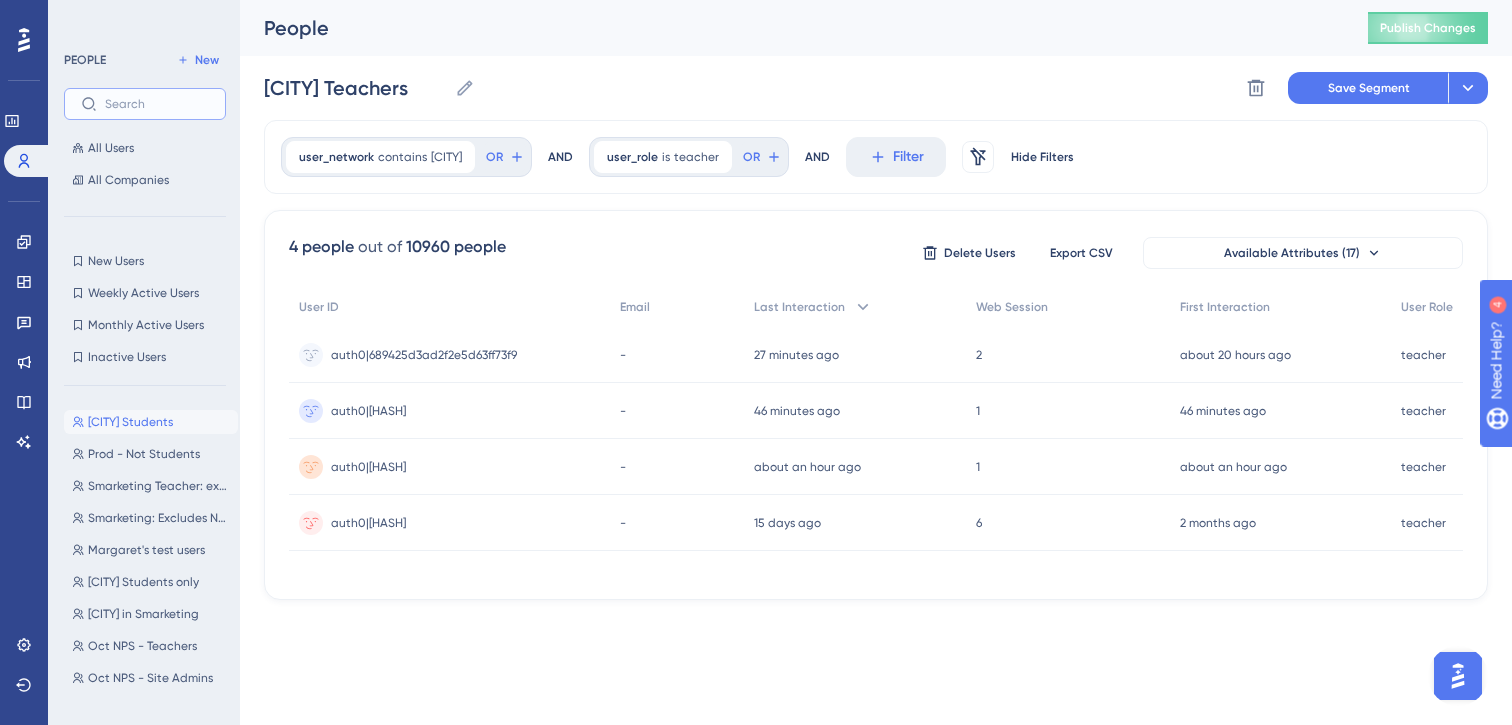 click at bounding box center (157, 104) 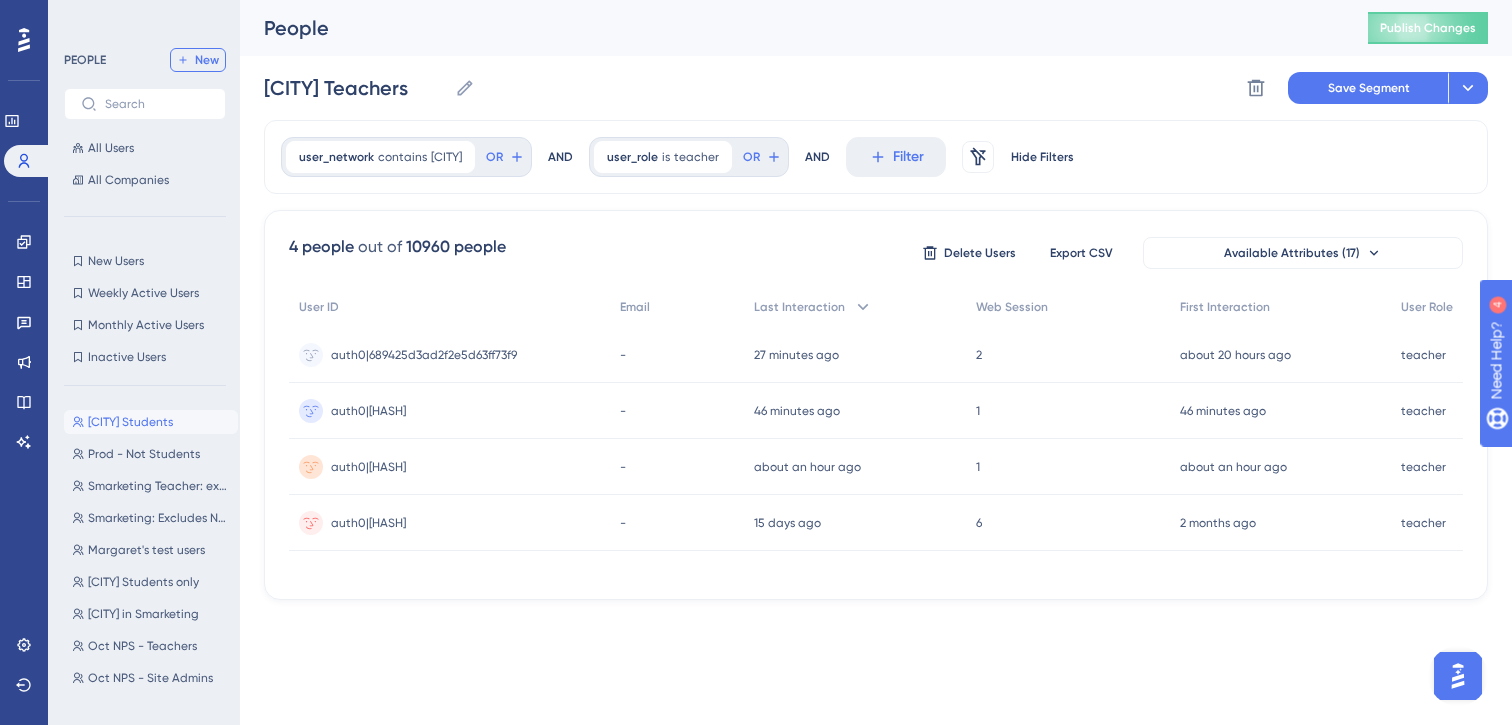 click on "New" at bounding box center [207, 60] 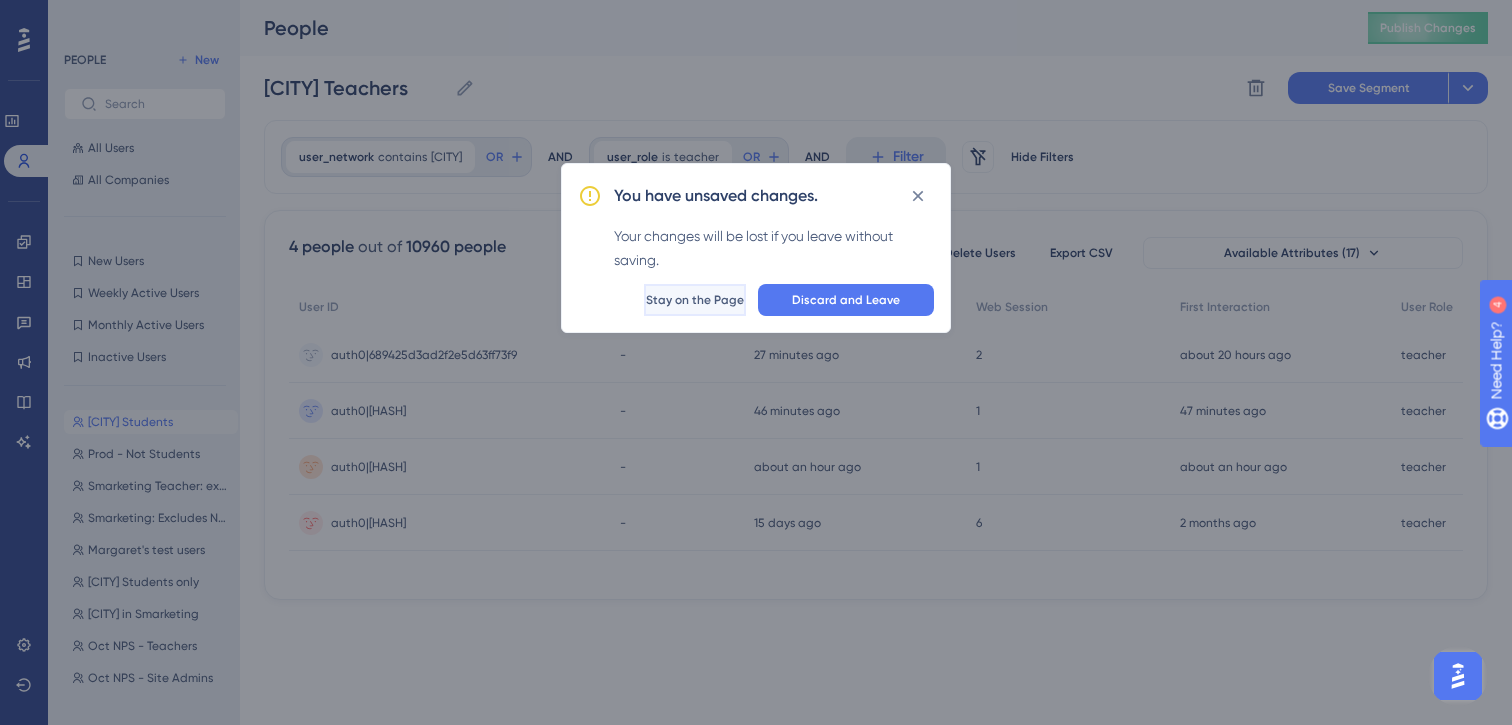 click on "Stay on the Page" at bounding box center (695, 300) 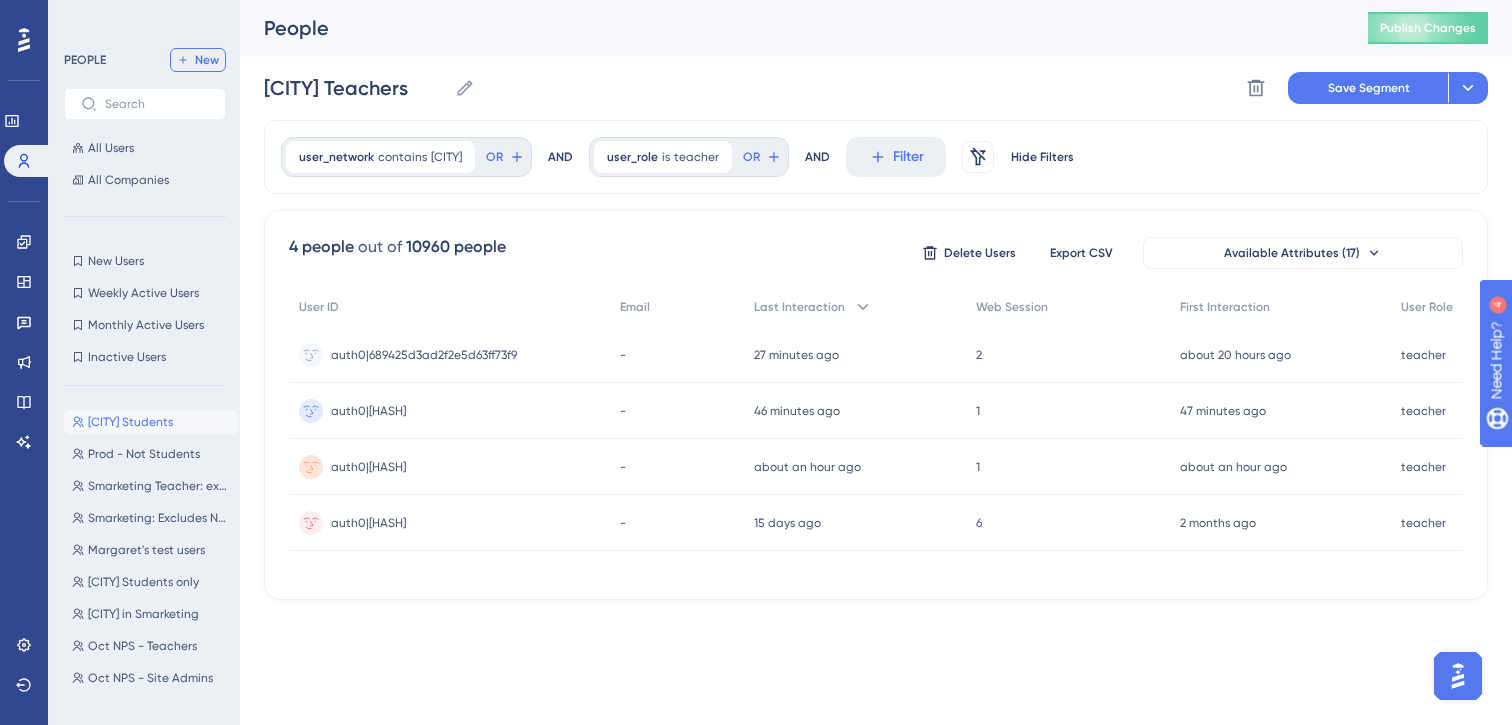 click on "New" at bounding box center (207, 60) 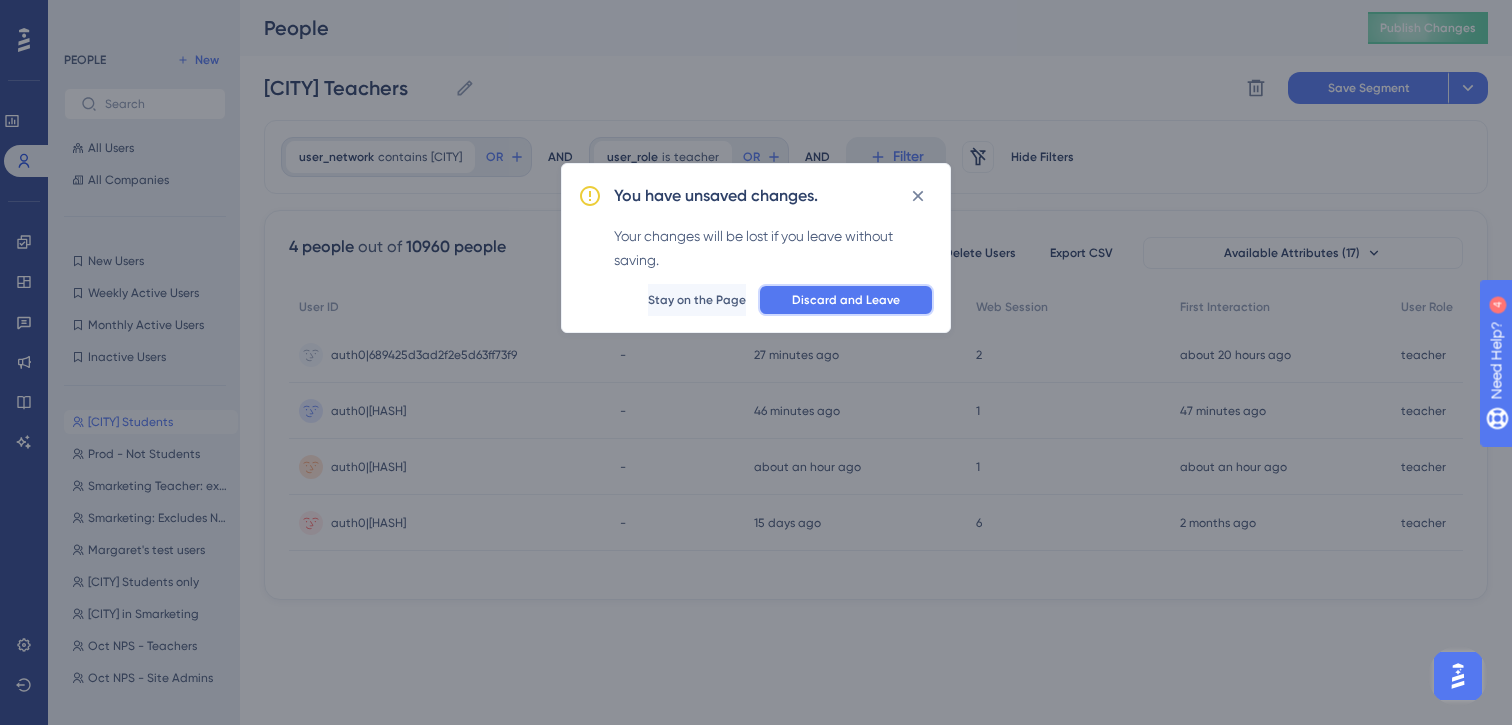 click on "Discard and Leave" at bounding box center [846, 300] 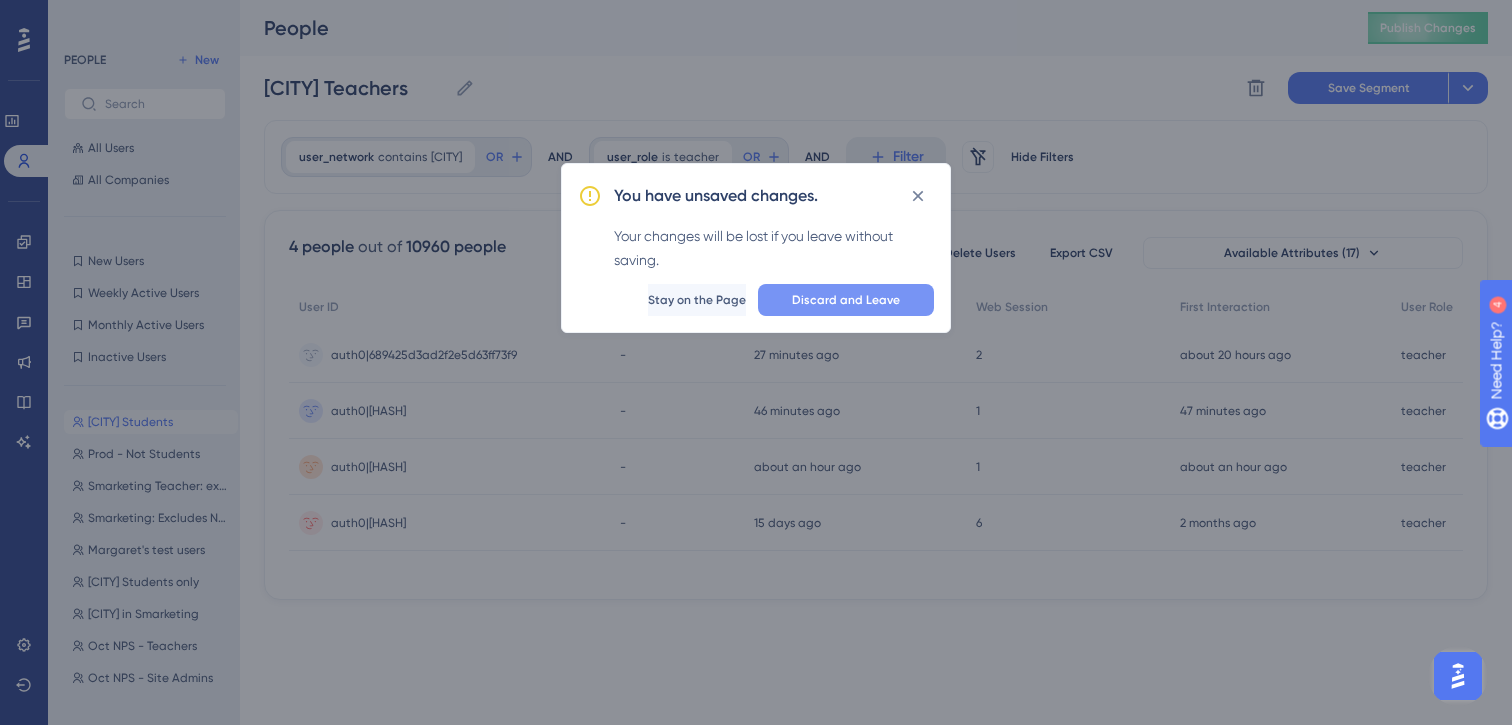 type on "New Segment" 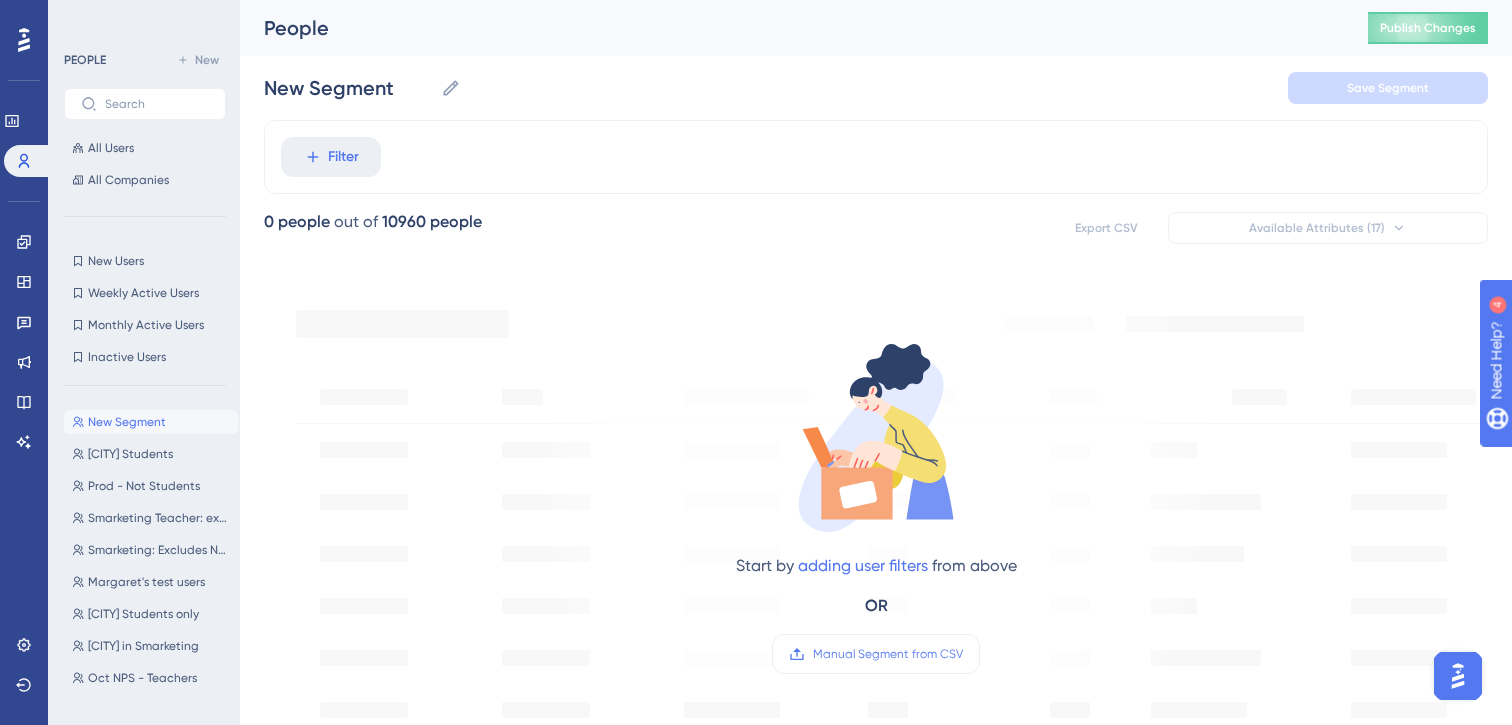 click on "New Segment" at bounding box center (127, 422) 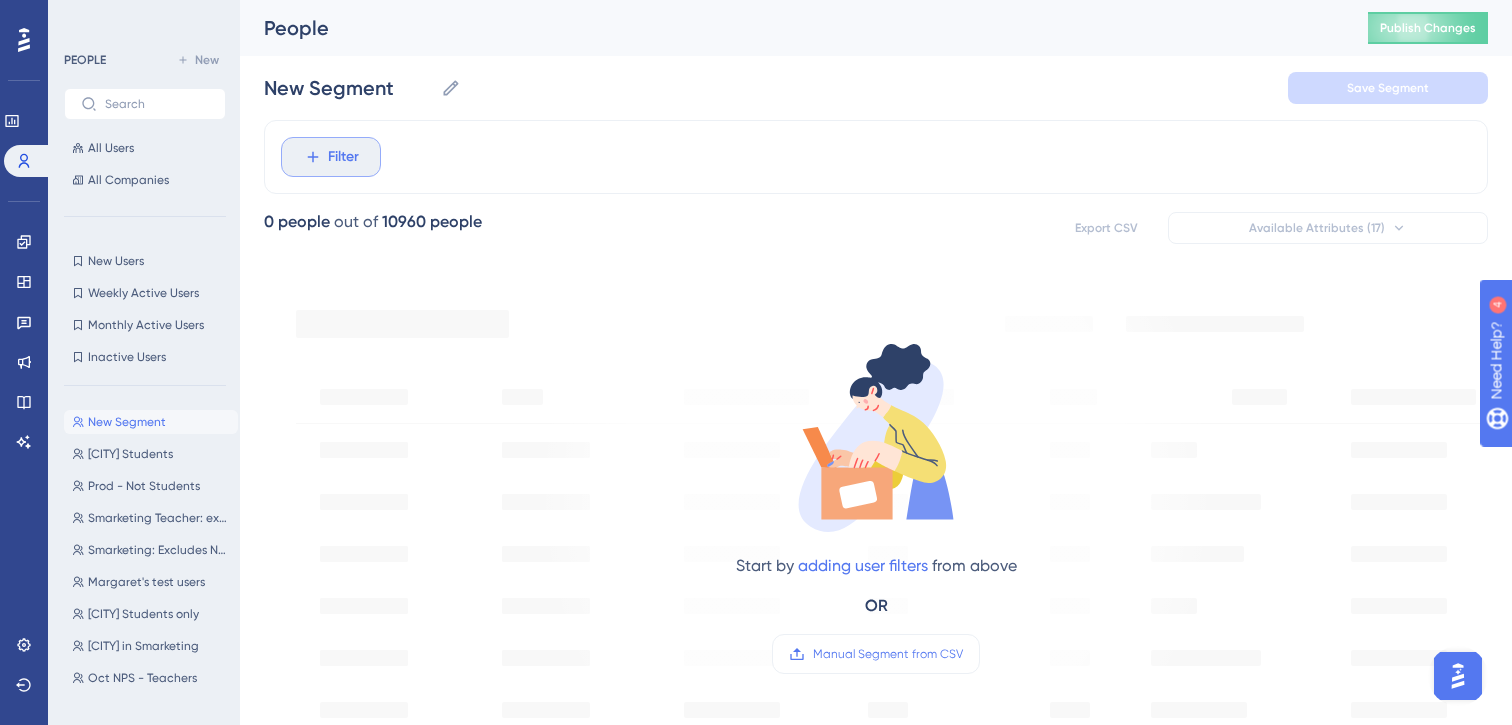 click on "Filter" at bounding box center [343, 157] 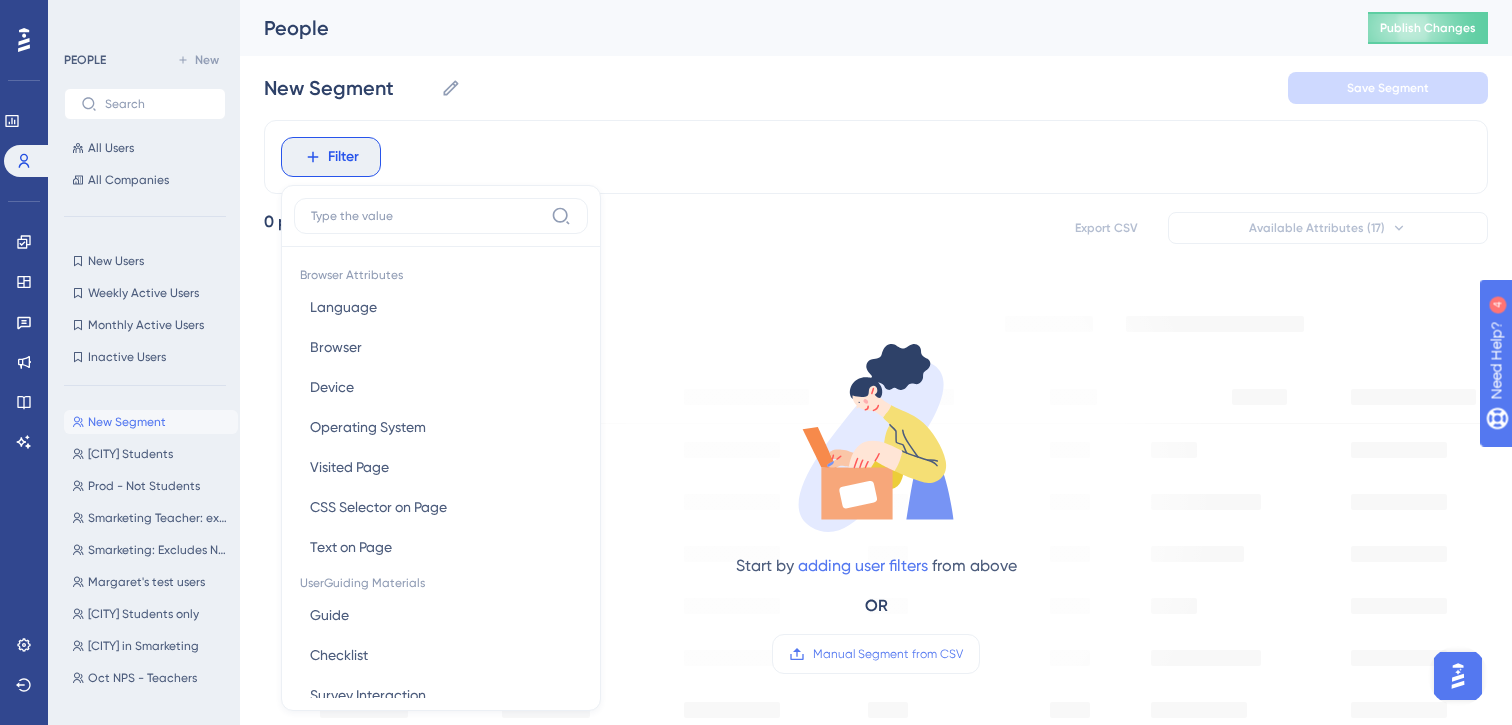 scroll, scrollTop: 85, scrollLeft: 0, axis: vertical 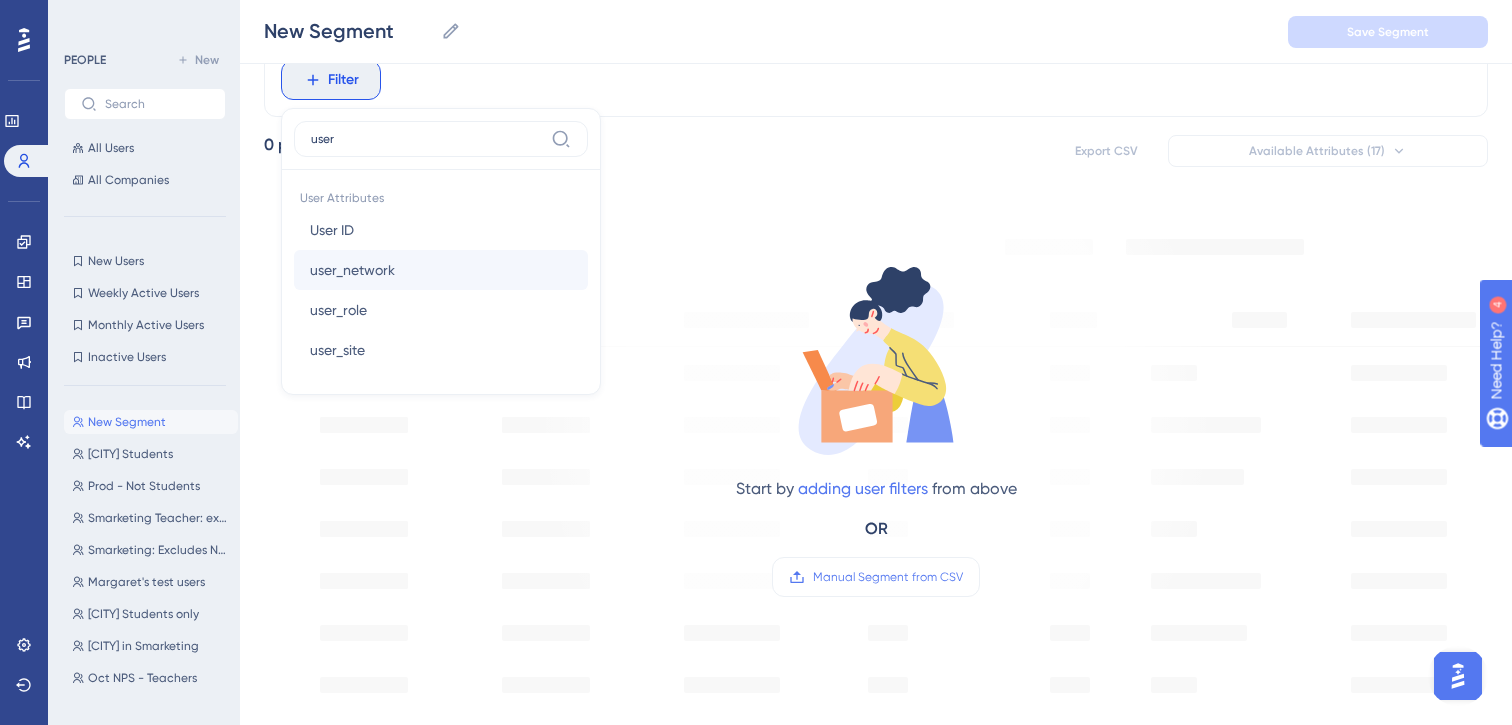 type on "user" 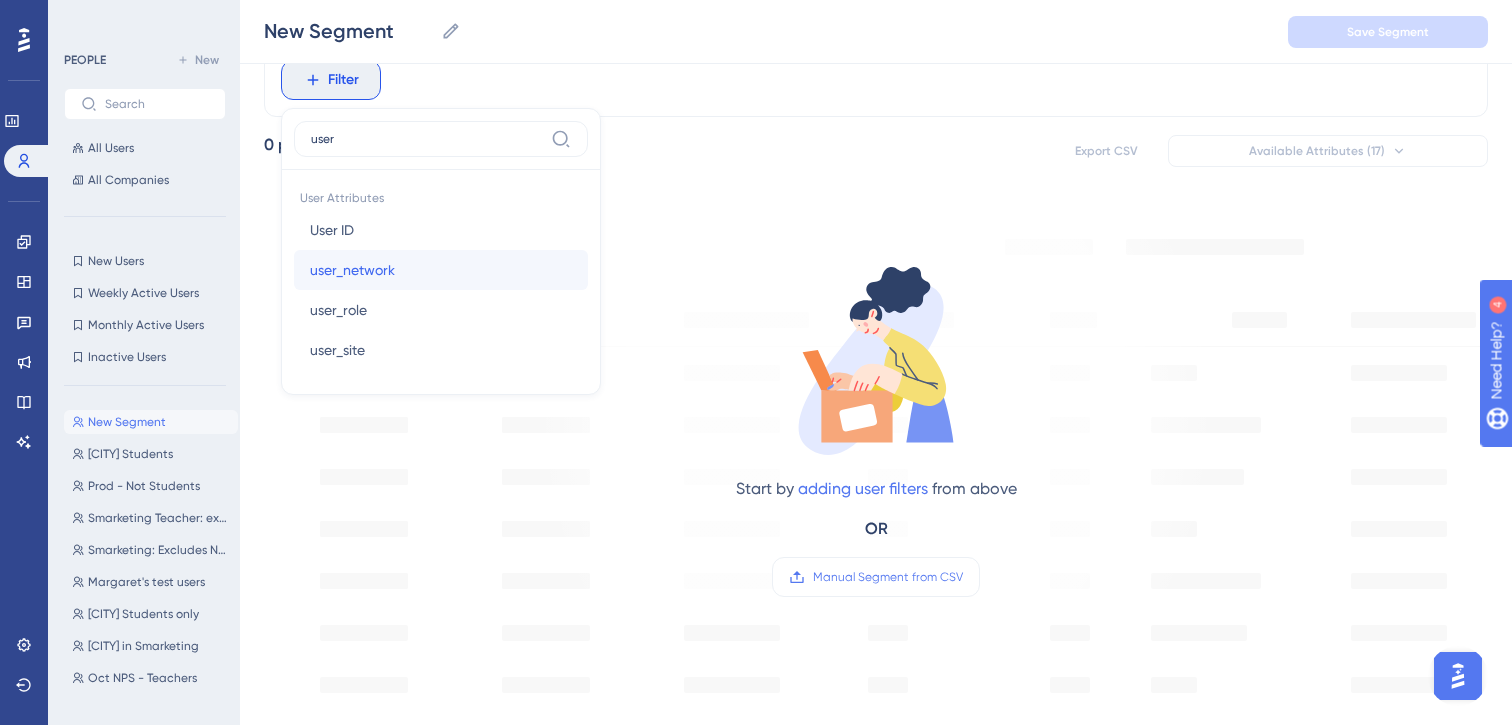 click on "user_network" at bounding box center (352, 270) 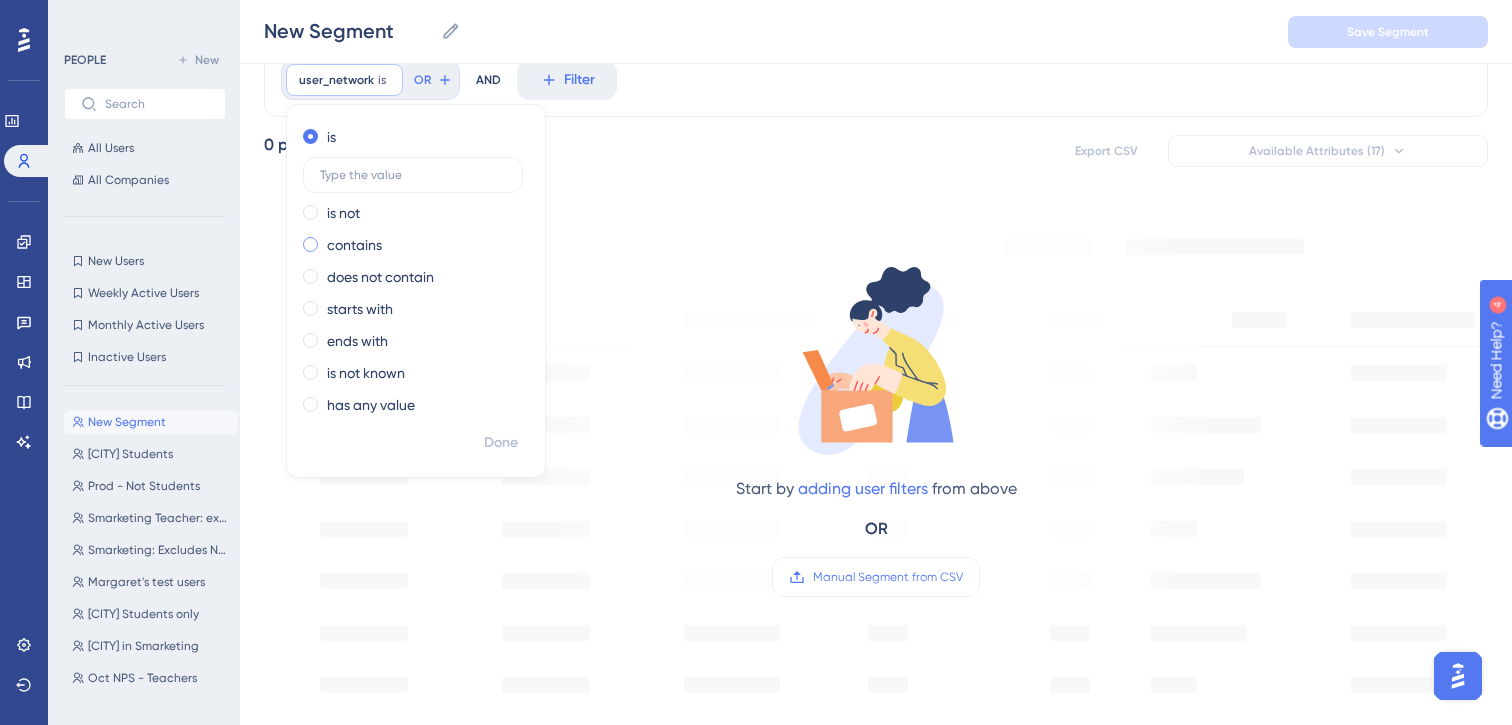 click on "contains" at bounding box center [354, 245] 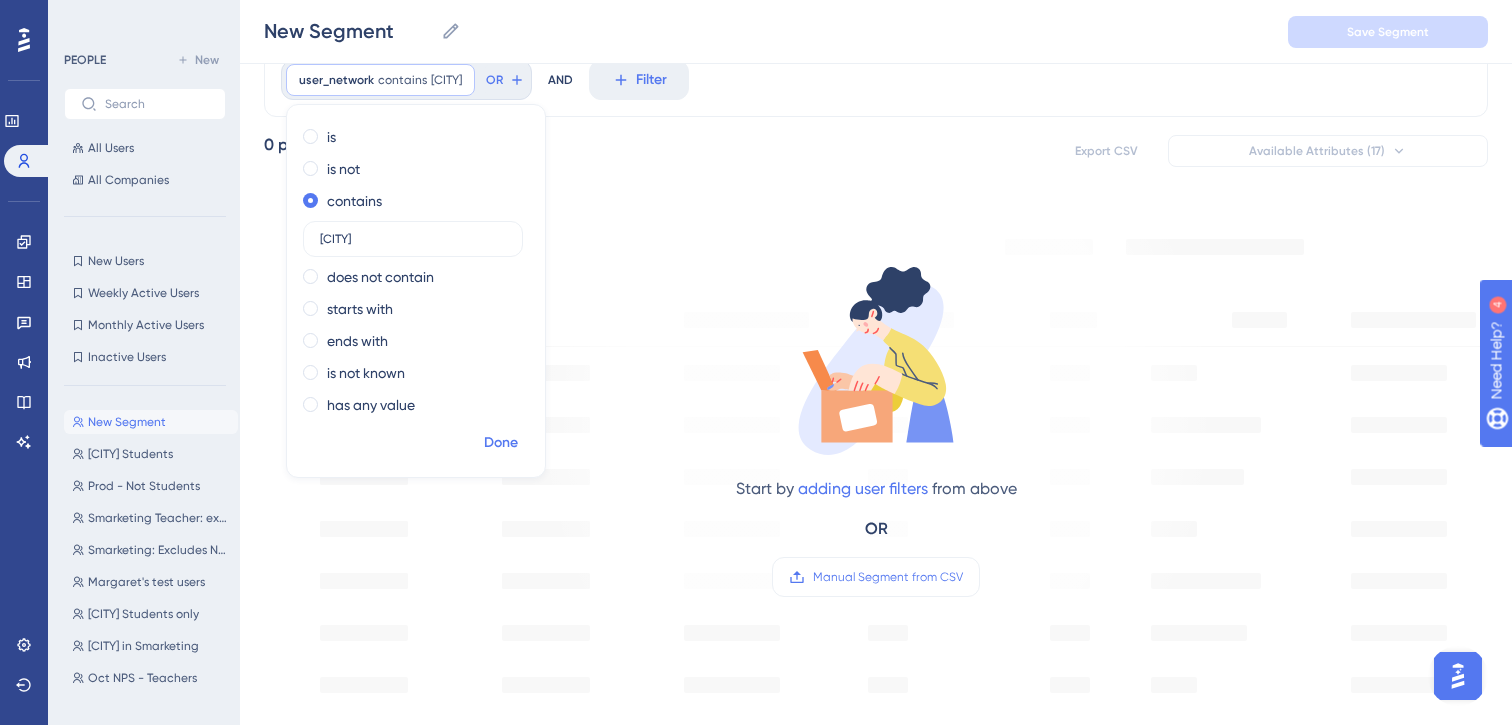 type on "[CITY]" 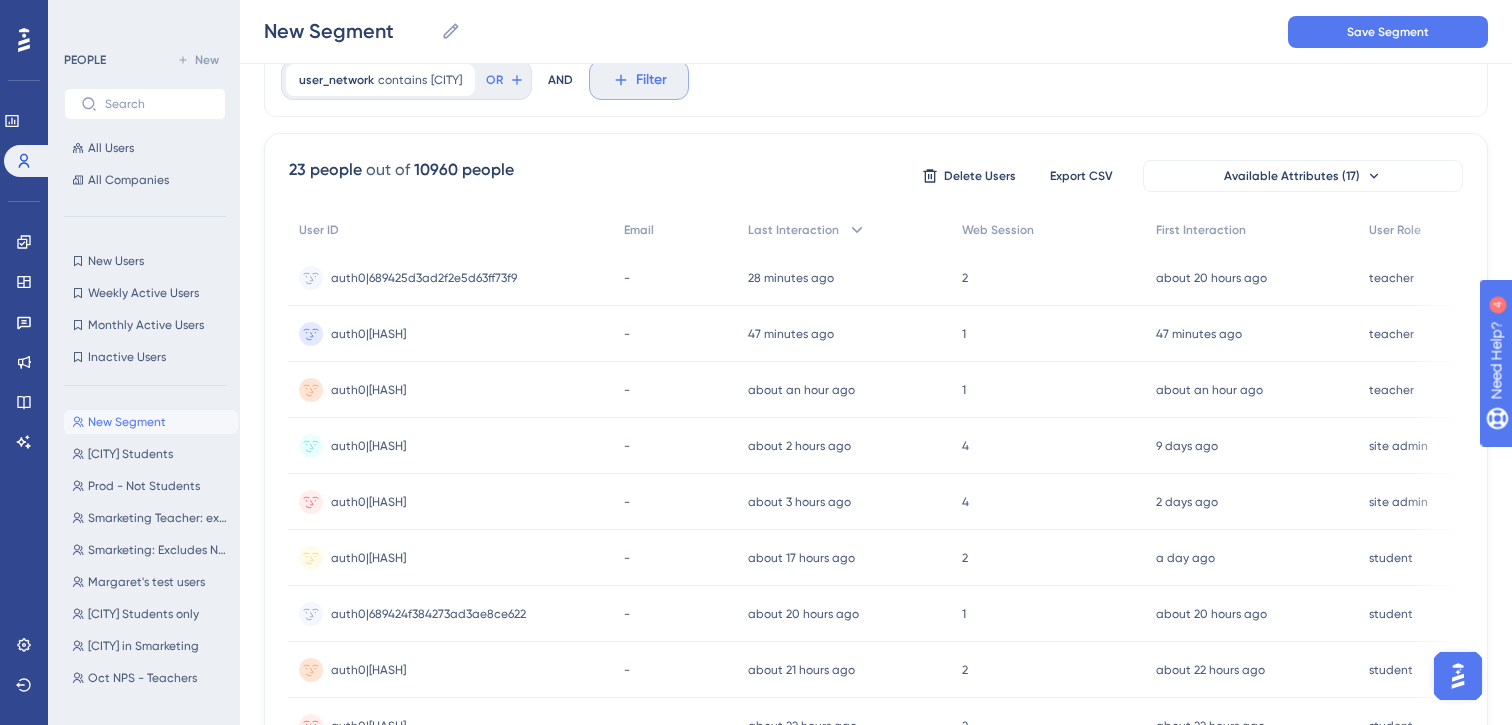 click on "Filter" at bounding box center [639, 80] 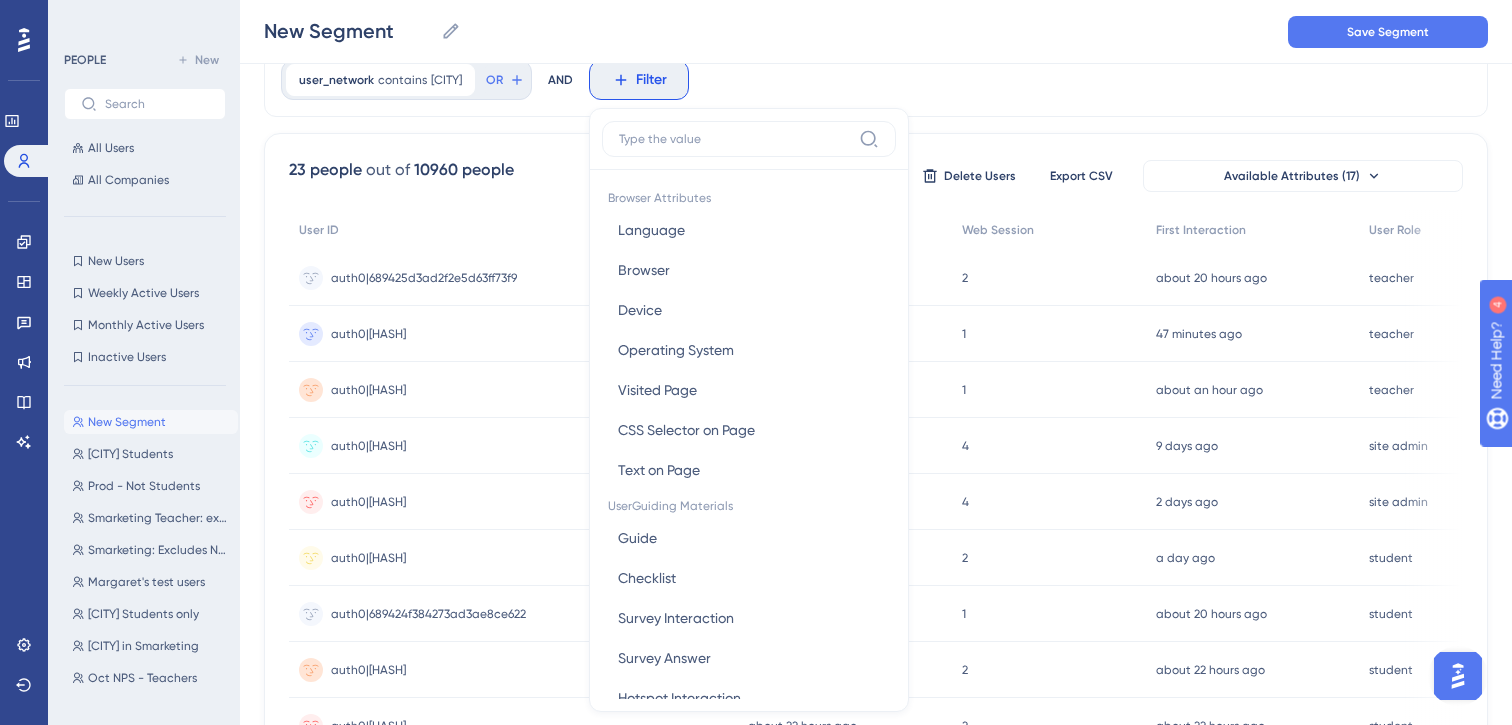 scroll, scrollTop: 132, scrollLeft: 0, axis: vertical 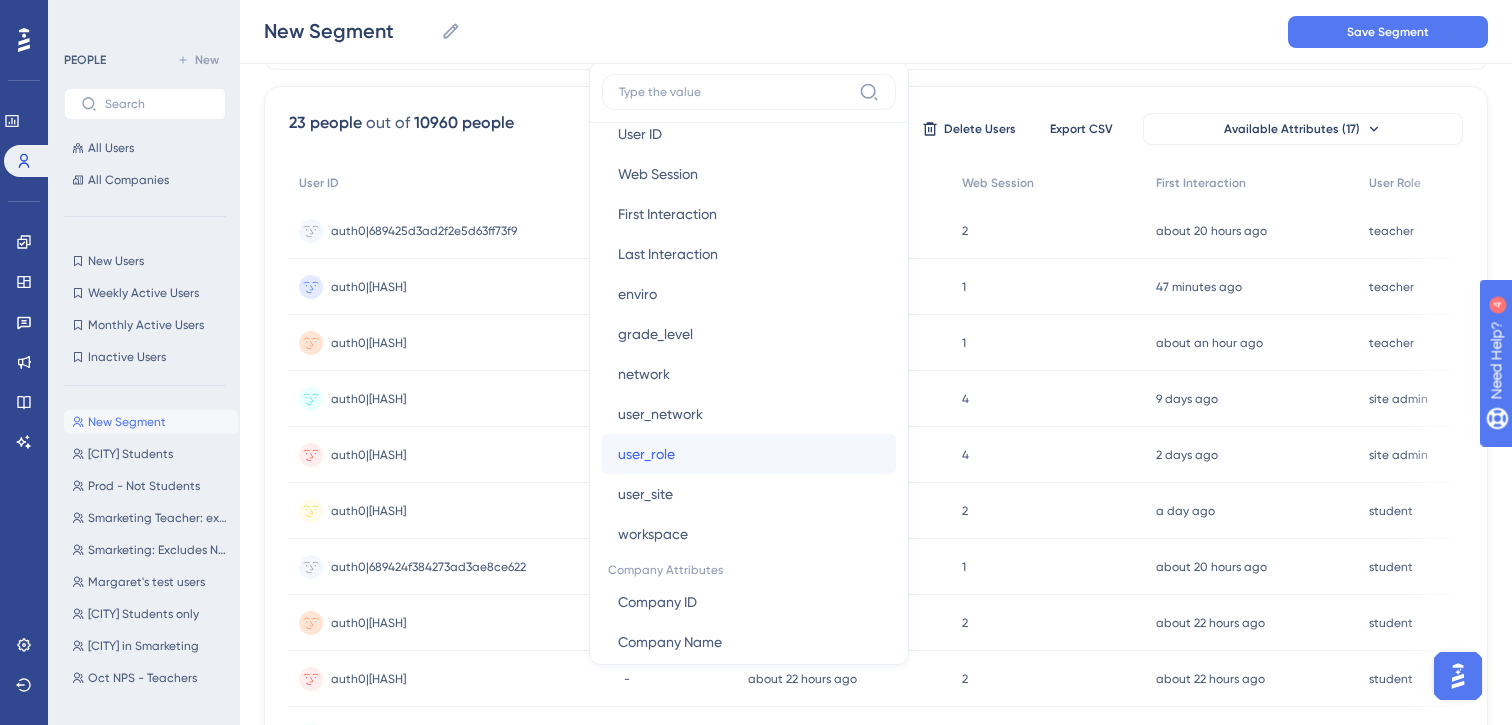 click on "user_role" at bounding box center (646, 454) 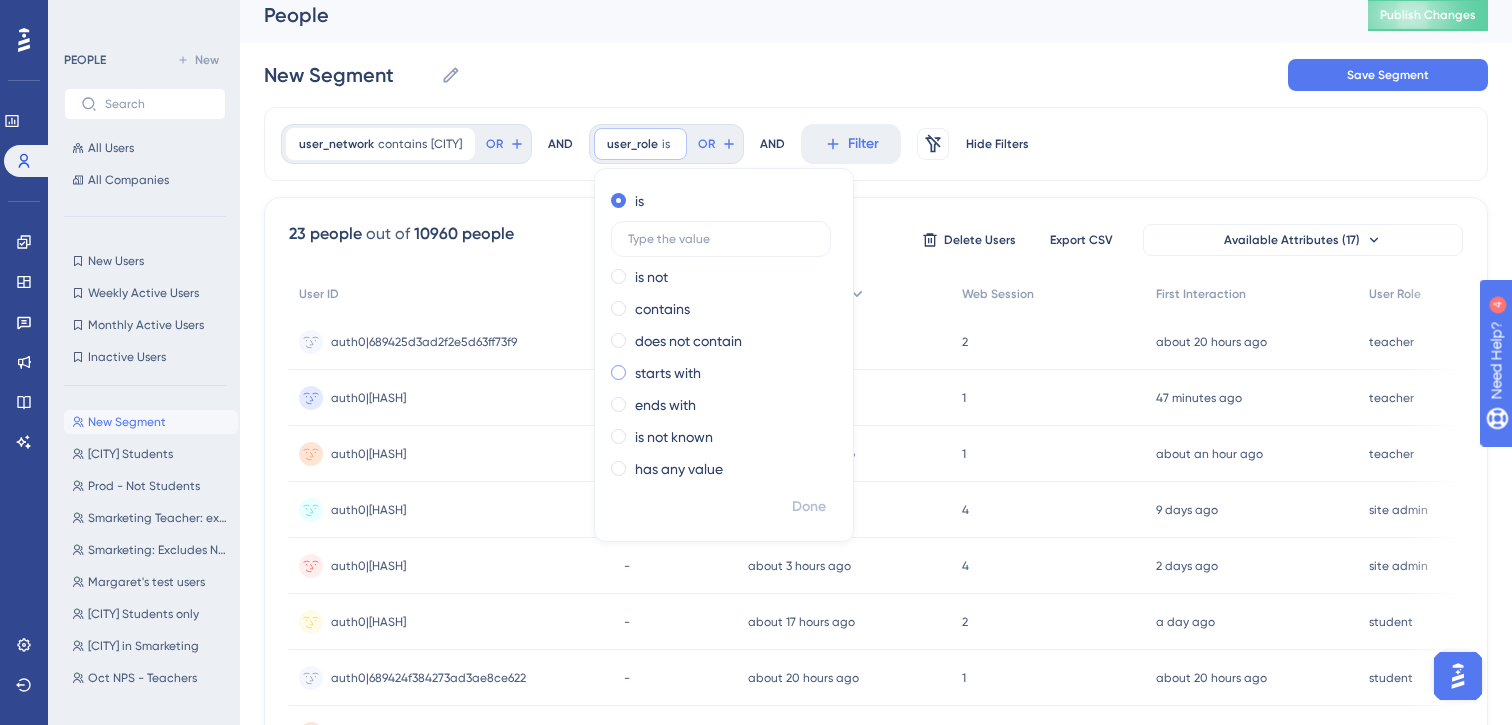 scroll, scrollTop: 0, scrollLeft: 0, axis: both 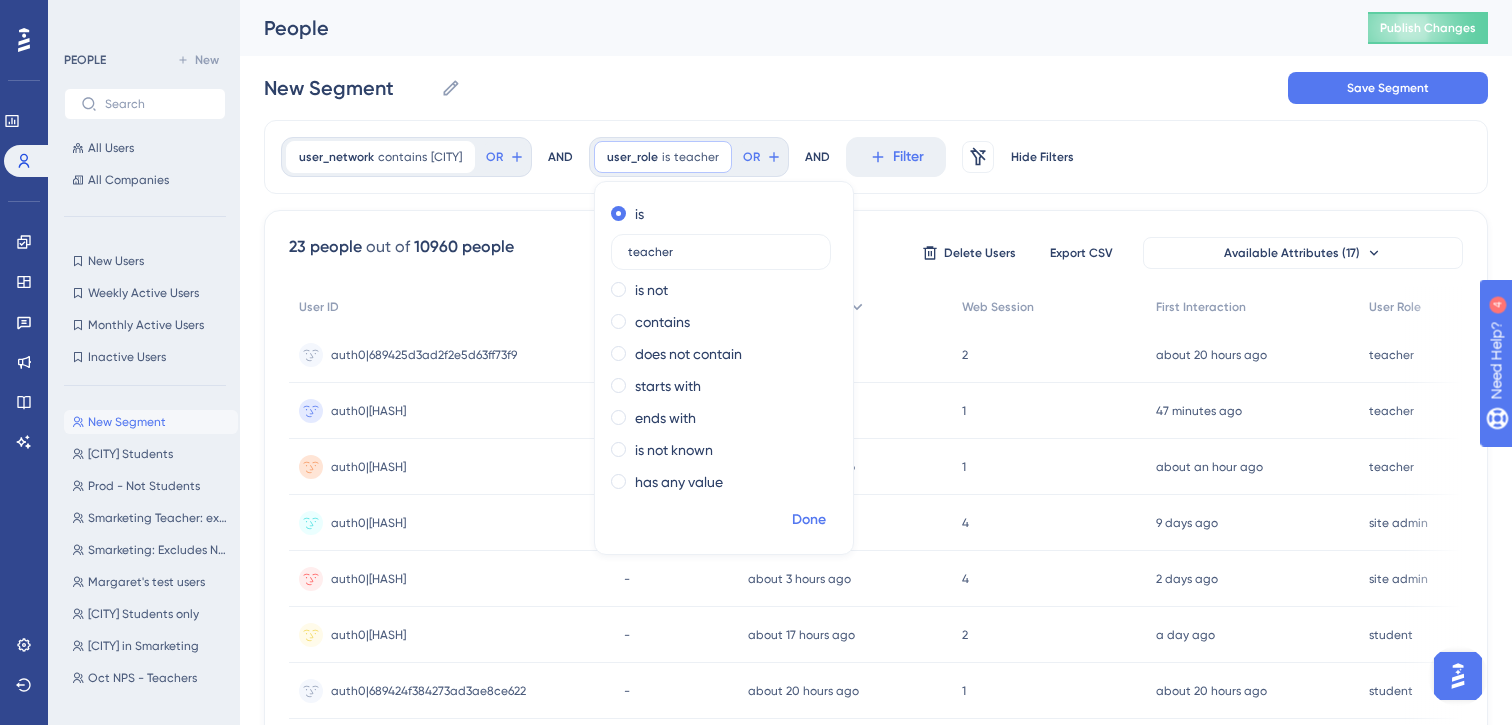 type on "teacher" 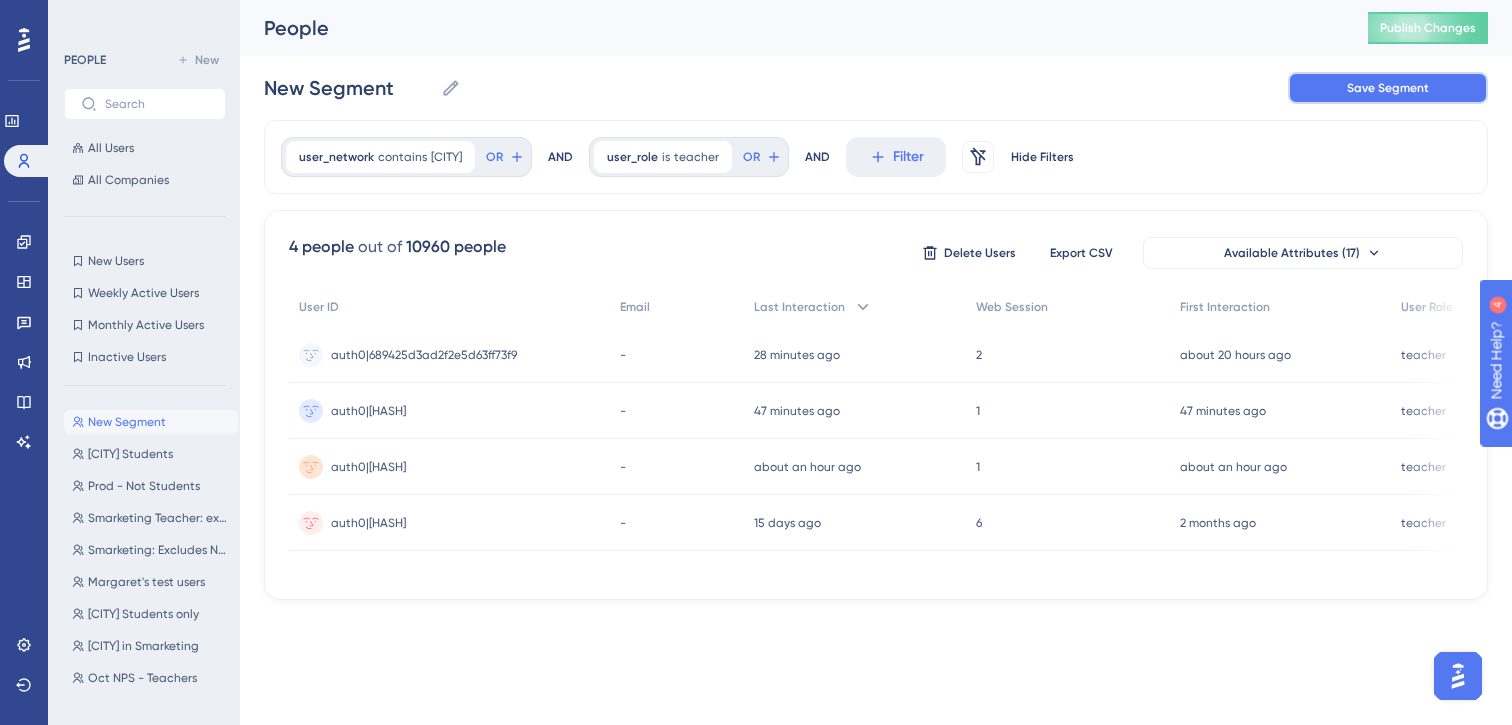 click on "Save Segment" at bounding box center [1388, 88] 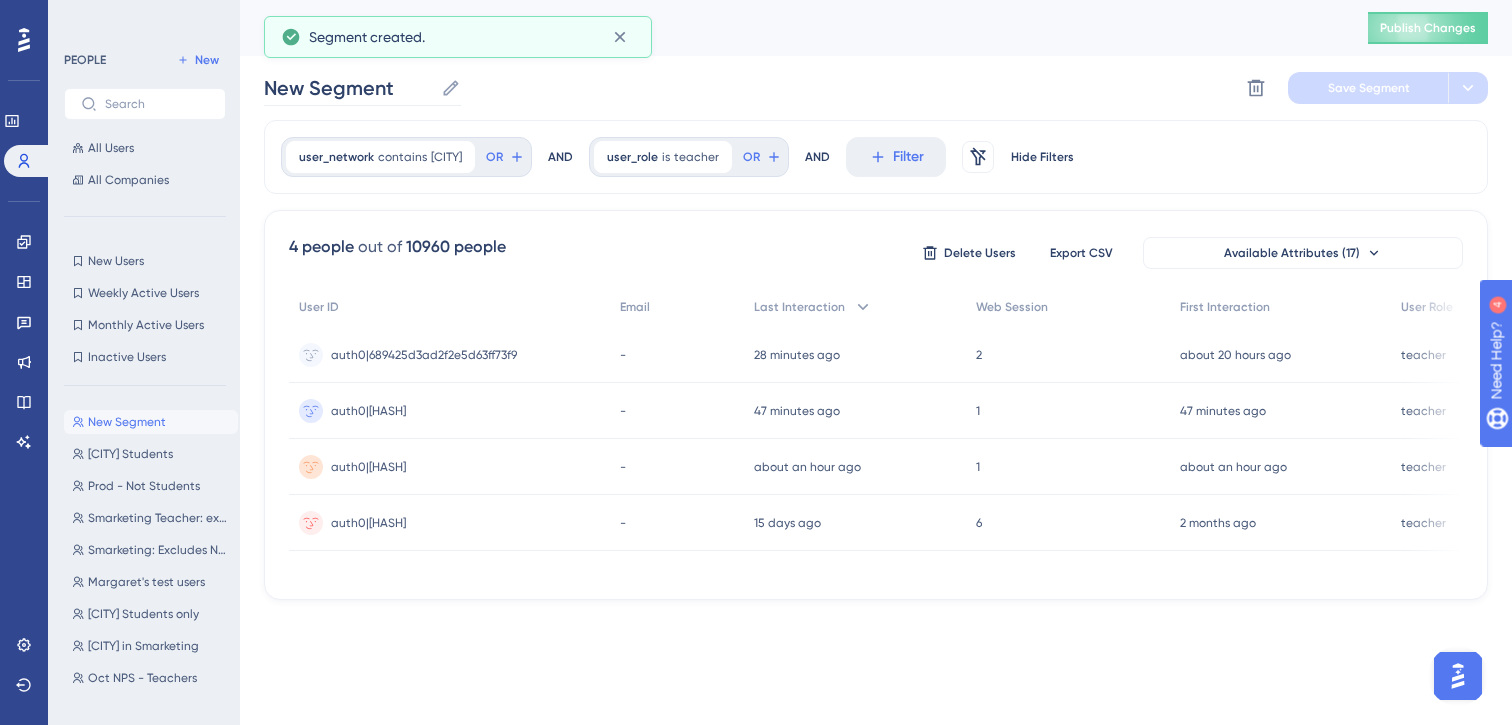 click on "New Segment New Segment" at bounding box center (362, 88) 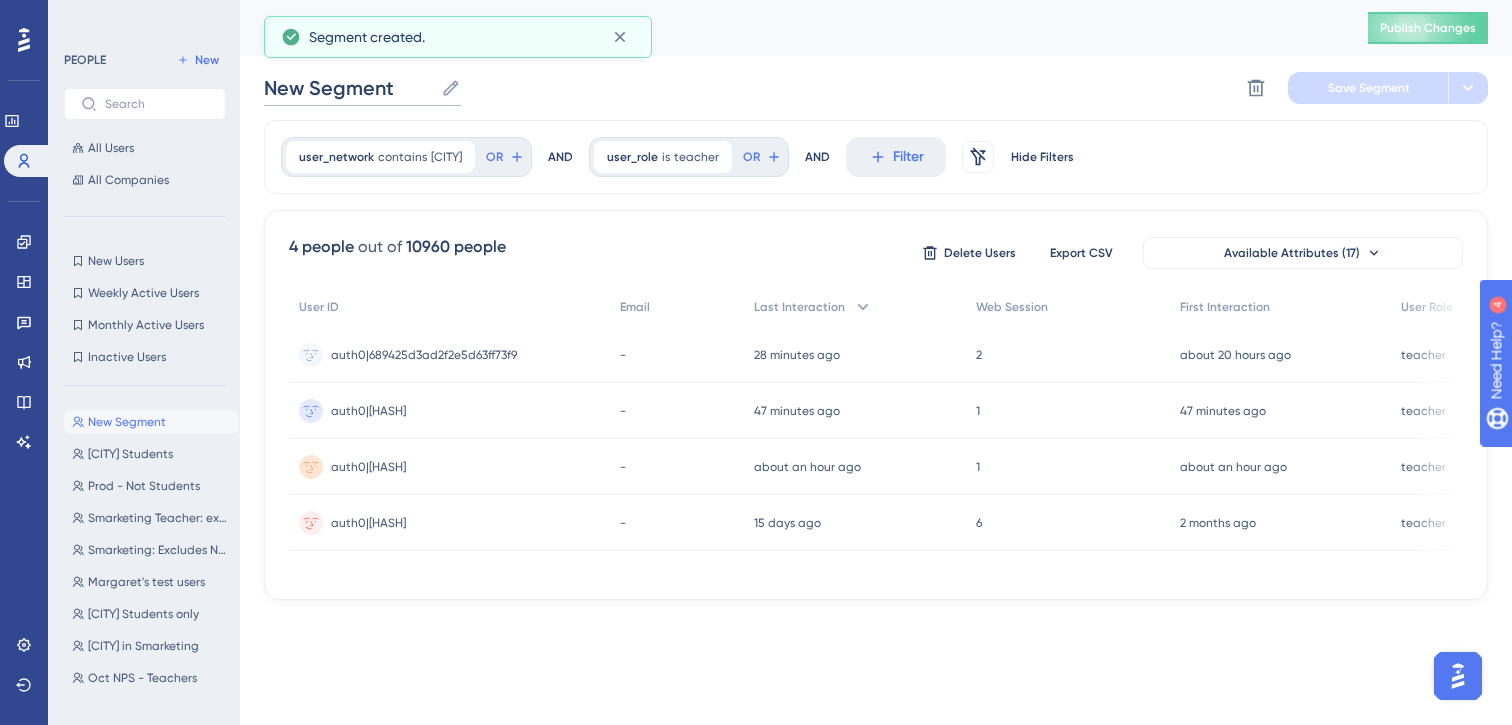 drag, startPoint x: 429, startPoint y: 92, endPoint x: 272, endPoint y: 79, distance: 157.5373 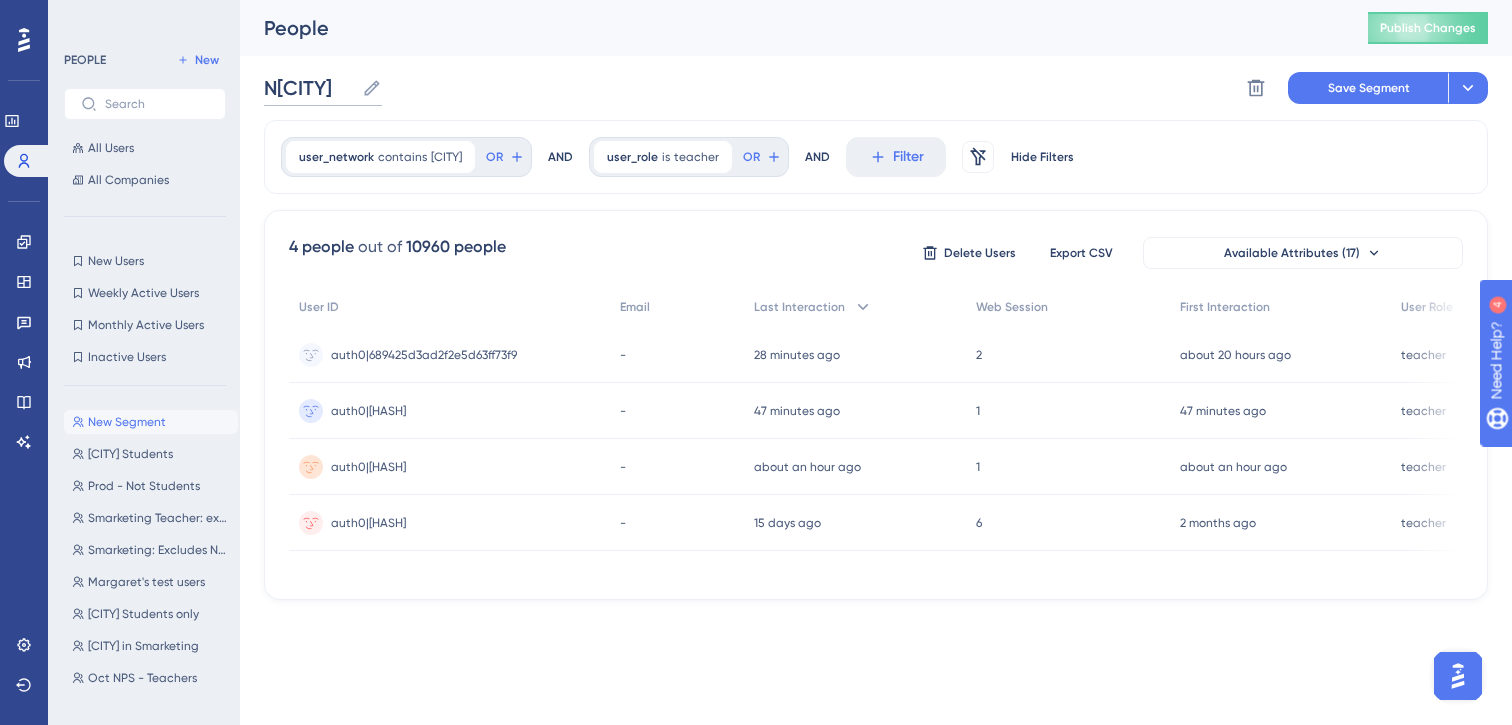 type on "N" 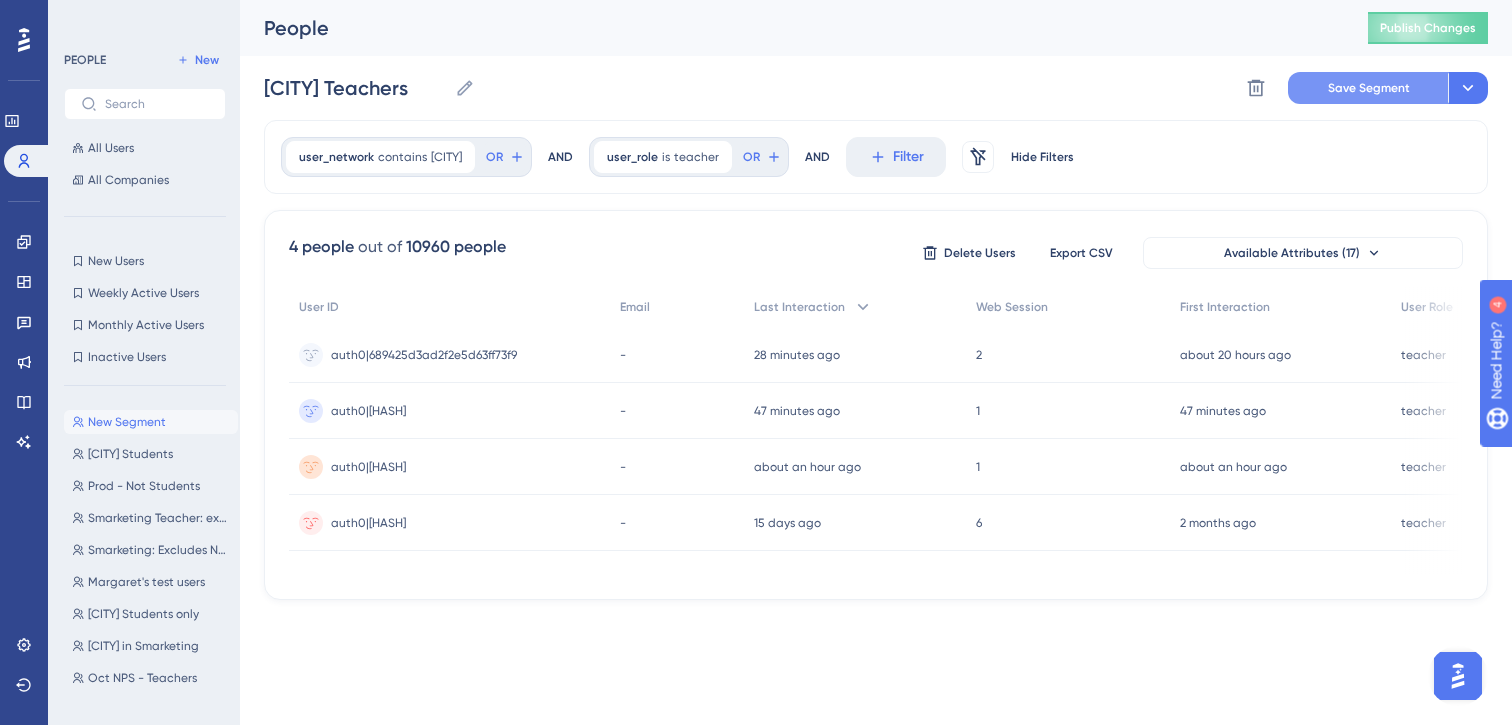 click on "Save Segment" at bounding box center (1369, 88) 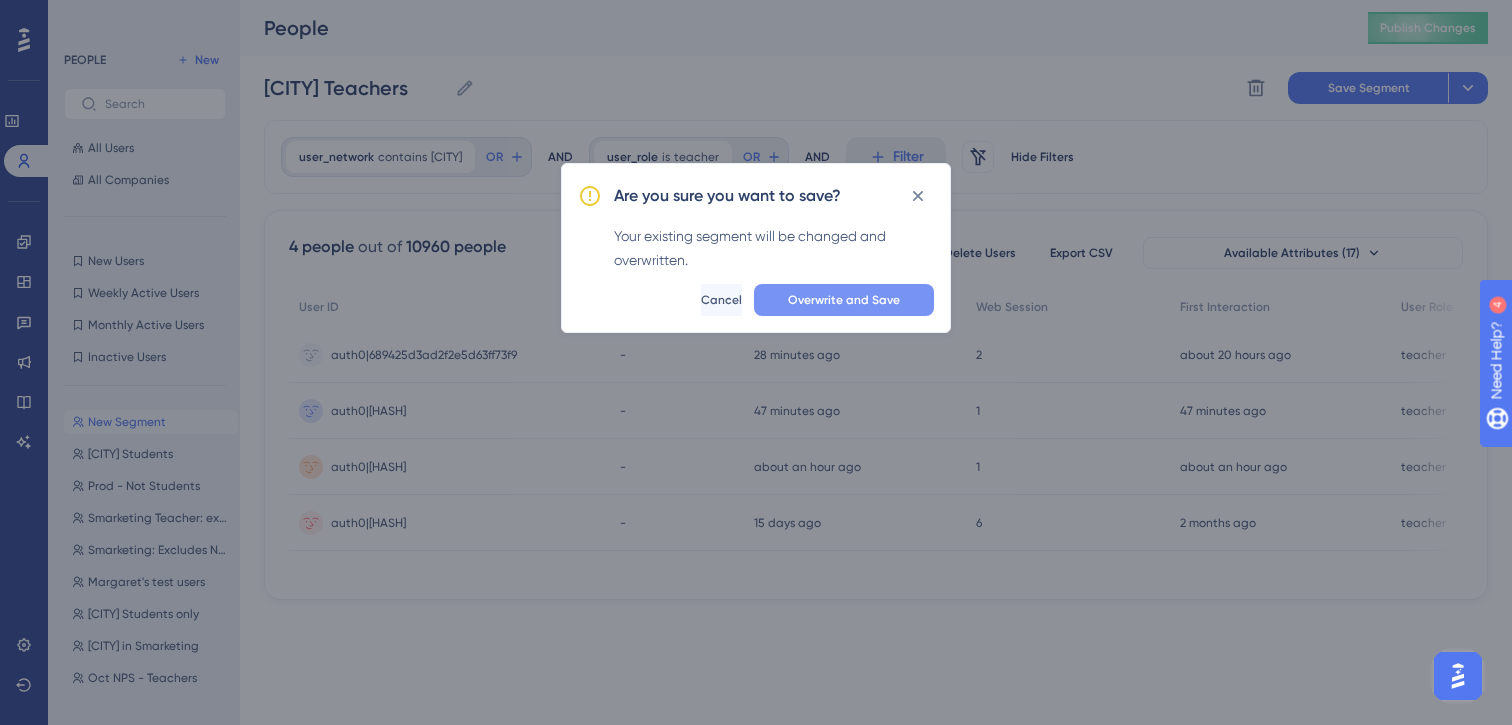 click on "Overwrite and Save" at bounding box center (844, 300) 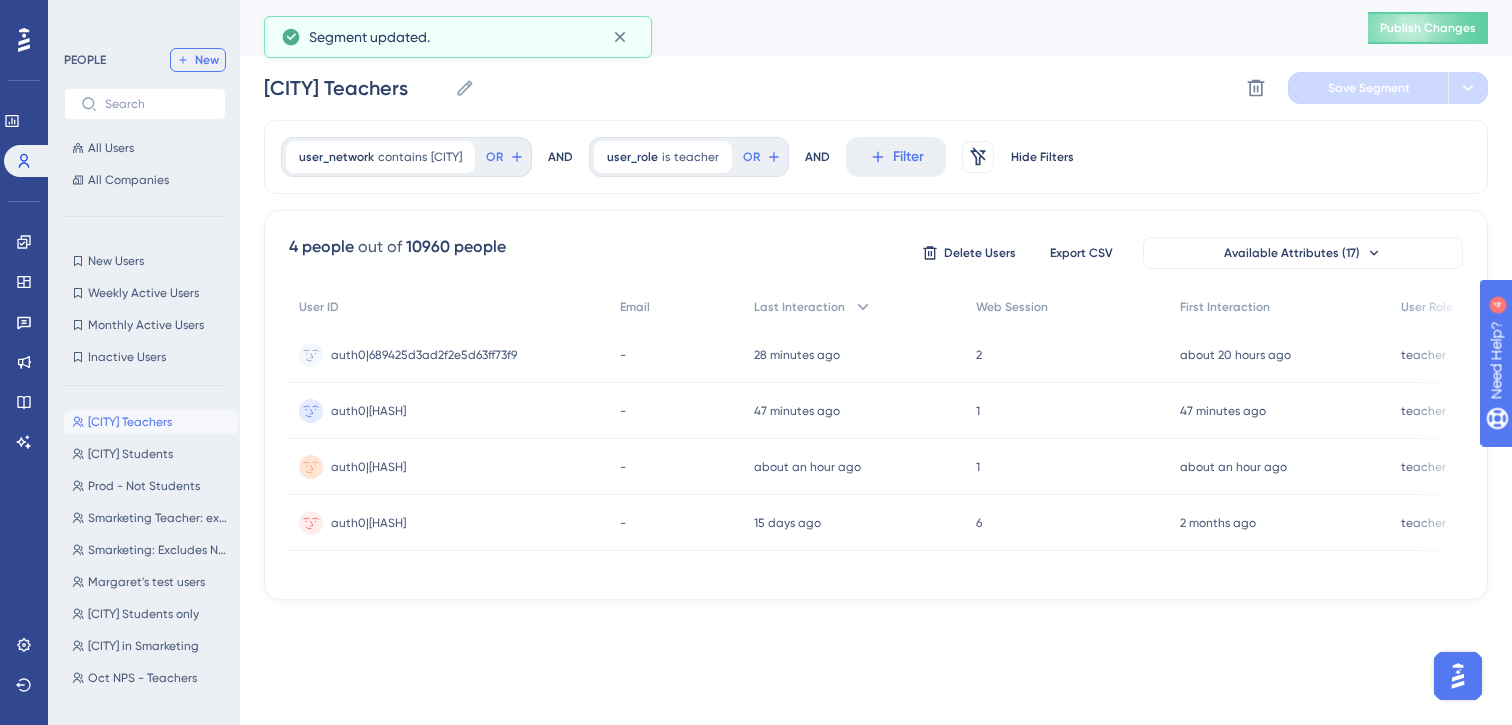 click on "New" at bounding box center [198, 60] 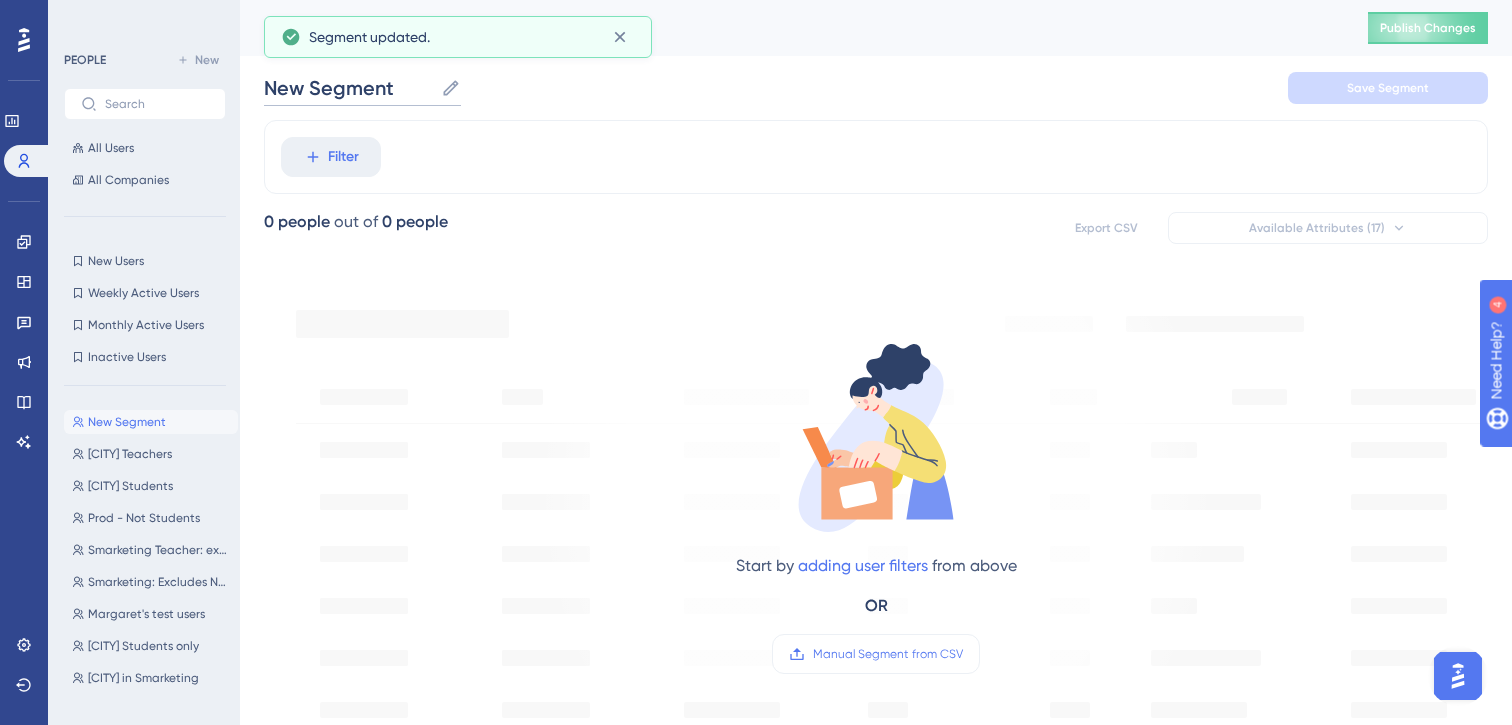 click on "New Segment" at bounding box center [348, 88] 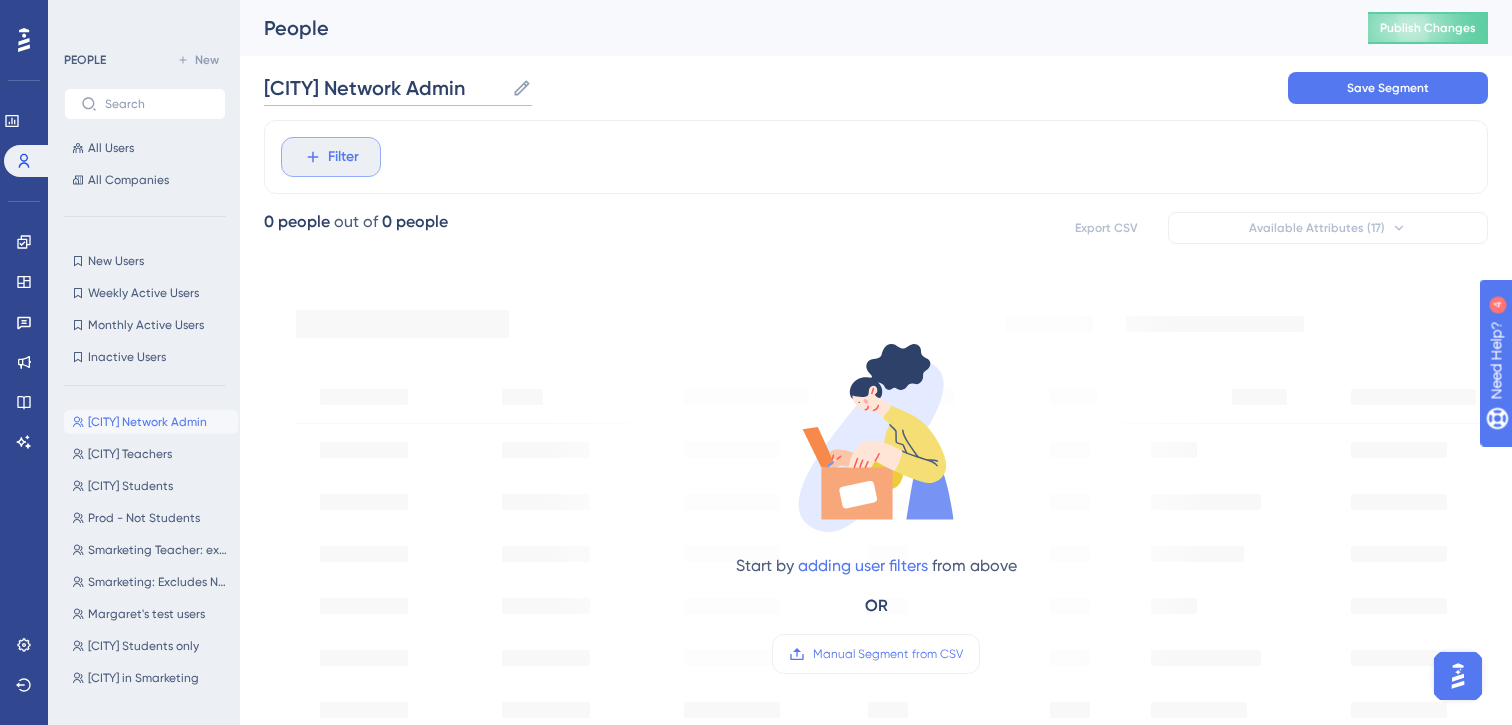 type on "[CITY] Network Admin" 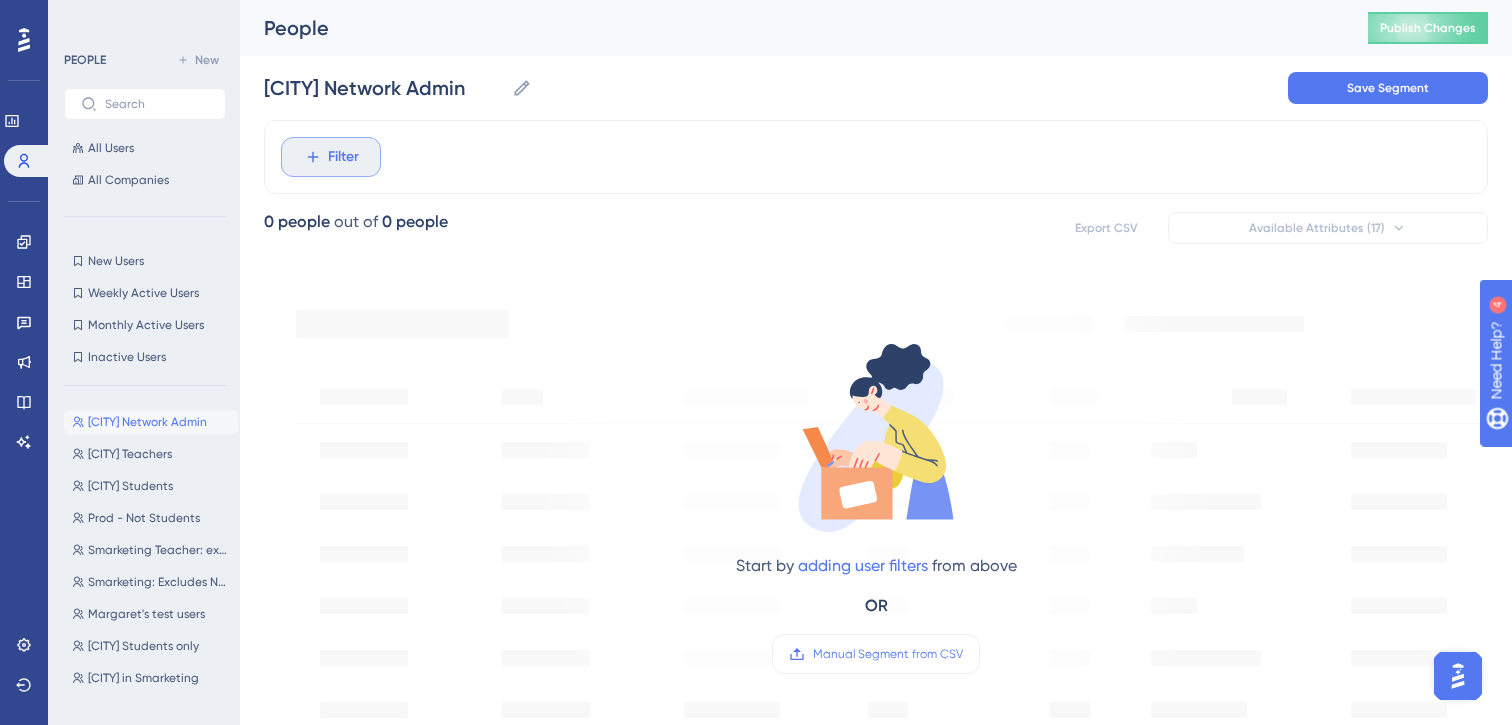 click on "Filter" at bounding box center (343, 157) 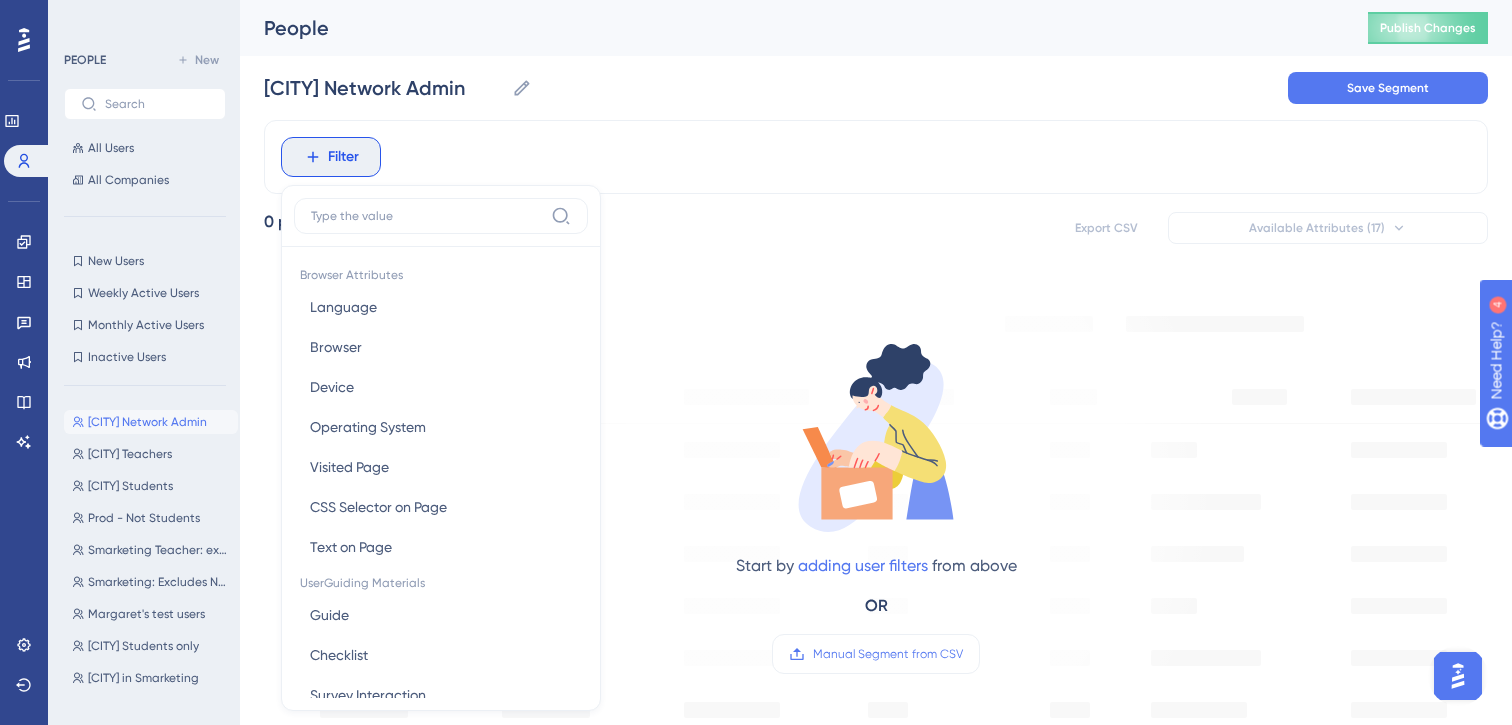 scroll, scrollTop: 84, scrollLeft: 0, axis: vertical 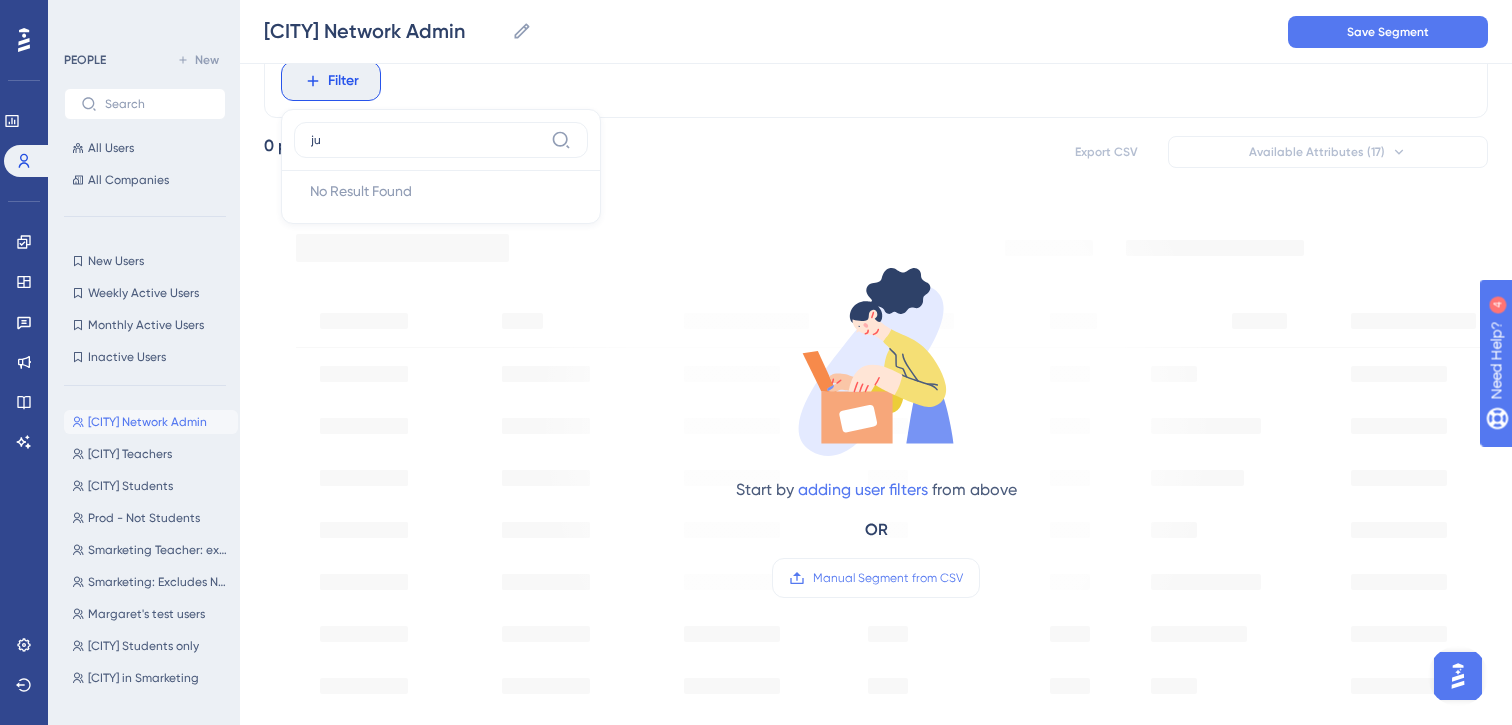 type on "j" 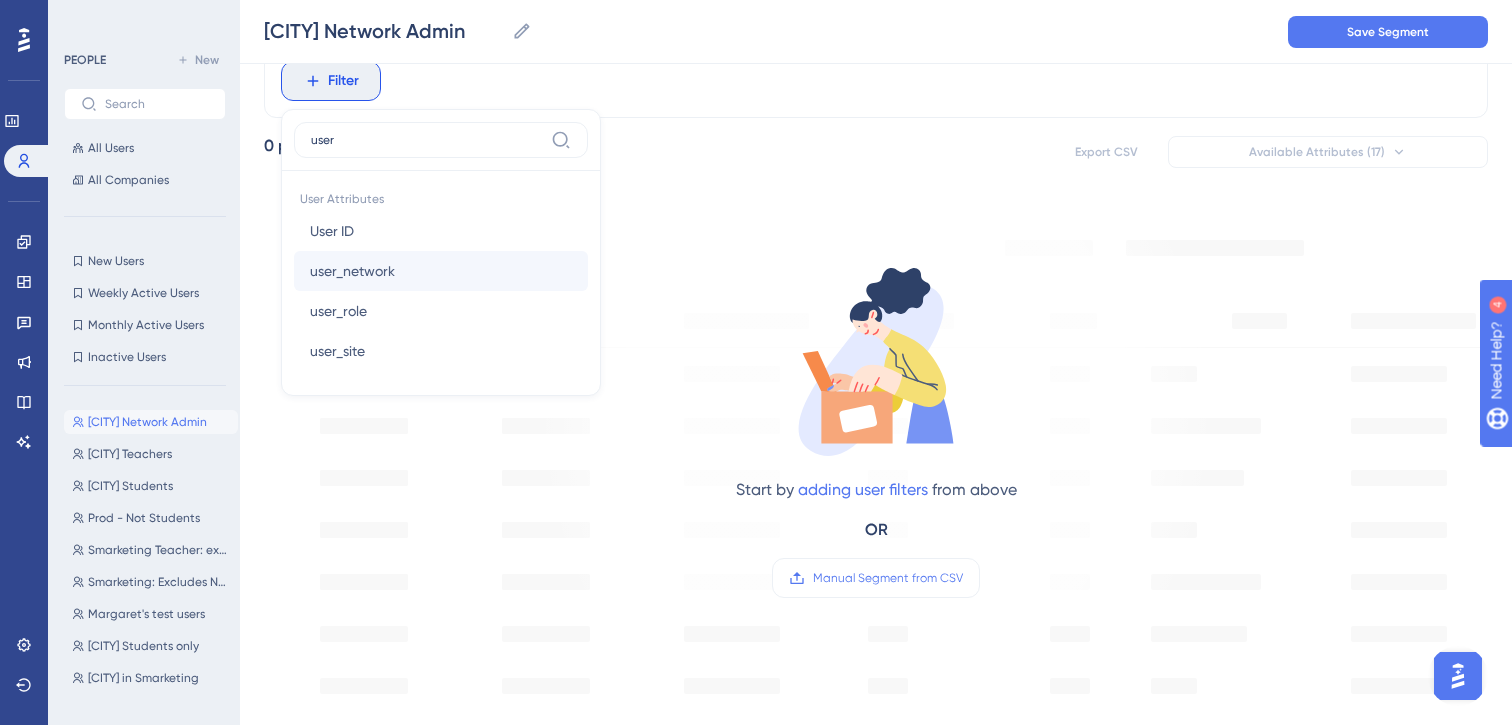 type on "user" 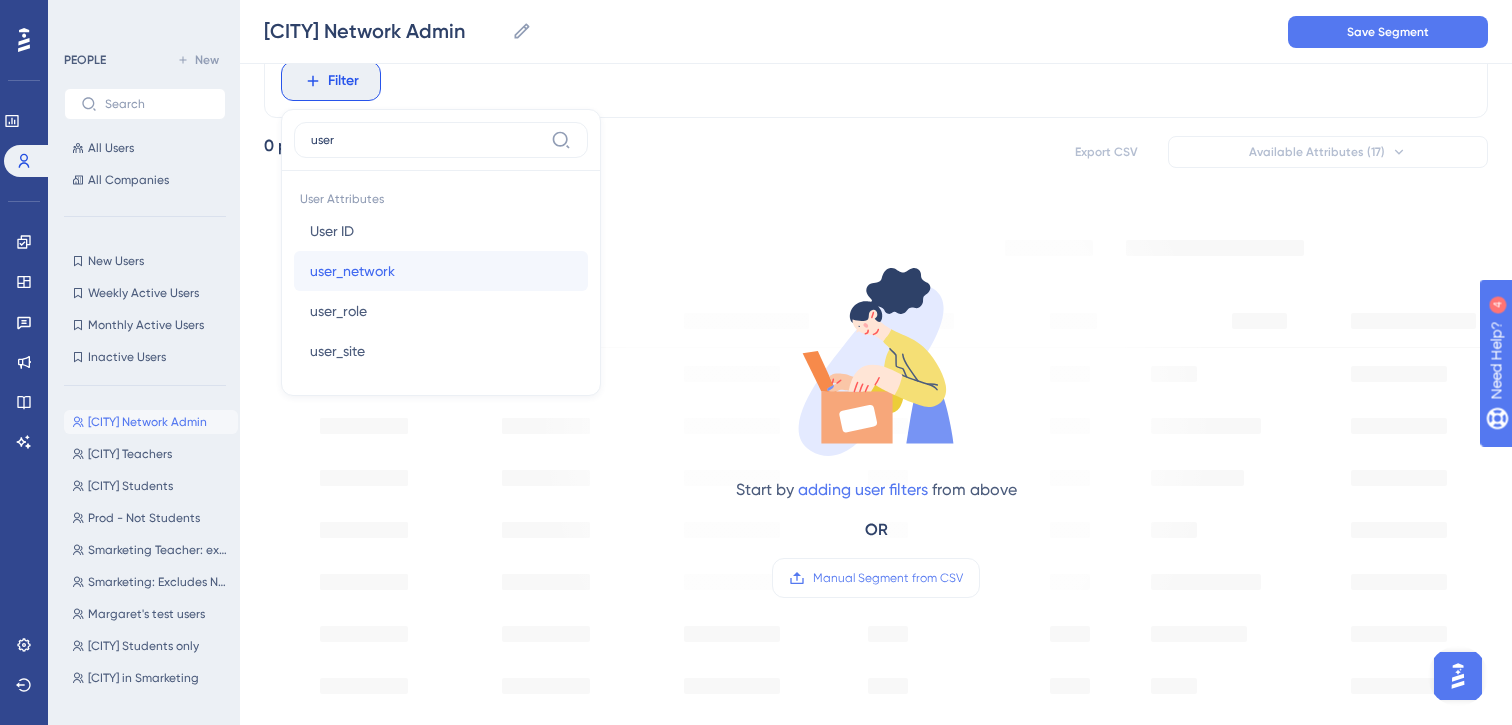 click on "user_network" at bounding box center (352, 271) 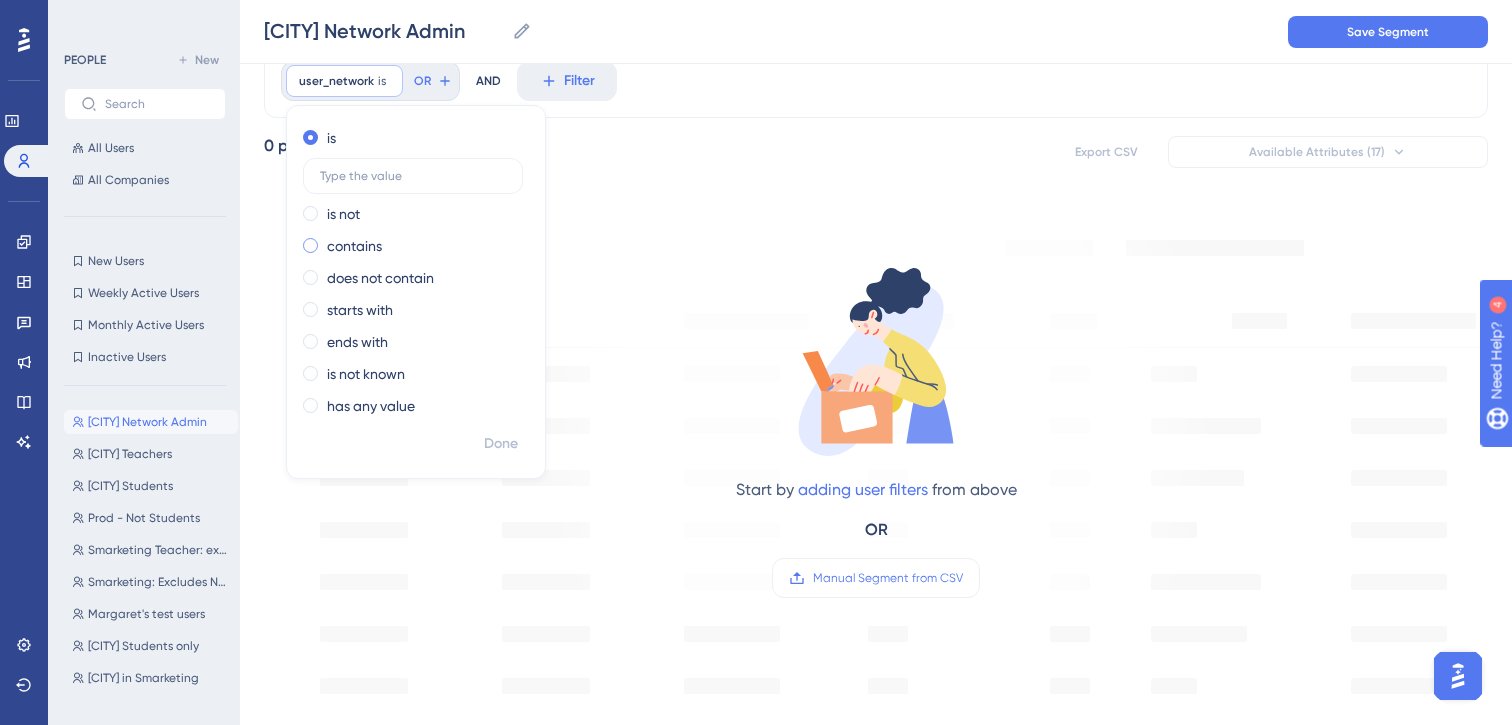click on "contains" at bounding box center (354, 246) 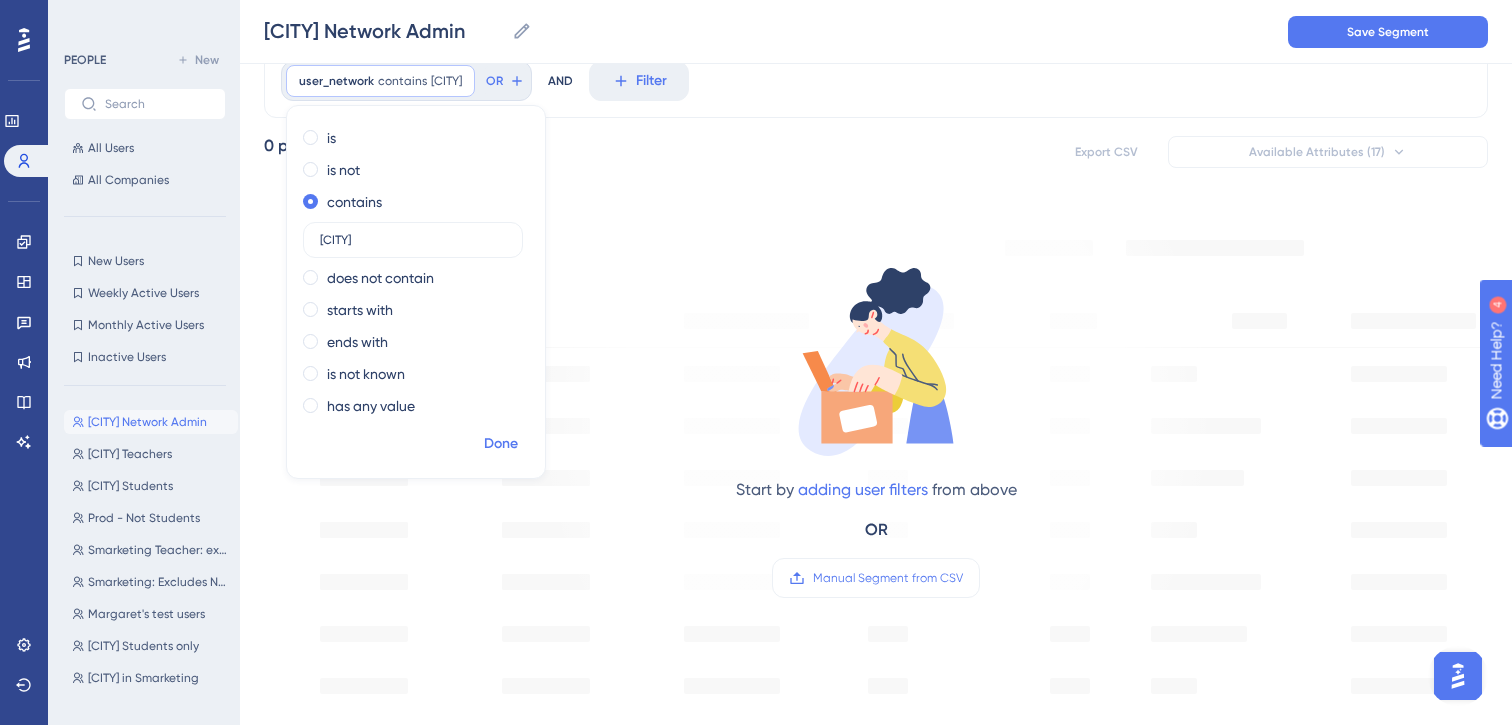 type on "[CITY]" 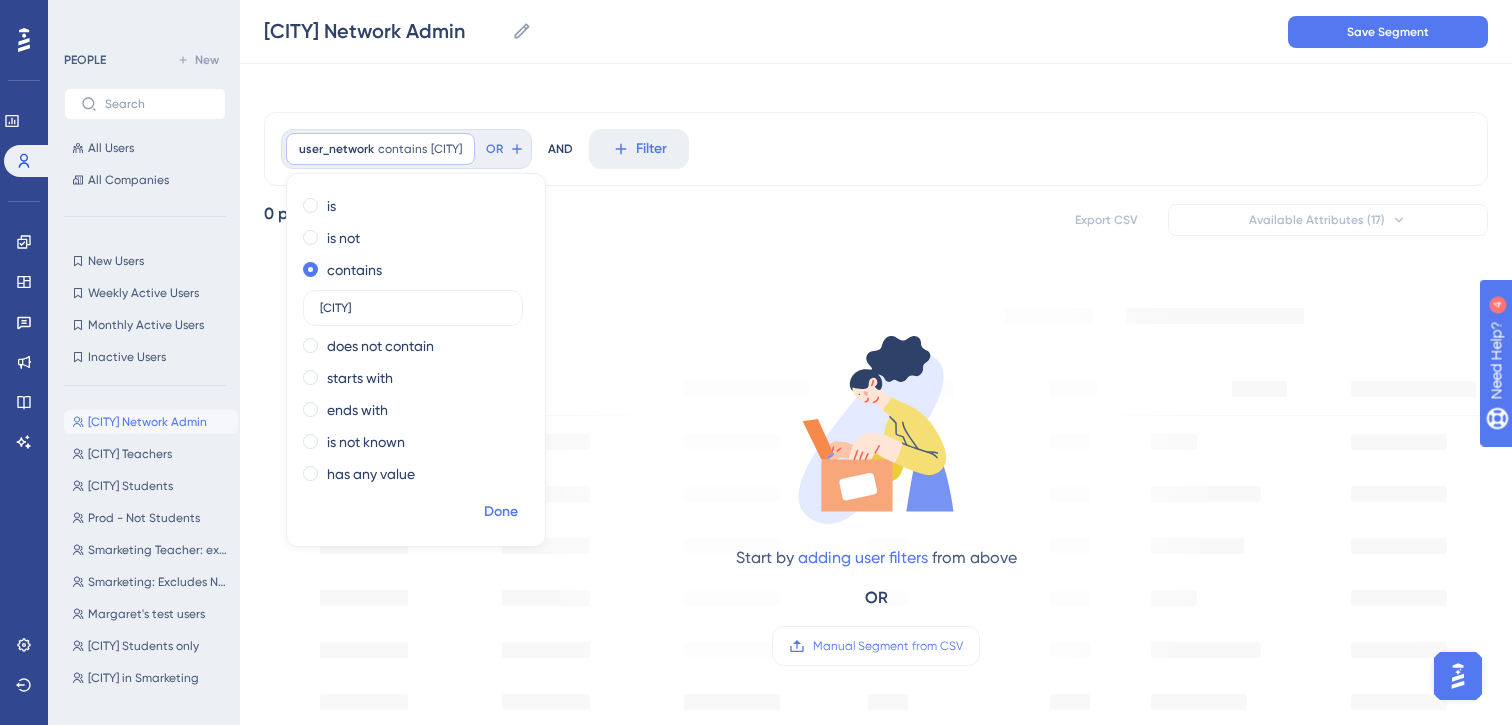 scroll, scrollTop: 8, scrollLeft: 0, axis: vertical 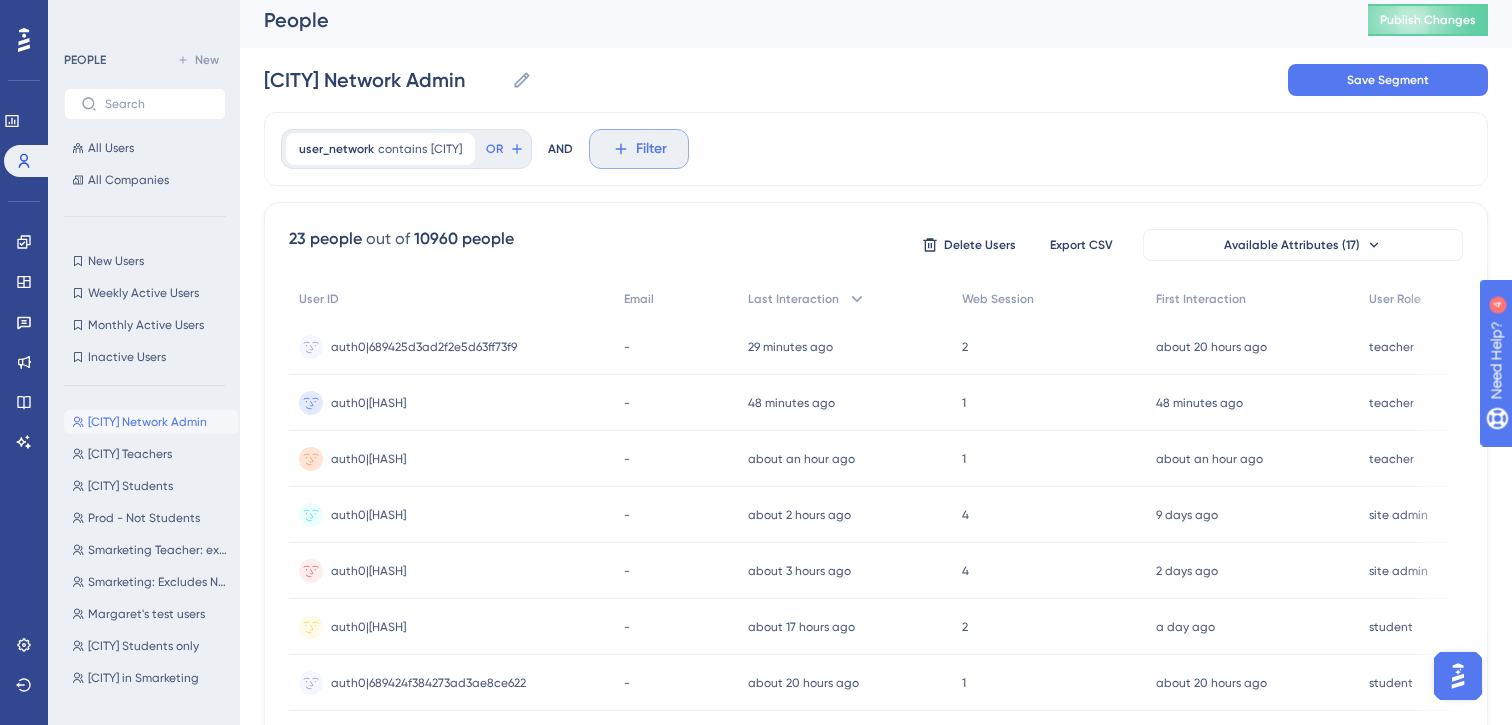 click on "Filter" at bounding box center (651, 149) 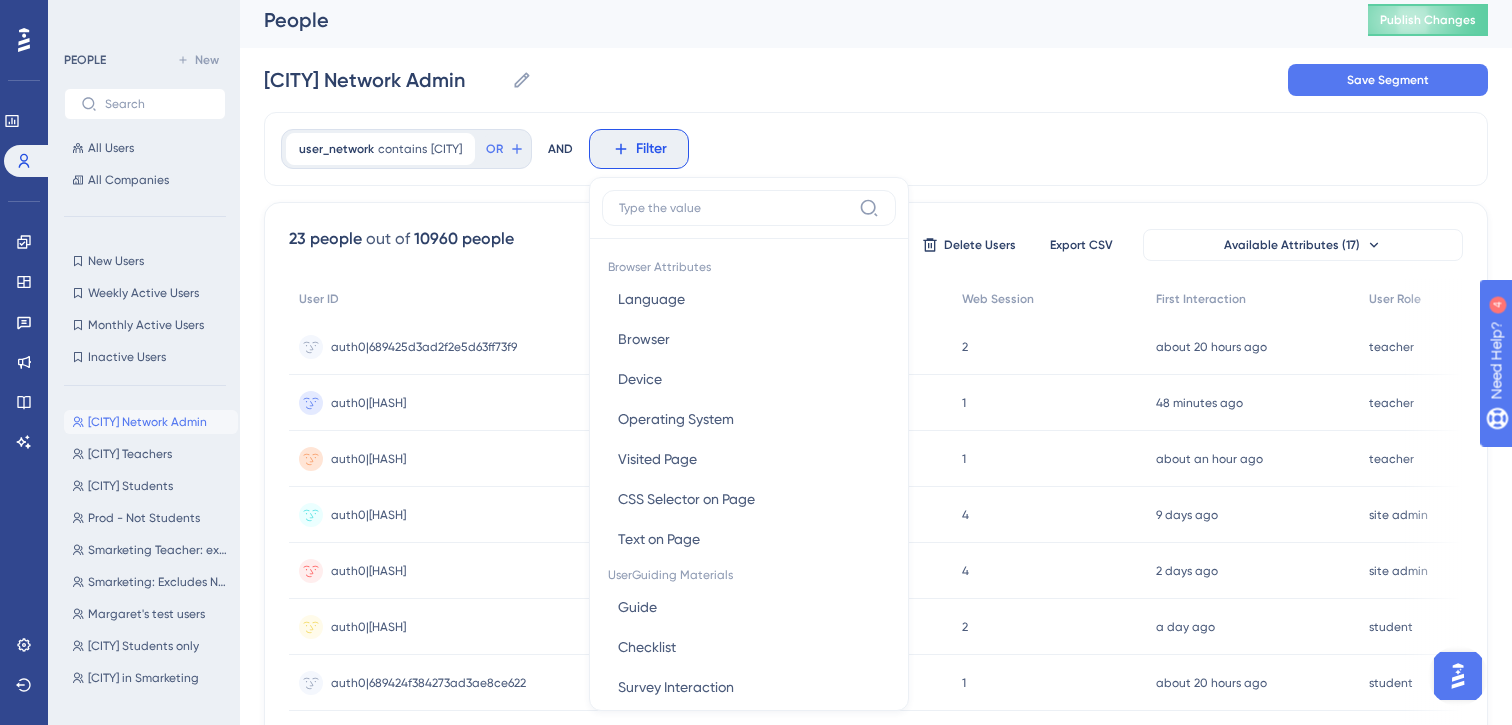 scroll, scrollTop: 88, scrollLeft: 0, axis: vertical 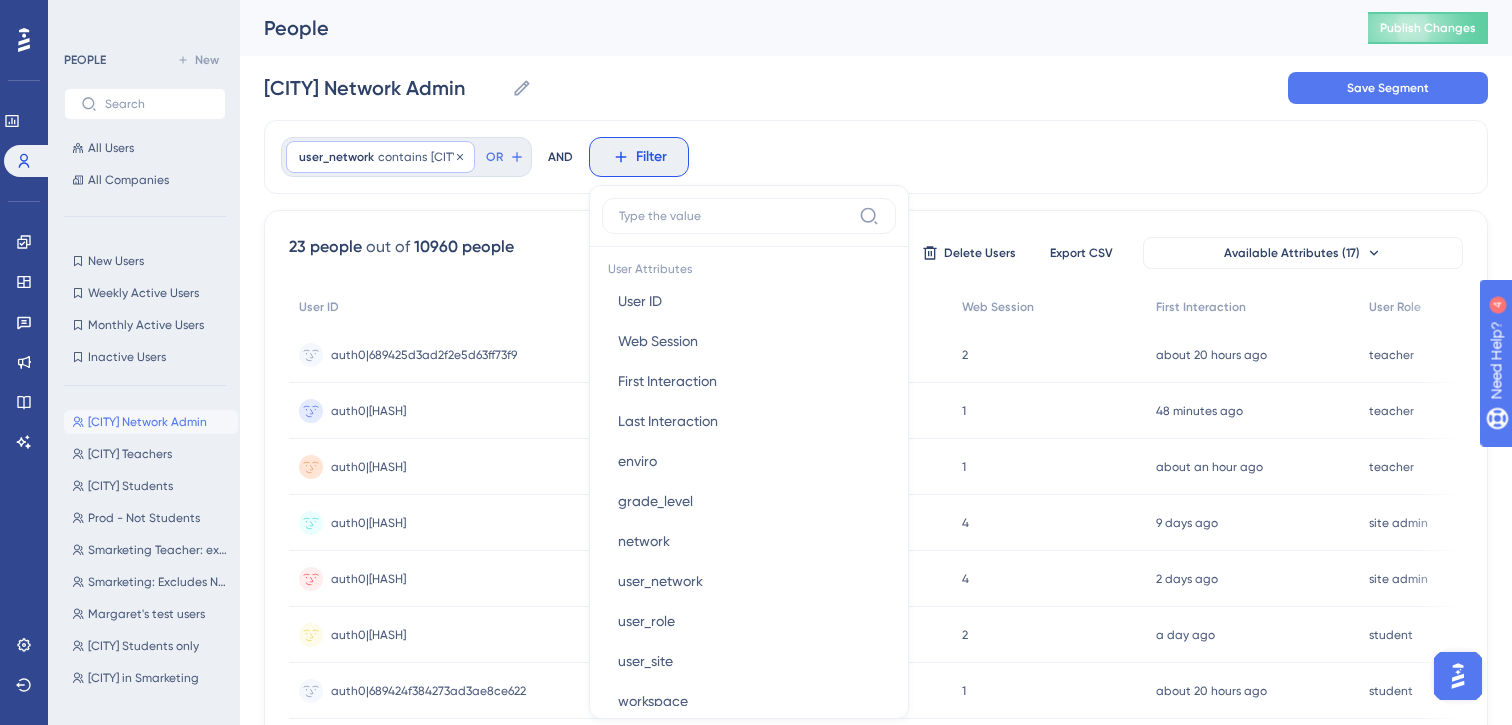 click on "contains" at bounding box center (402, 157) 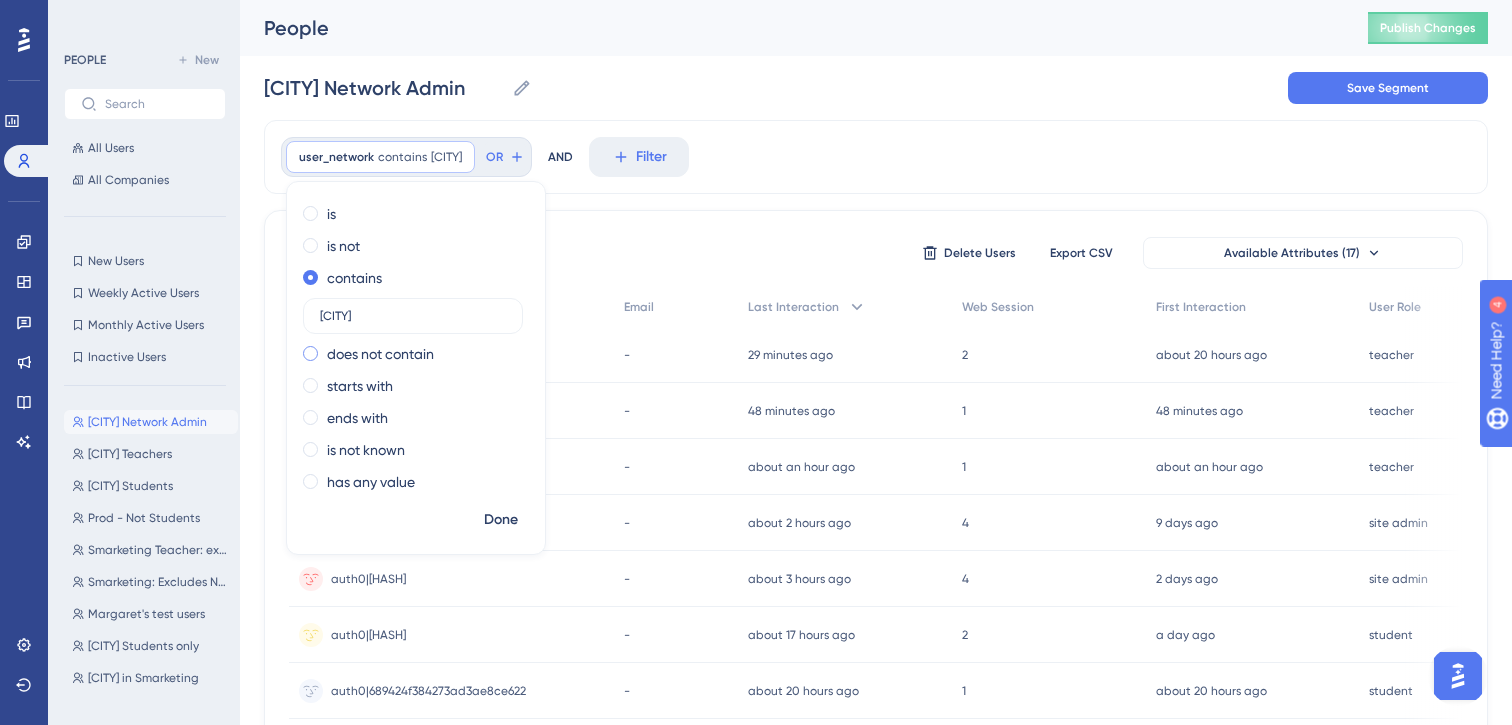click on "does not contain" at bounding box center [380, 354] 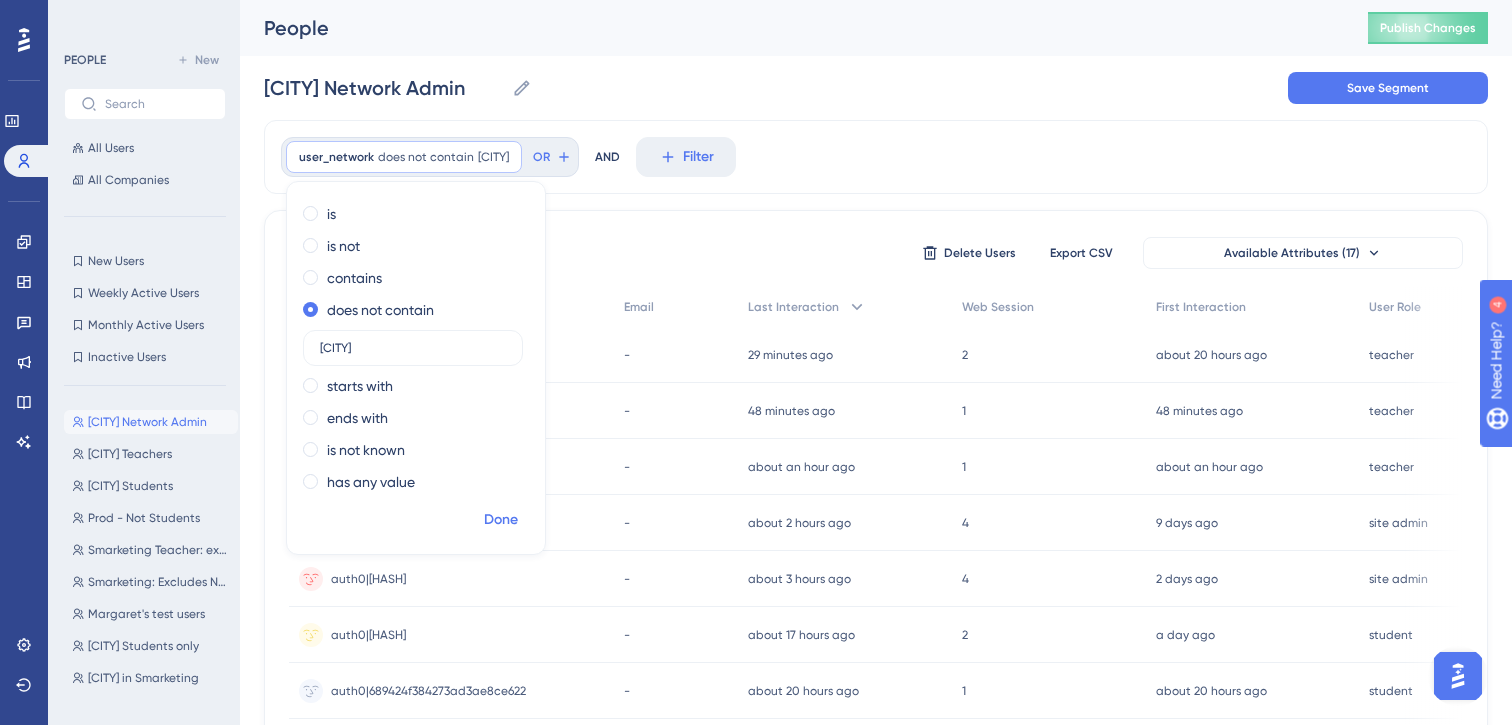 click on "Done" at bounding box center (501, 520) 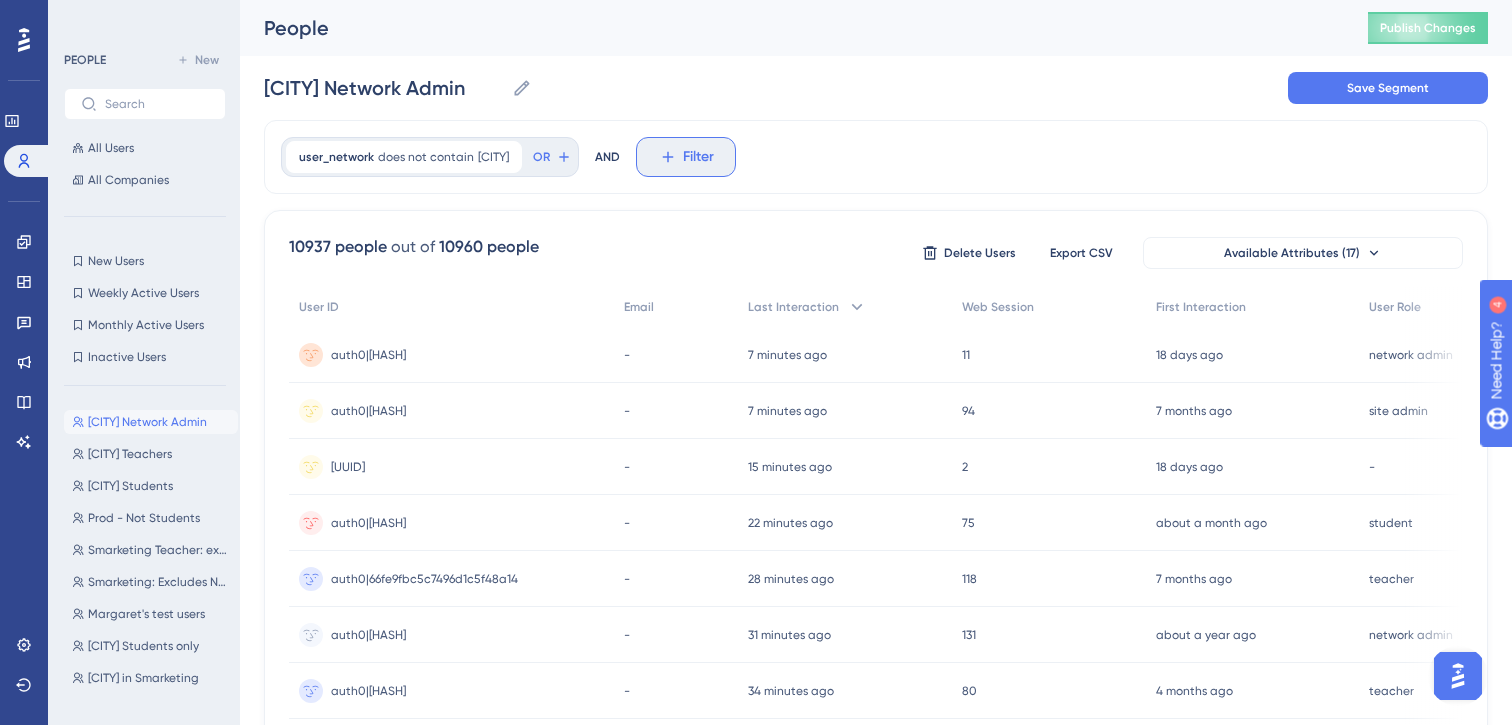click on "Filter" at bounding box center [698, 157] 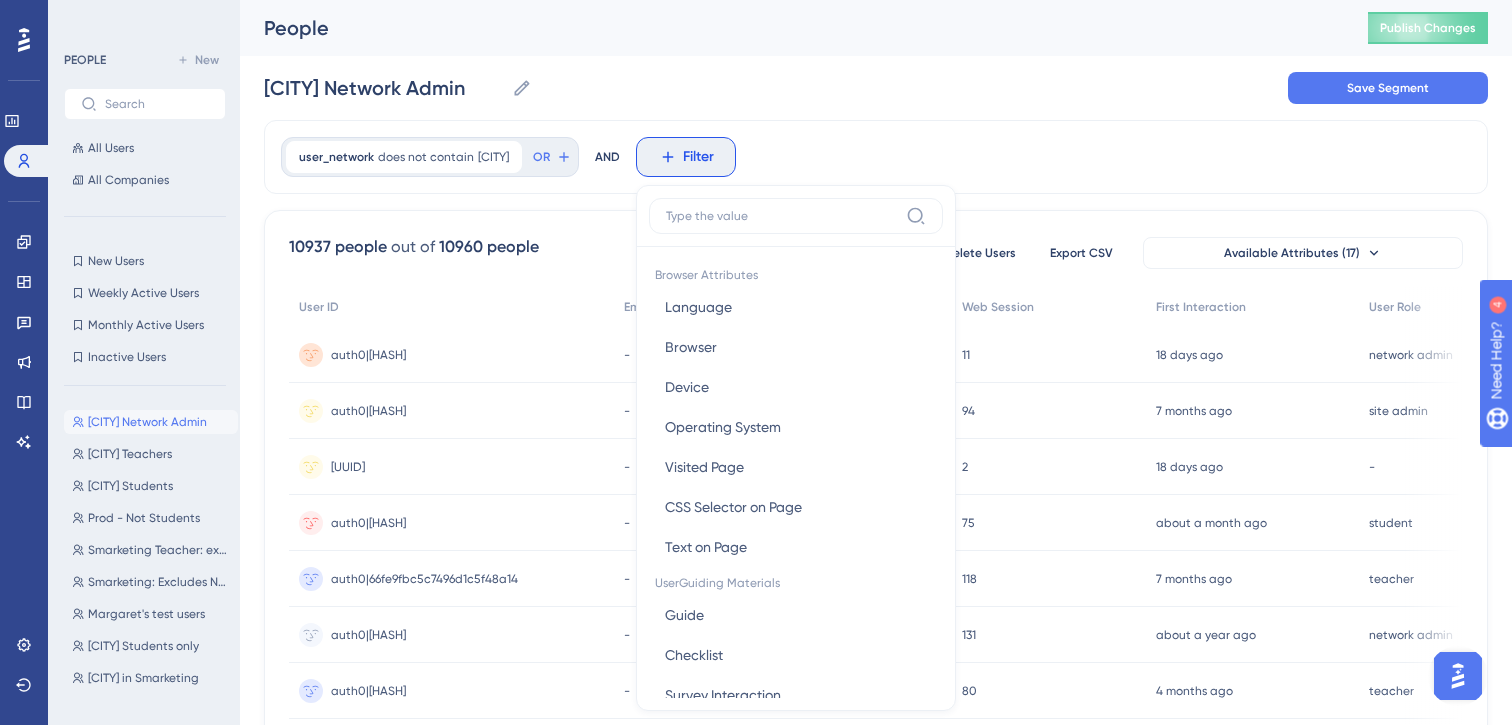 scroll, scrollTop: 85, scrollLeft: 0, axis: vertical 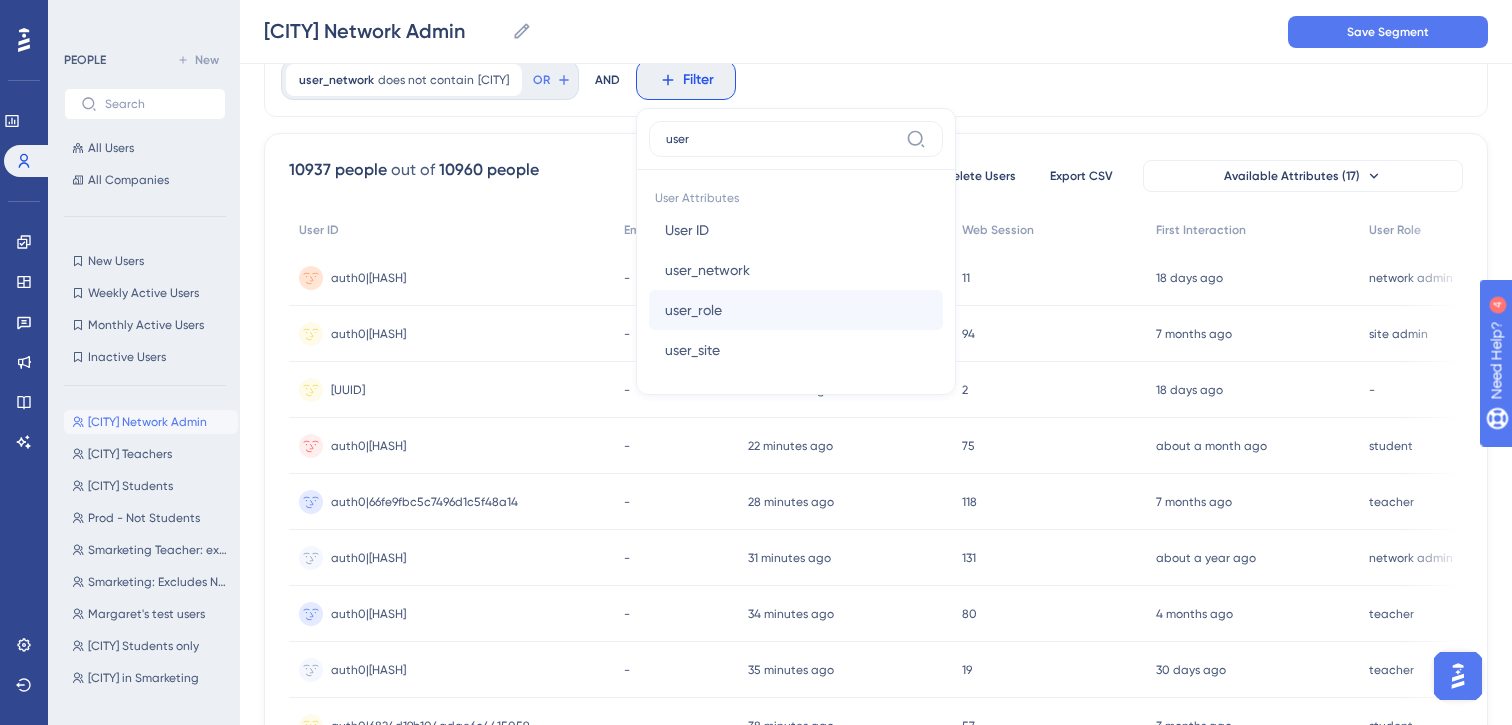 type on "user" 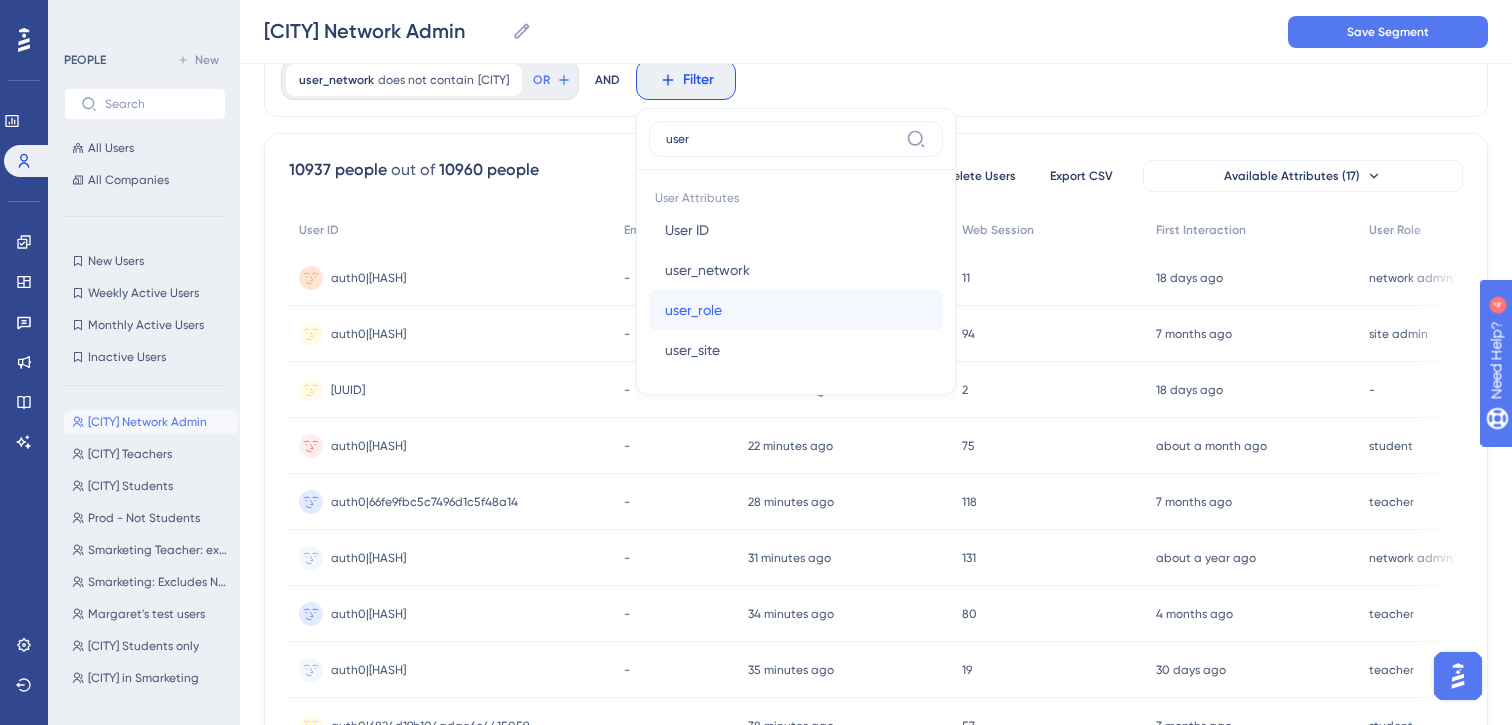 click on "user_role" at bounding box center [693, 310] 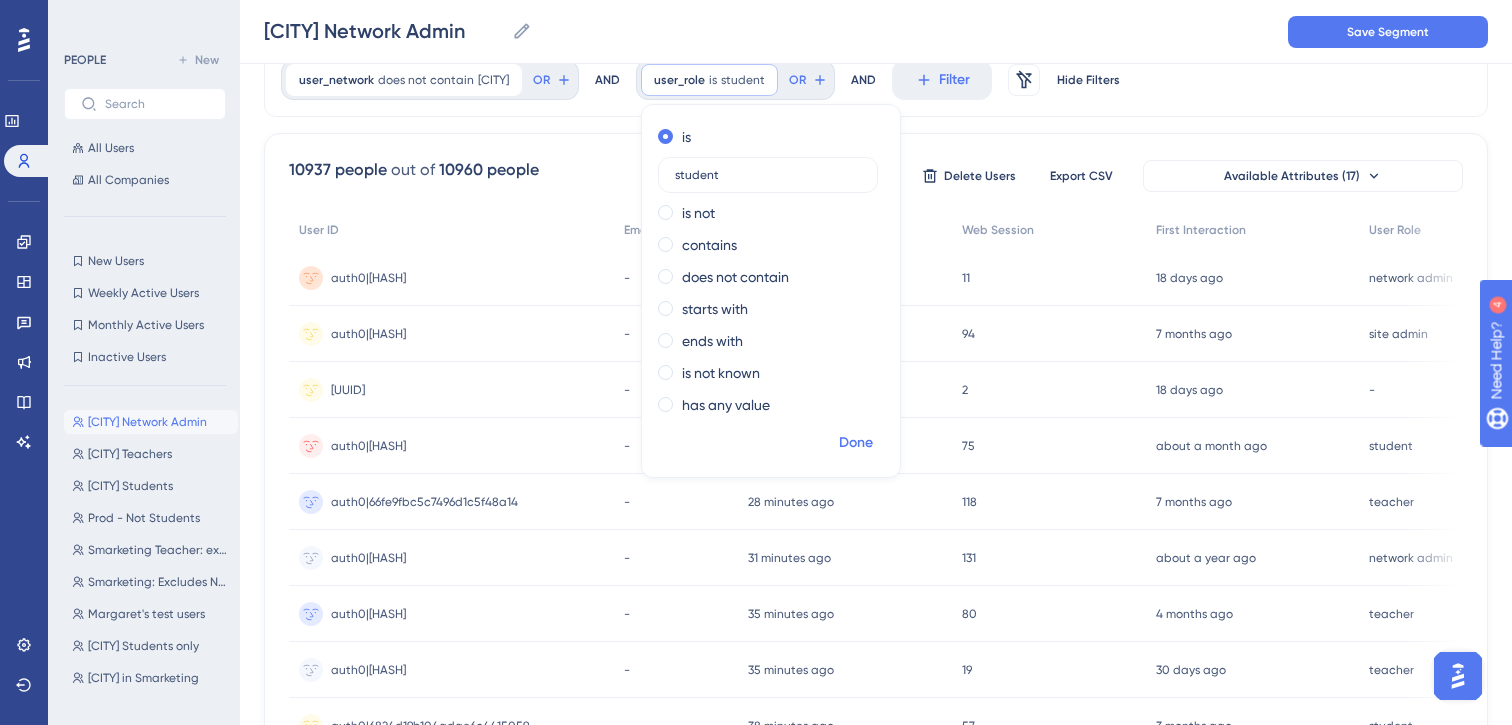 type on "student" 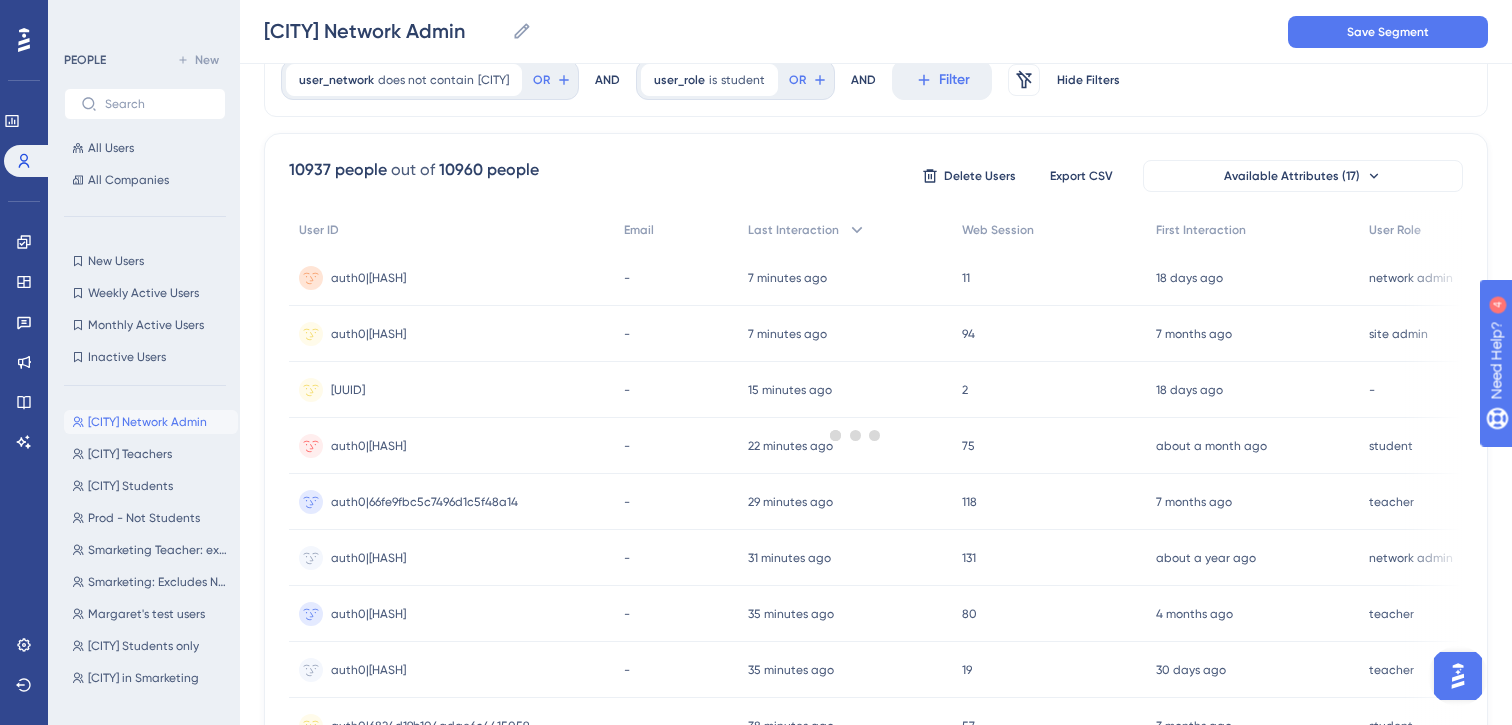 scroll, scrollTop: 8, scrollLeft: 0, axis: vertical 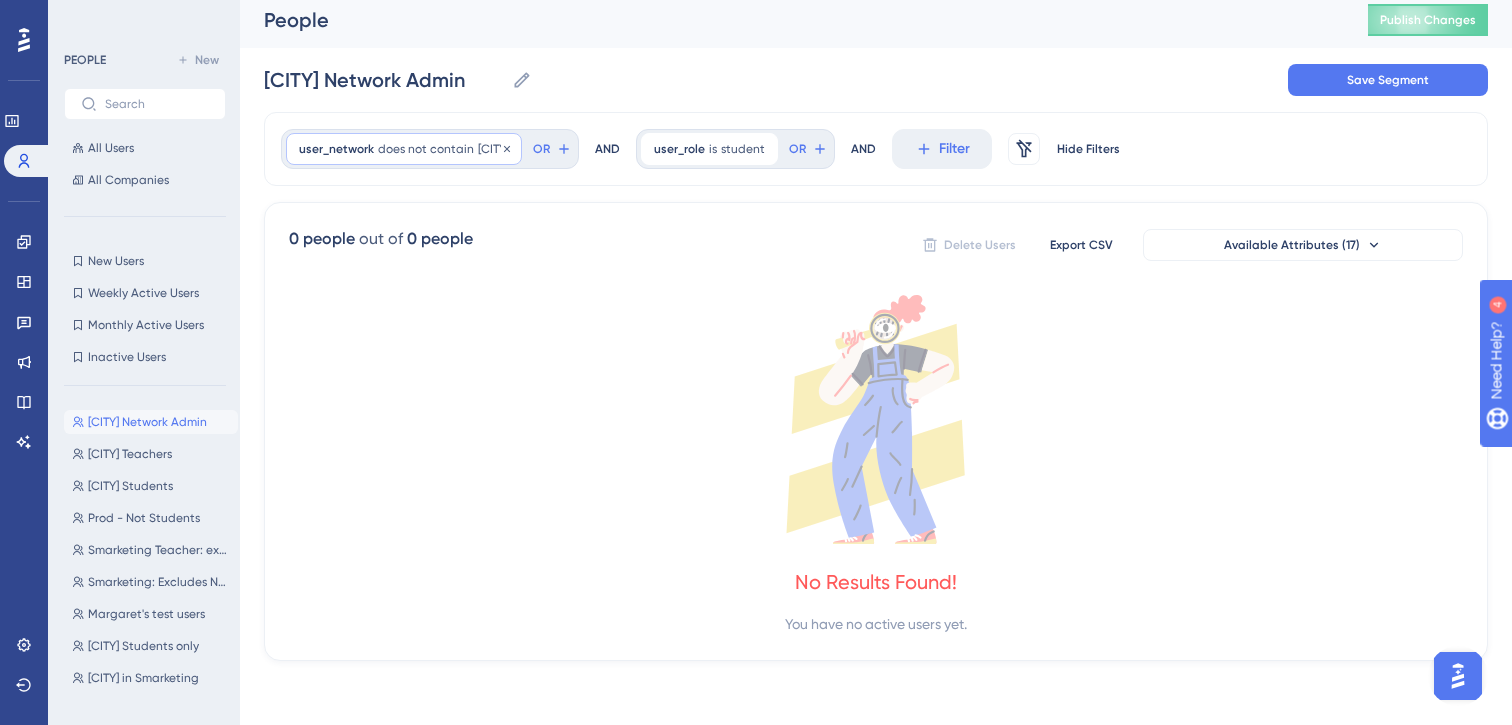 click on "does not contain" at bounding box center (426, 149) 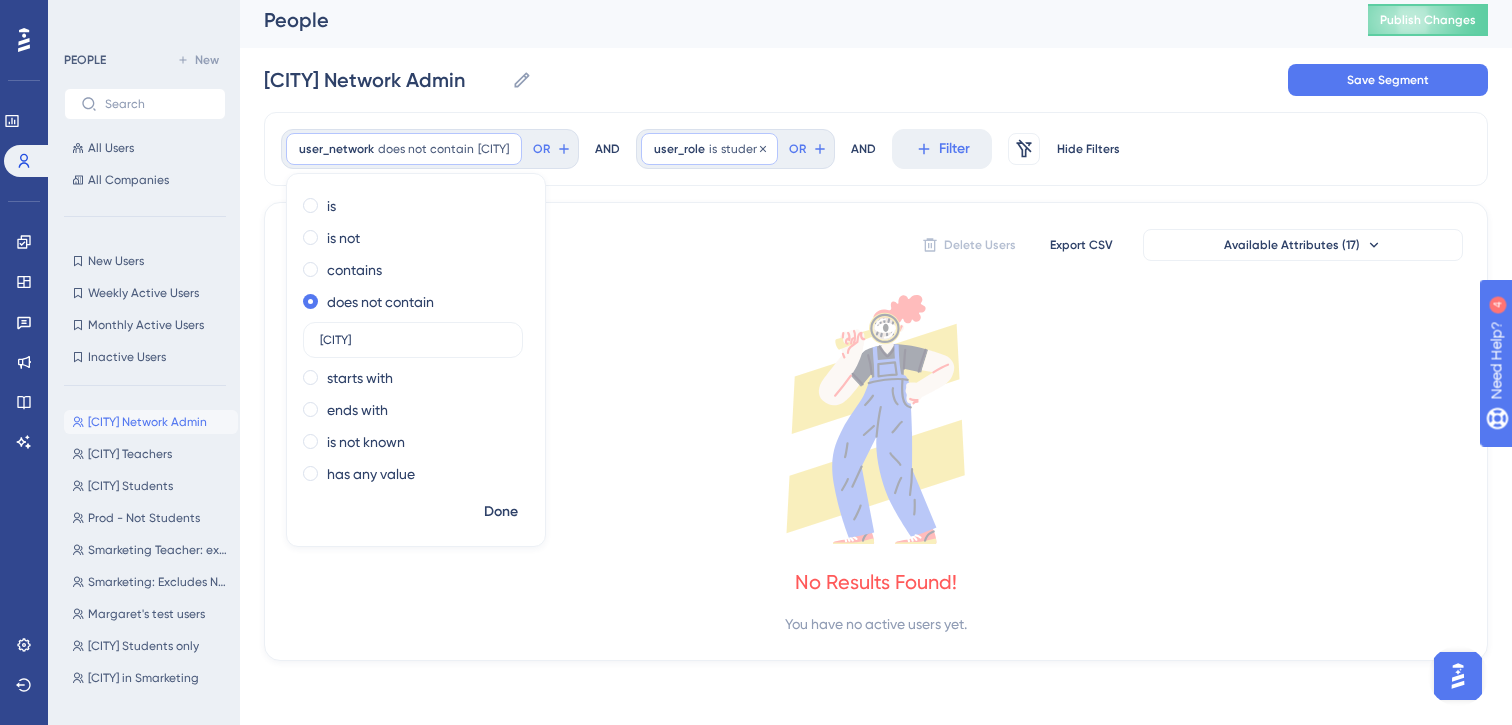 click on "student" at bounding box center [743, 149] 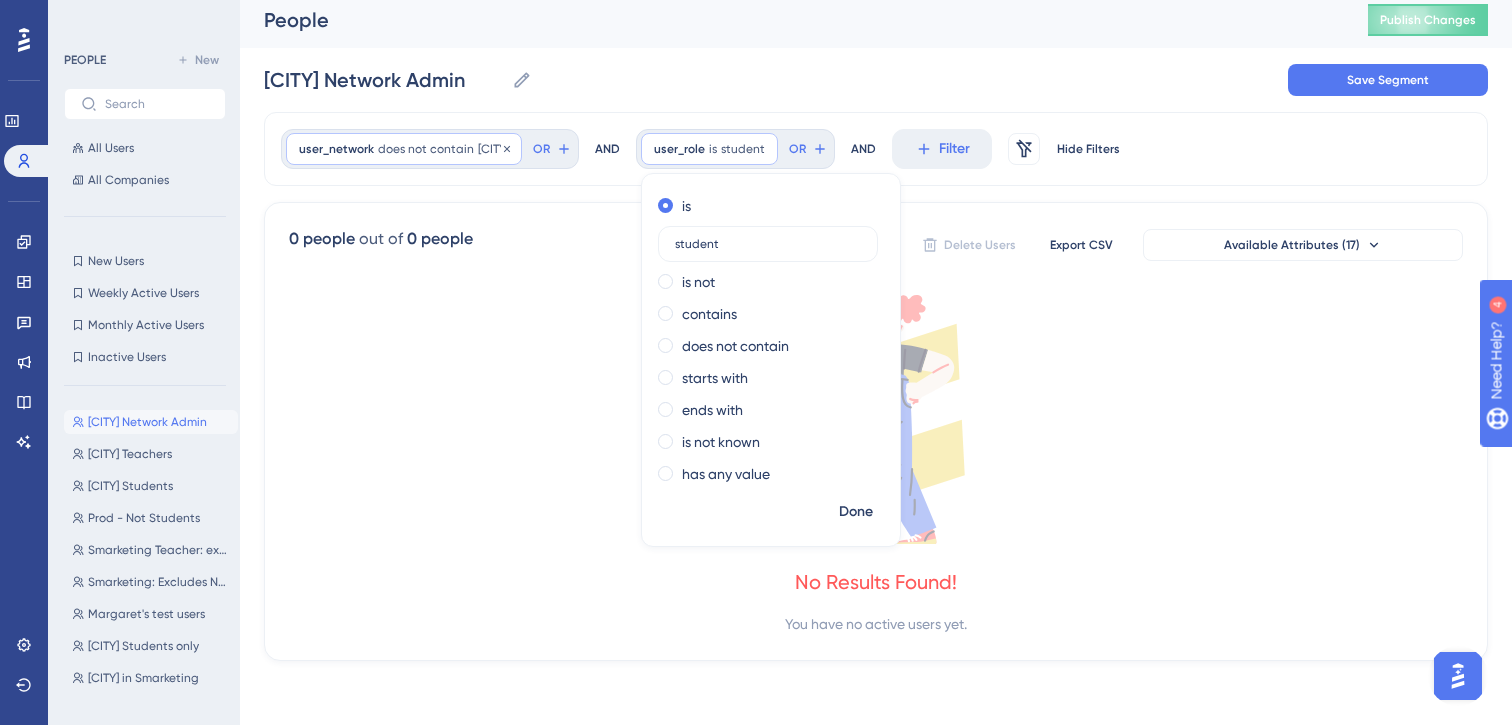 click on "user_network does not contain [CITY] [CITY] Remove" at bounding box center [404, 149] 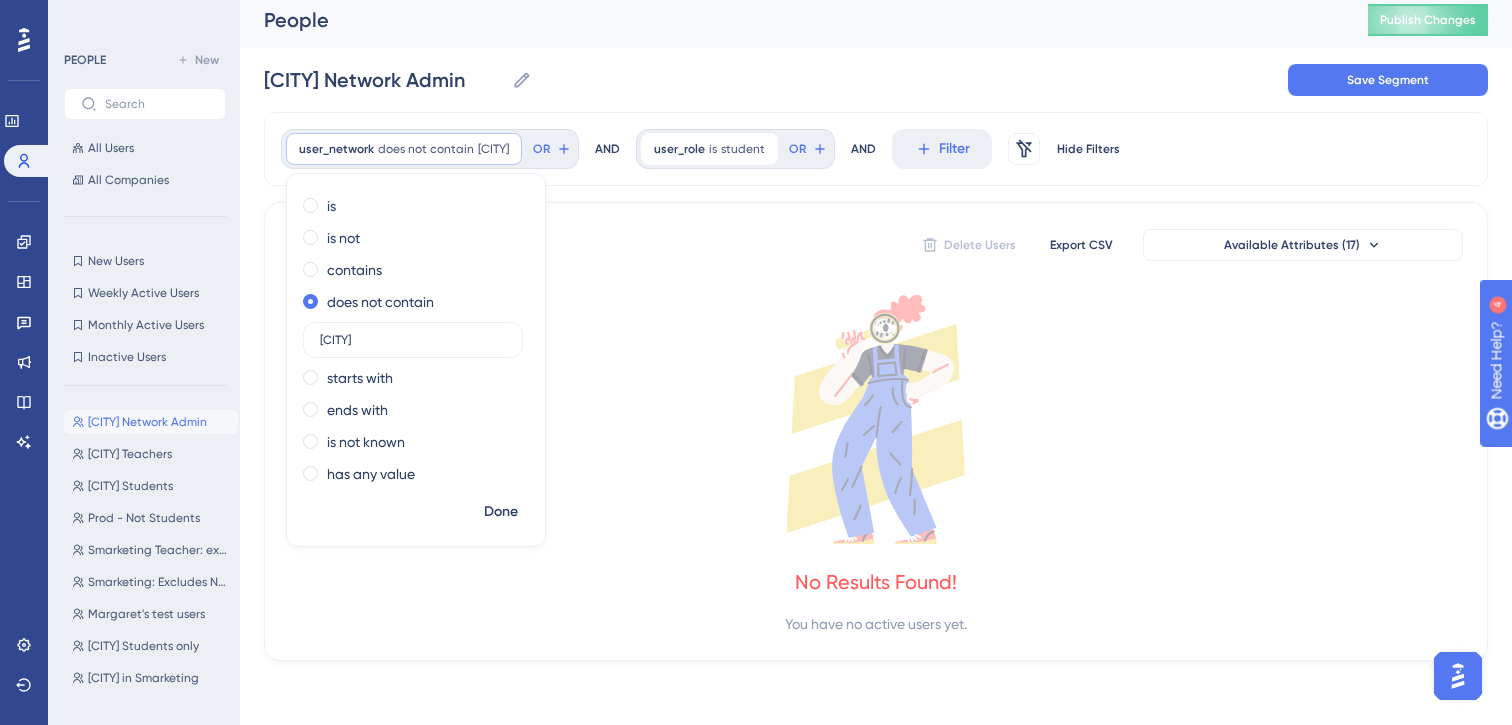 click on "[CITY] Network Admin [CITY] Network Admin Save Segment" at bounding box center [876, 80] 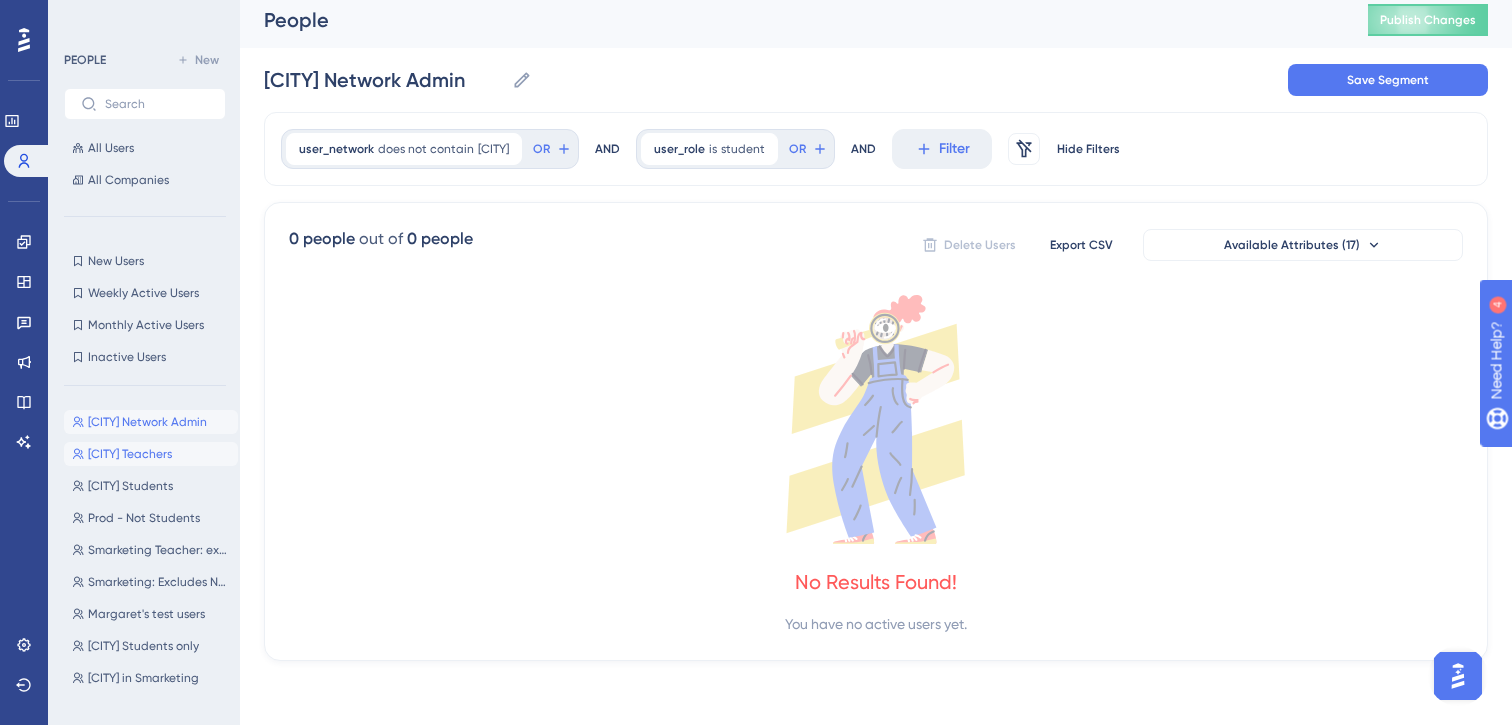 click on "[CITY] Teachers" at bounding box center (130, 454) 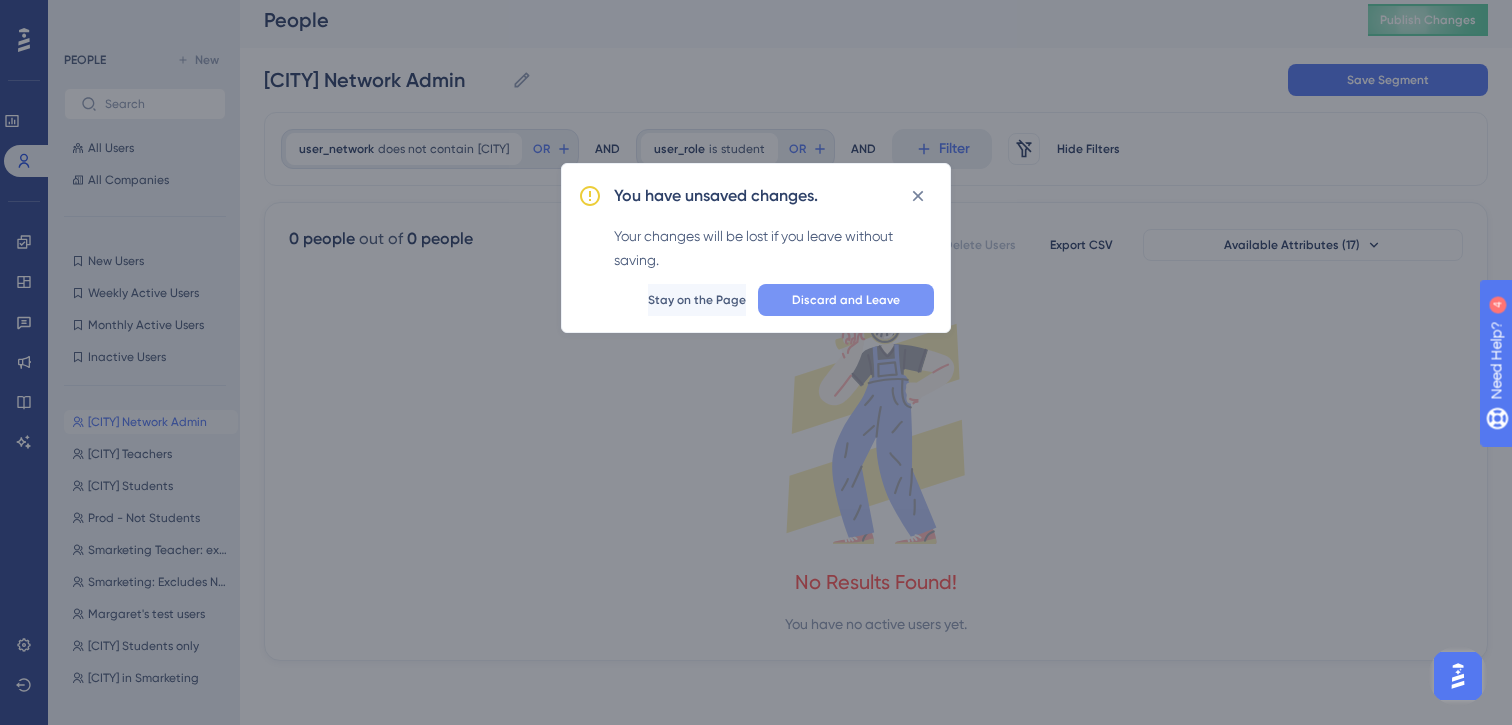 click on "Discard and Leave" at bounding box center (846, 300) 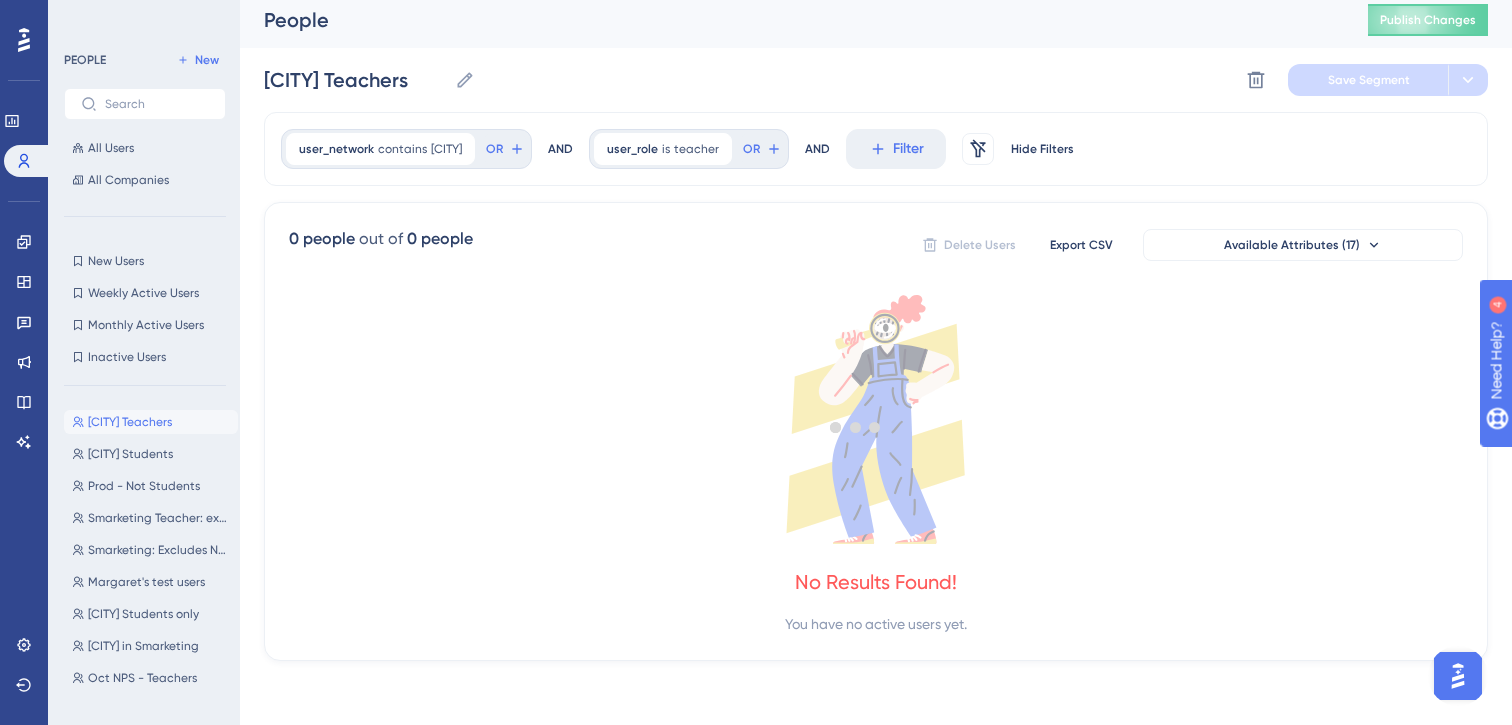 scroll, scrollTop: 0, scrollLeft: 0, axis: both 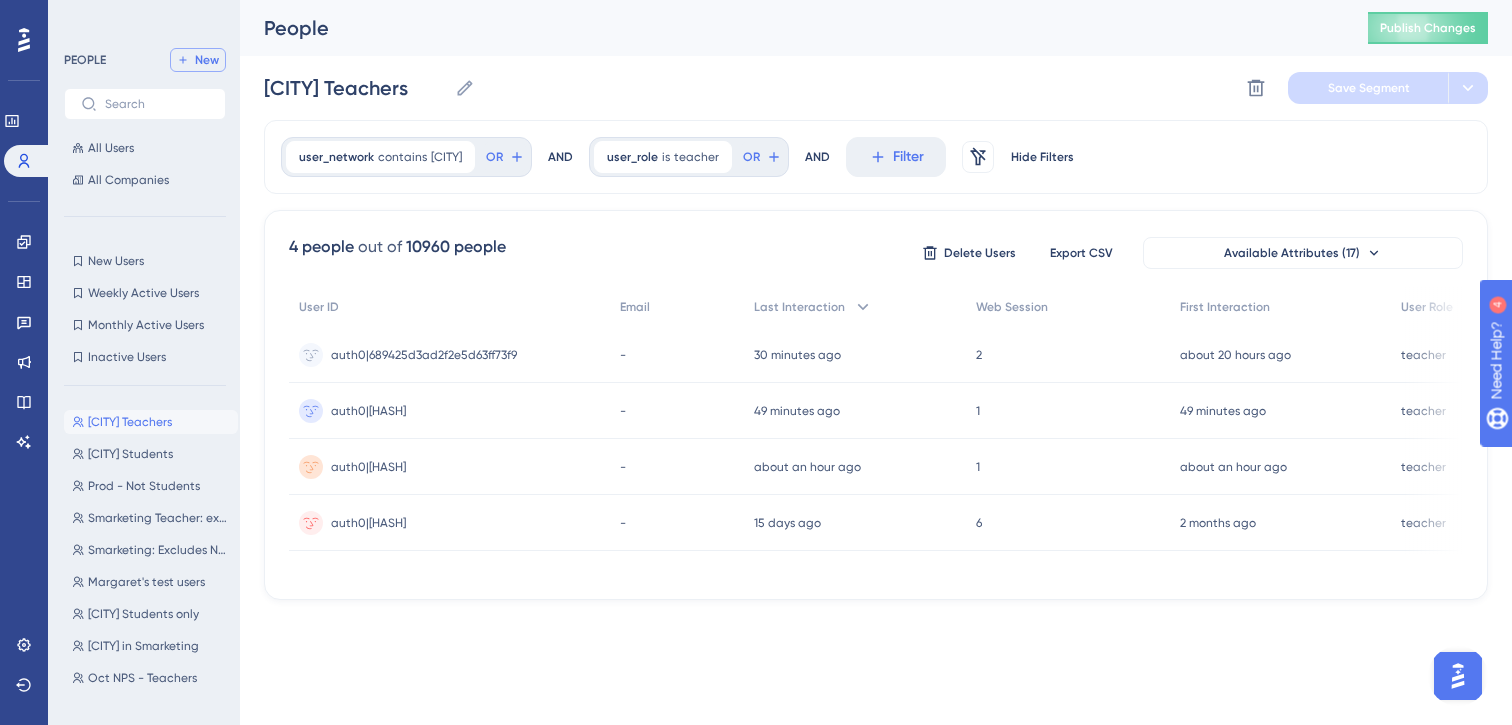 click on "New" at bounding box center [207, 60] 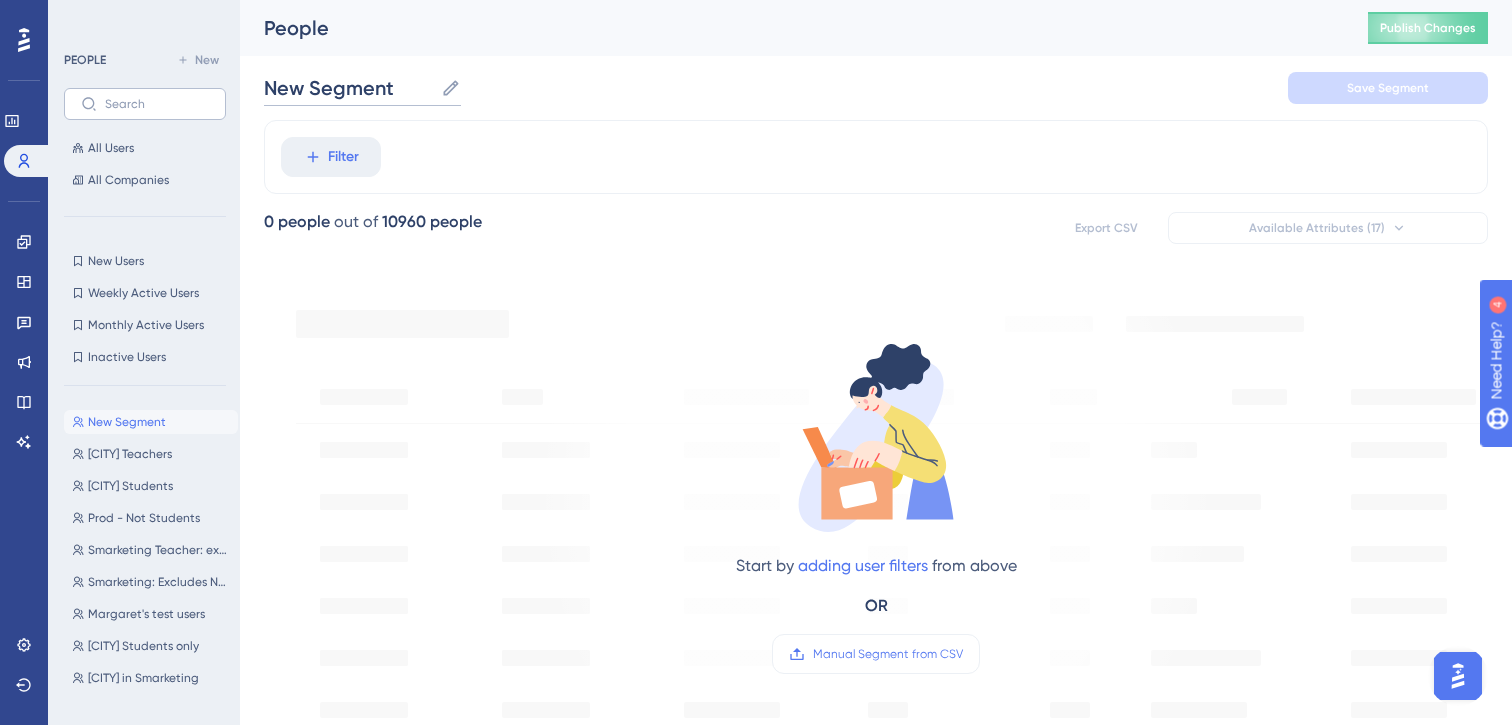 drag, startPoint x: 385, startPoint y: 100, endPoint x: 221, endPoint y: 89, distance: 164.36848 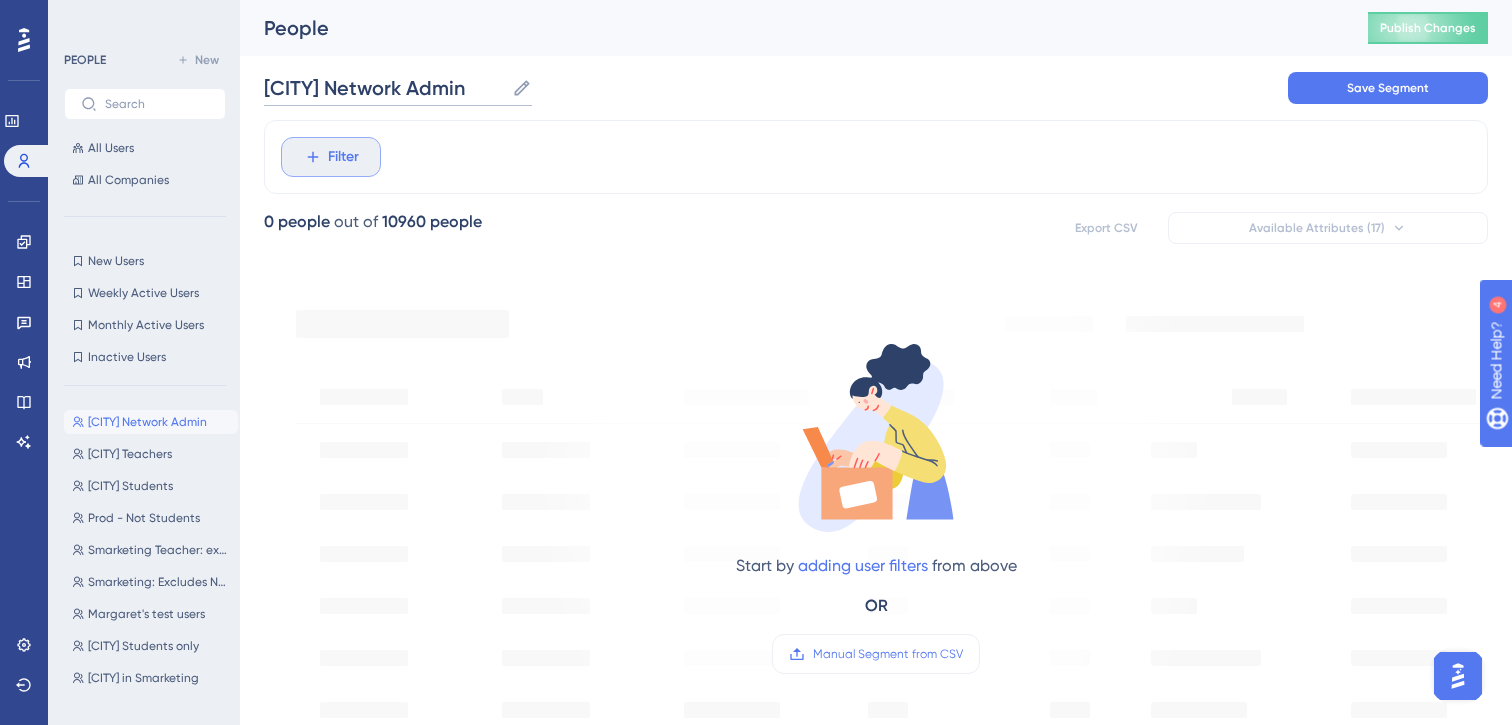 type on "[CITY] Network Admin" 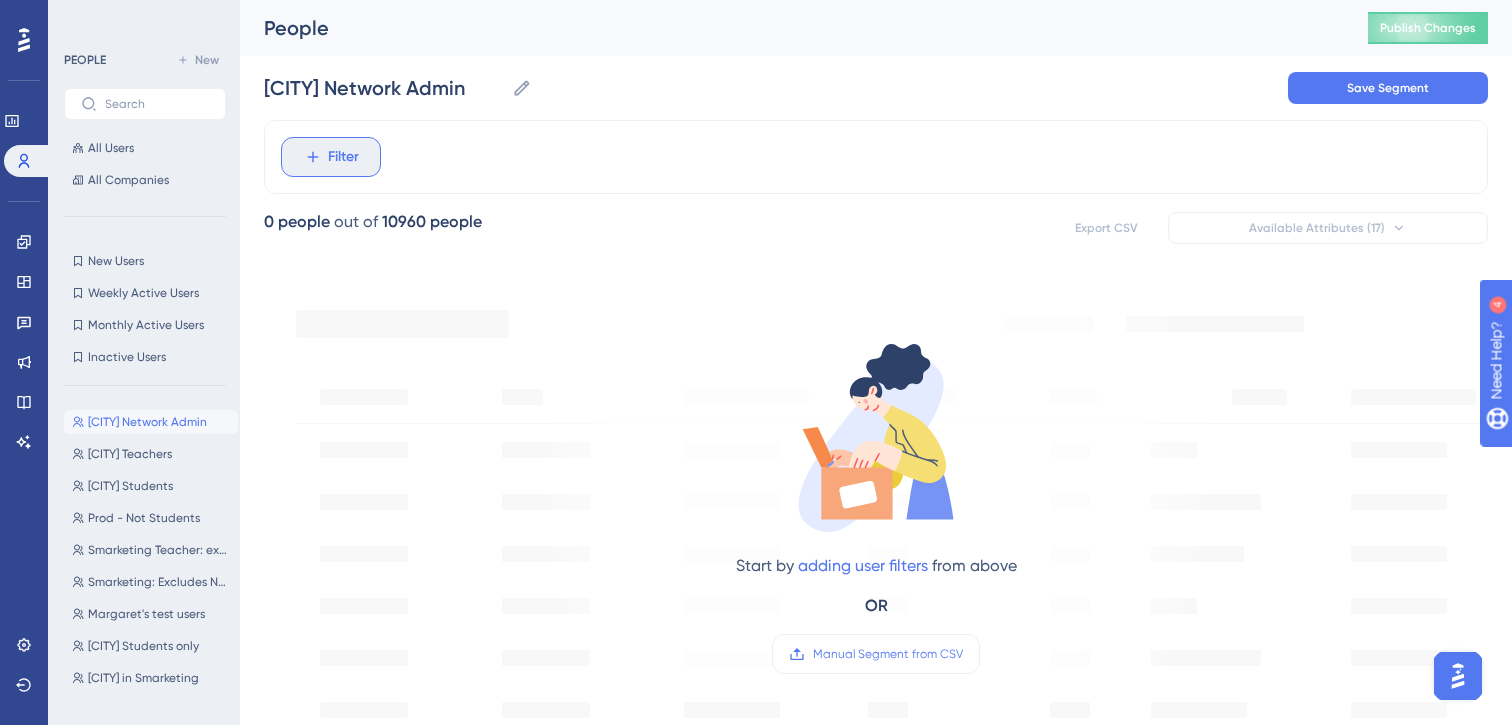 click on "Filter" at bounding box center [343, 157] 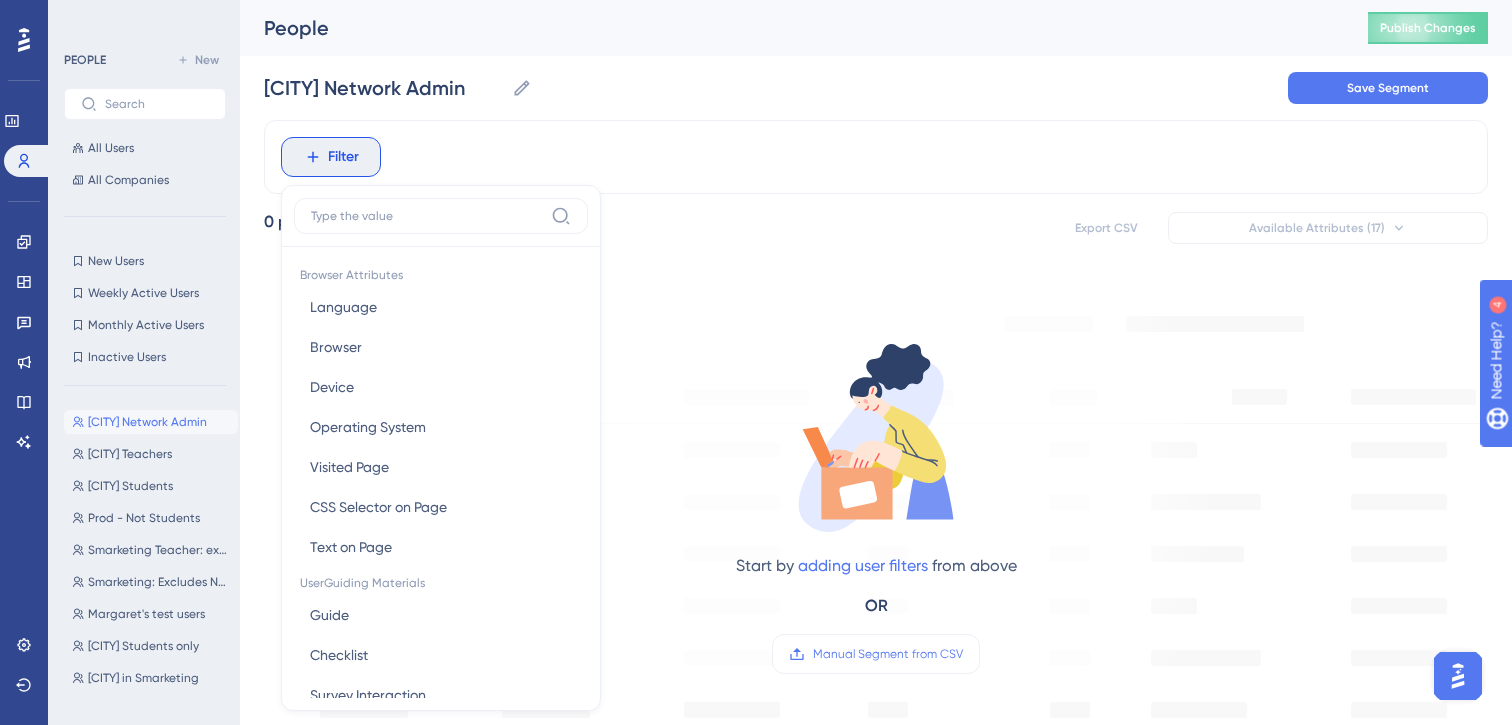 scroll, scrollTop: 85, scrollLeft: 0, axis: vertical 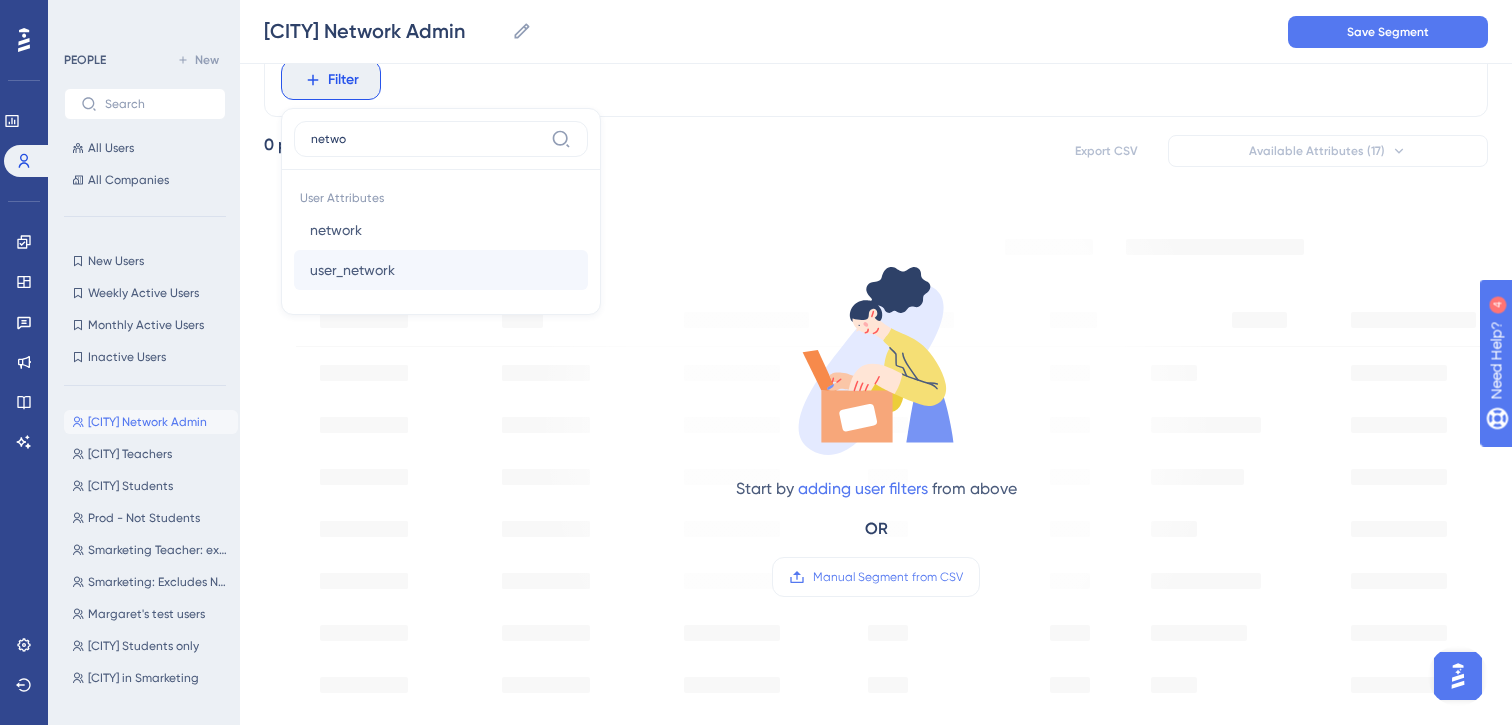 type on "netwo" 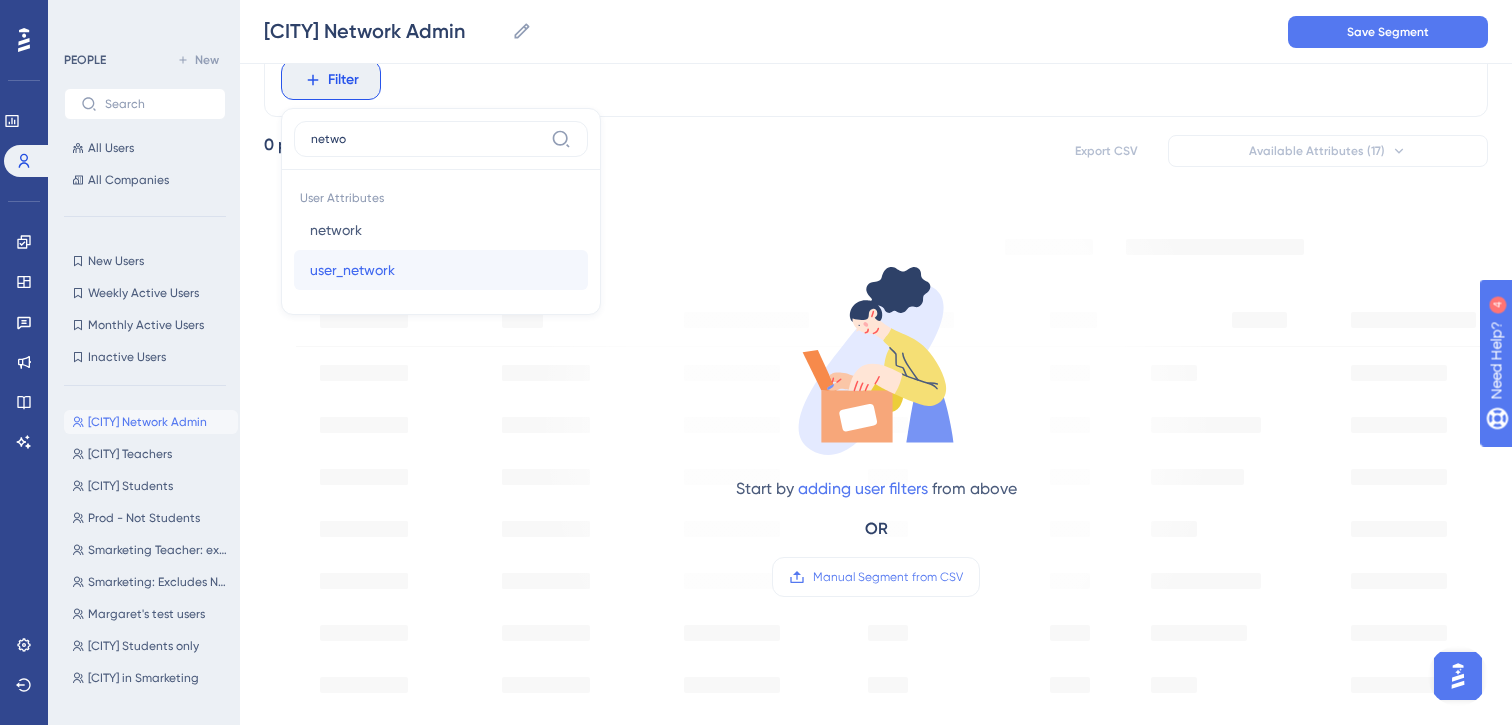 click on "user_network" at bounding box center (352, 270) 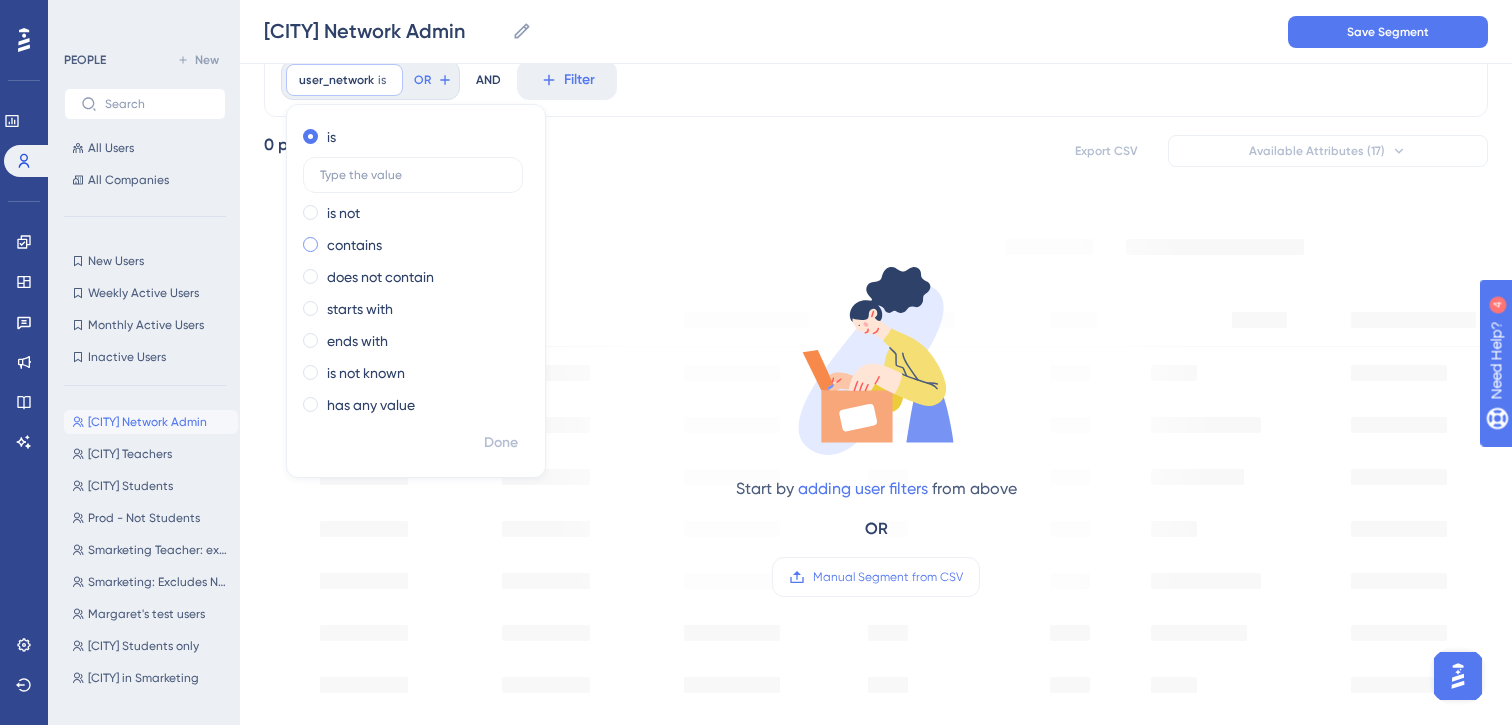 click on "contains" at bounding box center (354, 245) 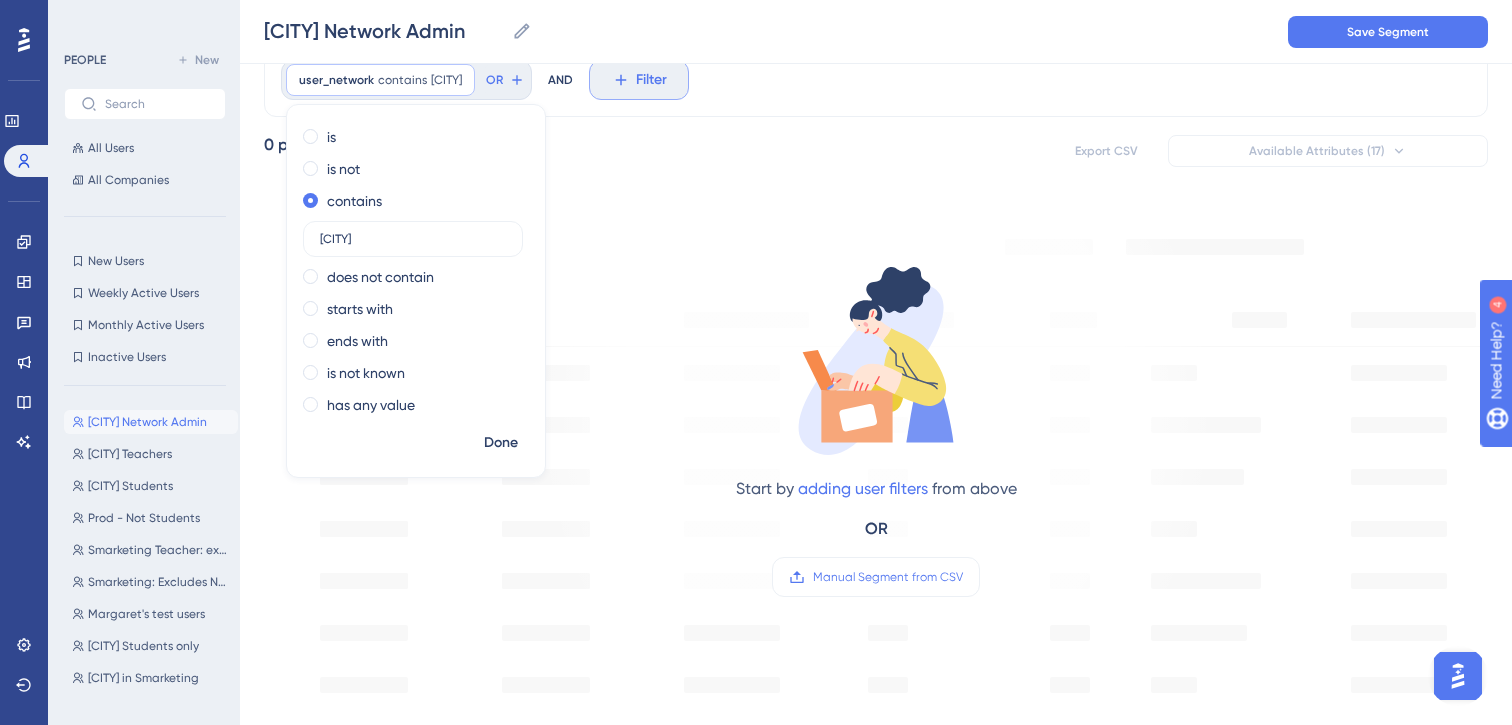 type on "[CITY]" 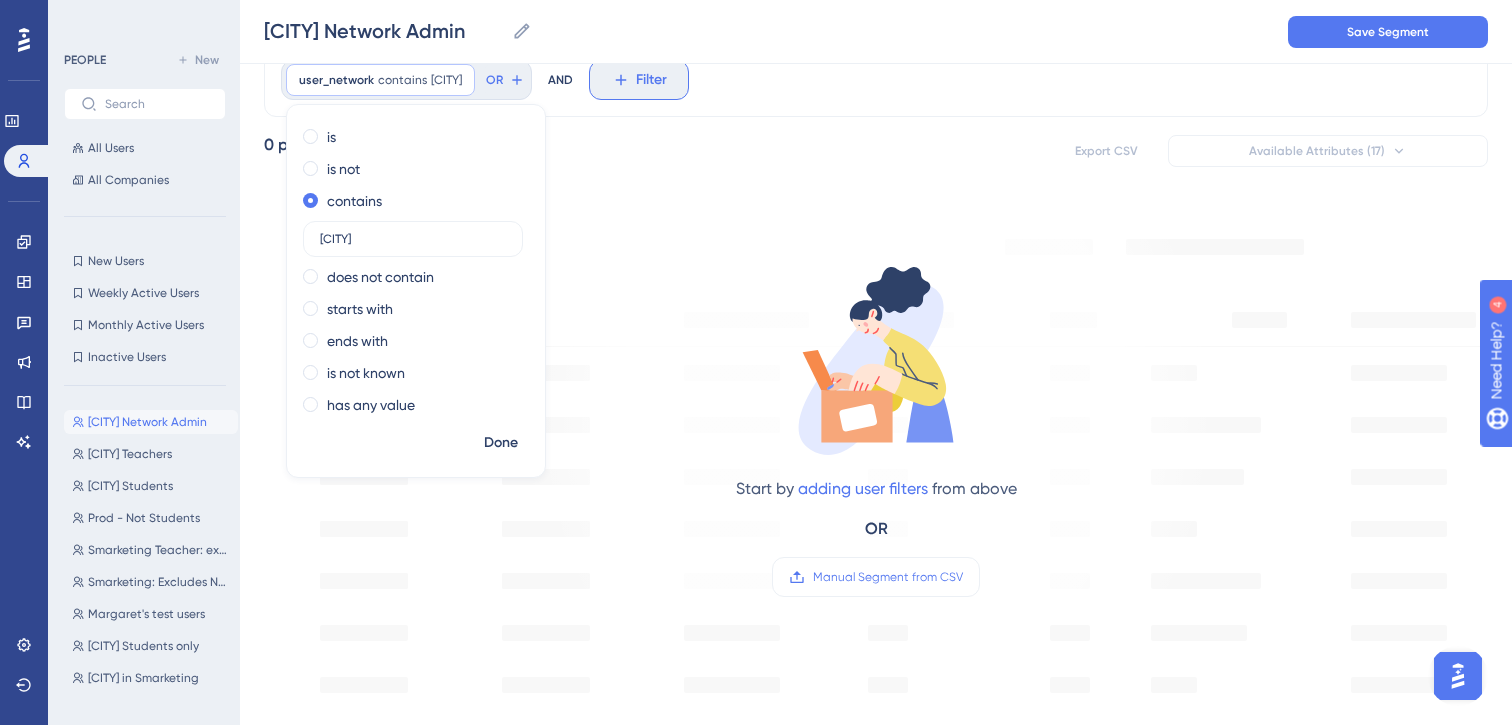 click 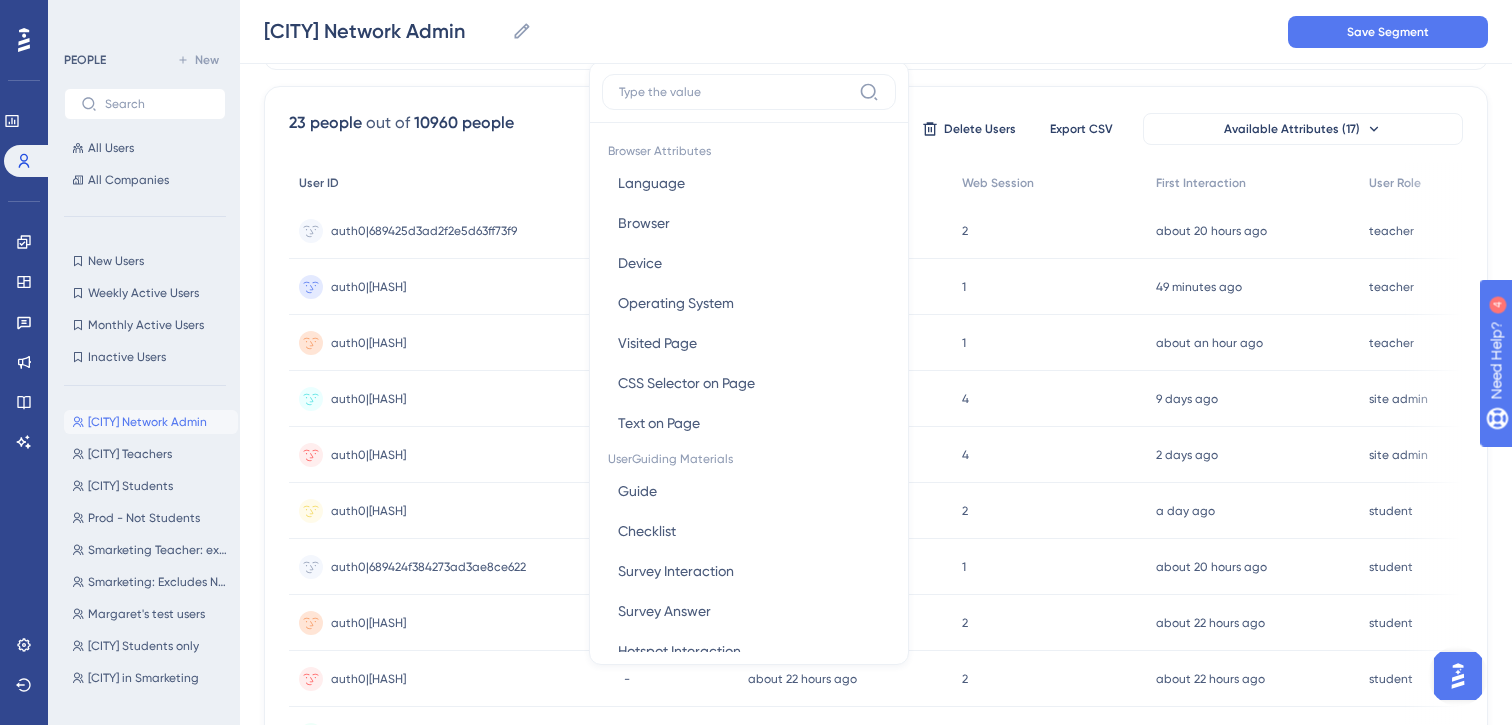 scroll, scrollTop: 0, scrollLeft: 0, axis: both 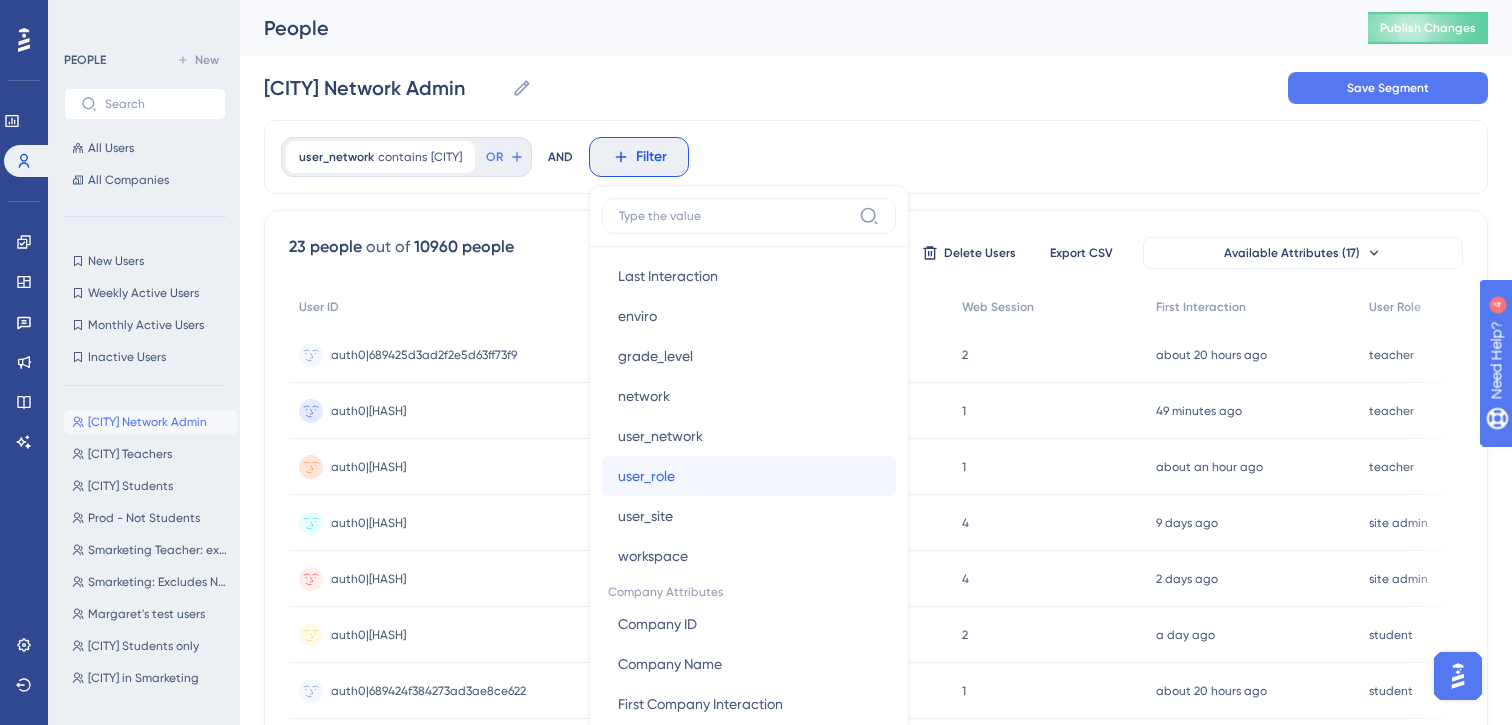 click on "user_role" at bounding box center [646, 476] 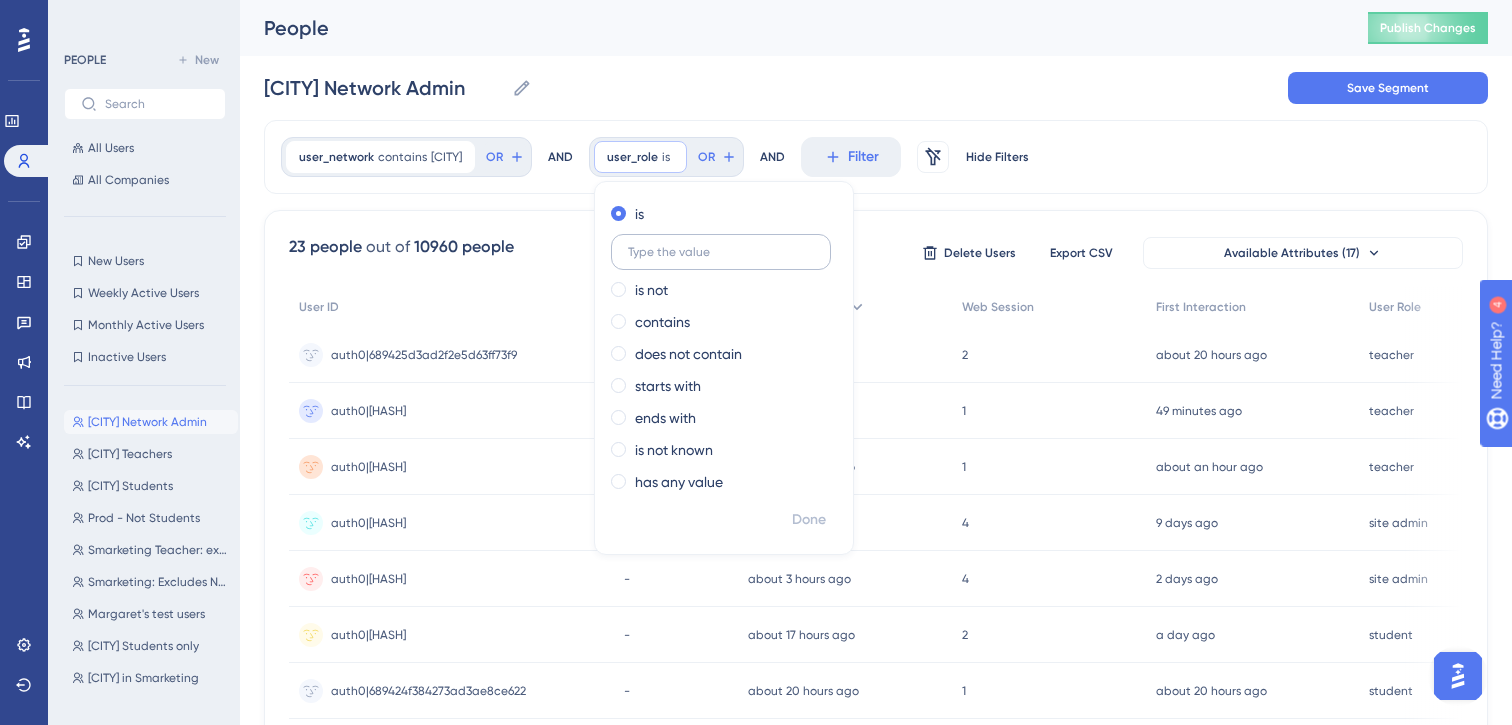click at bounding box center [721, 252] 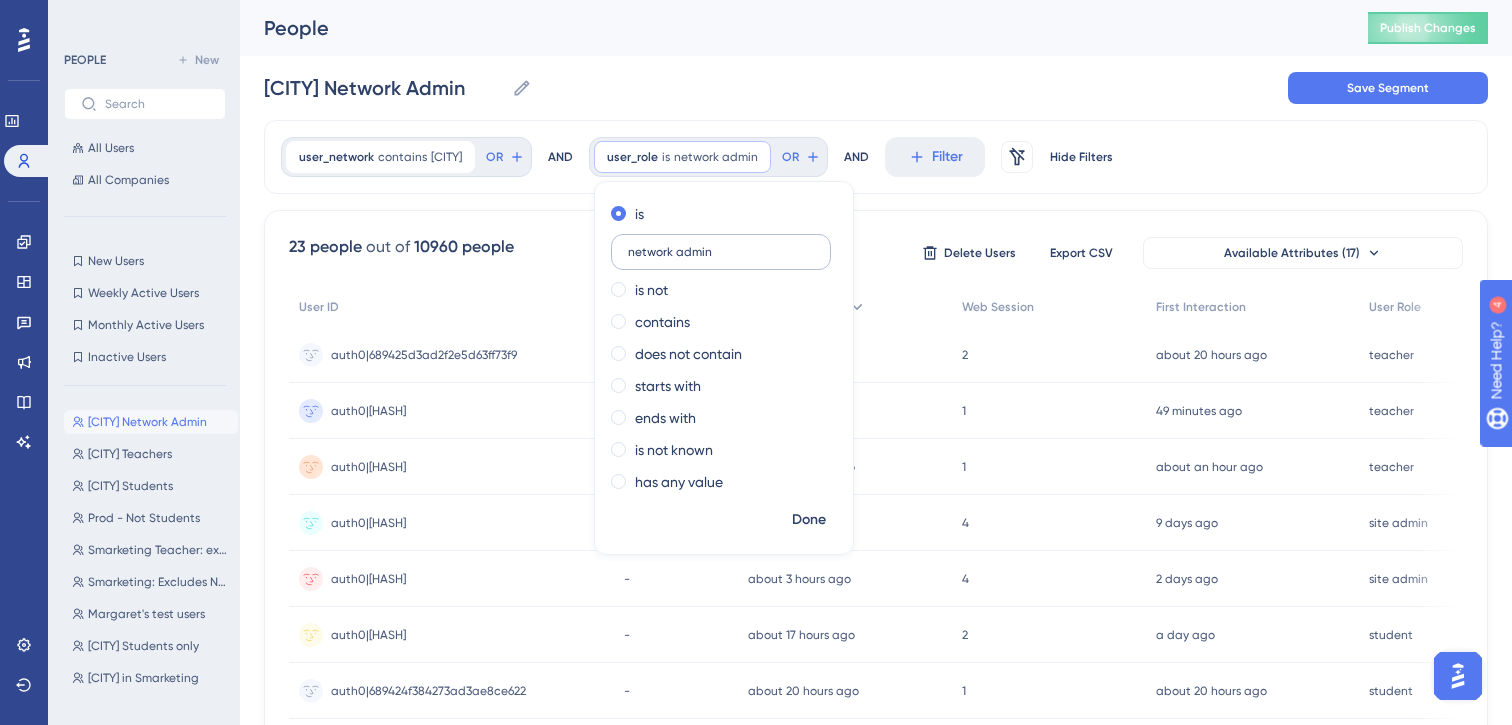 type on "network admin" 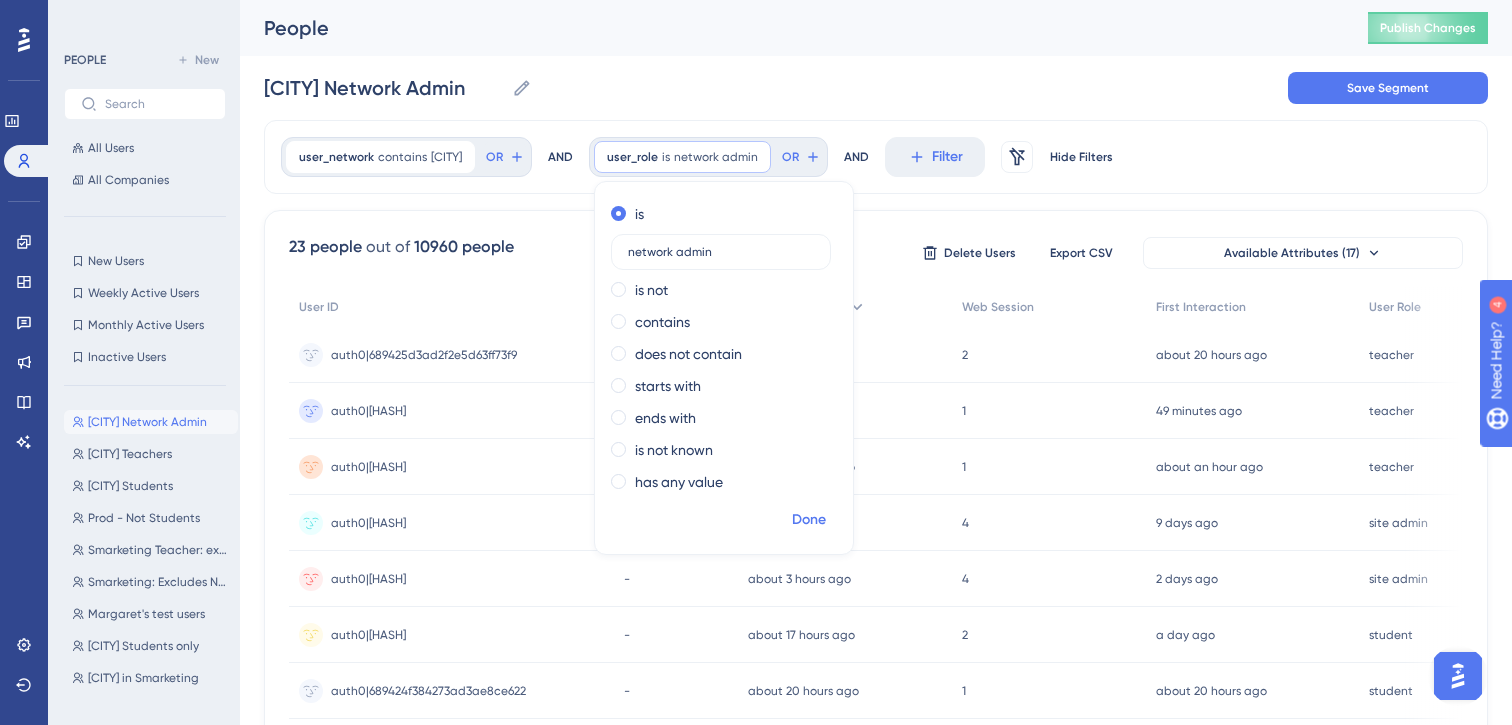 click on "Done" at bounding box center [809, 520] 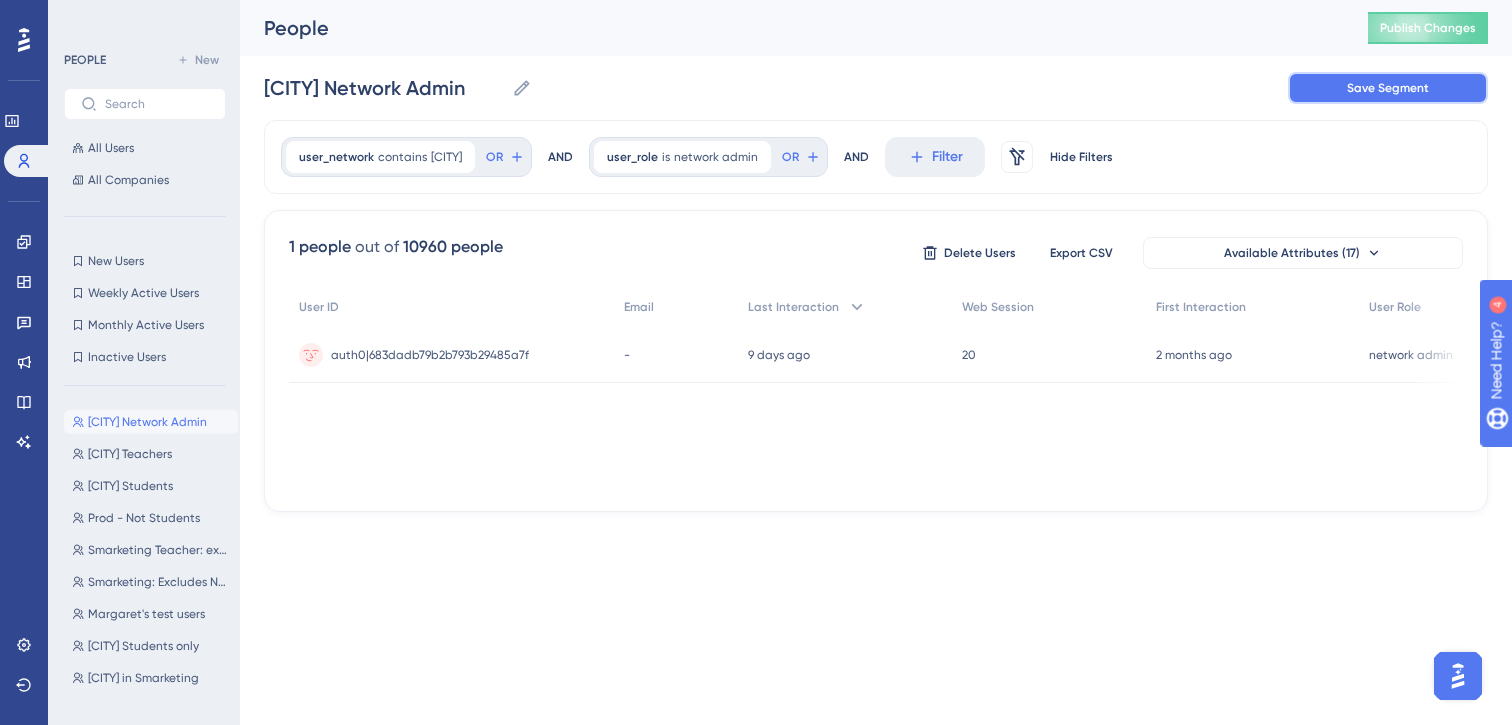 click on "Save Segment" at bounding box center [1388, 88] 